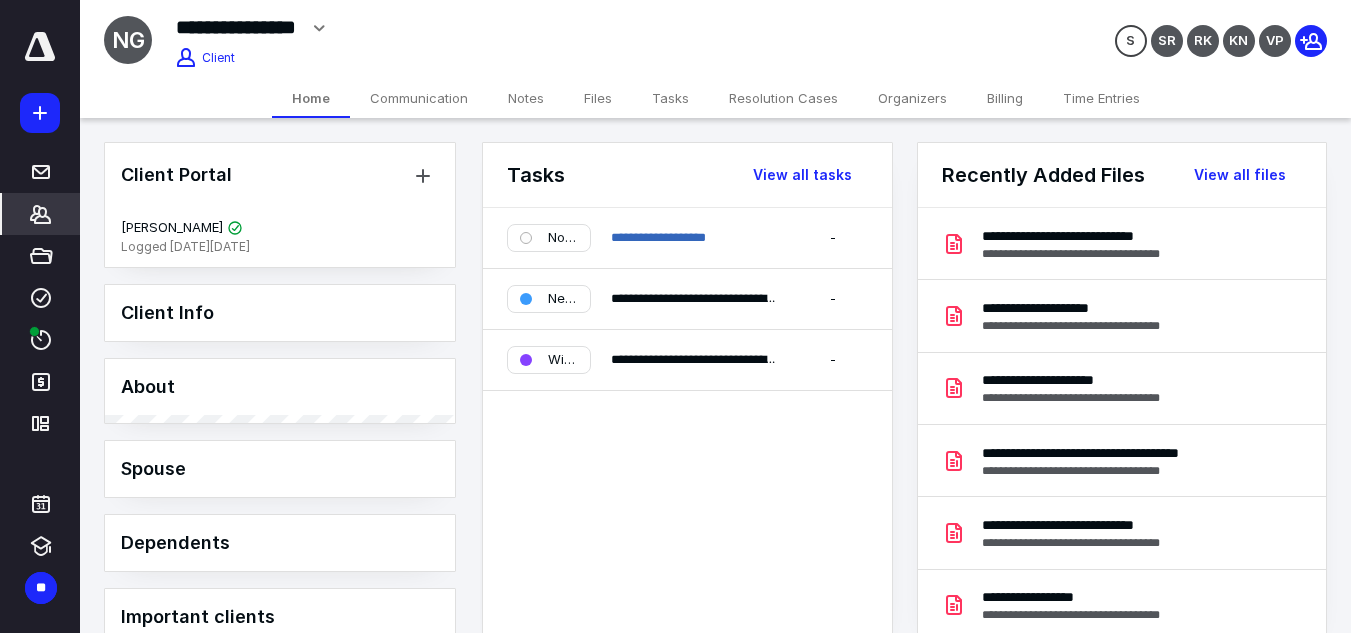 click on "****" at bounding box center [41, 340] 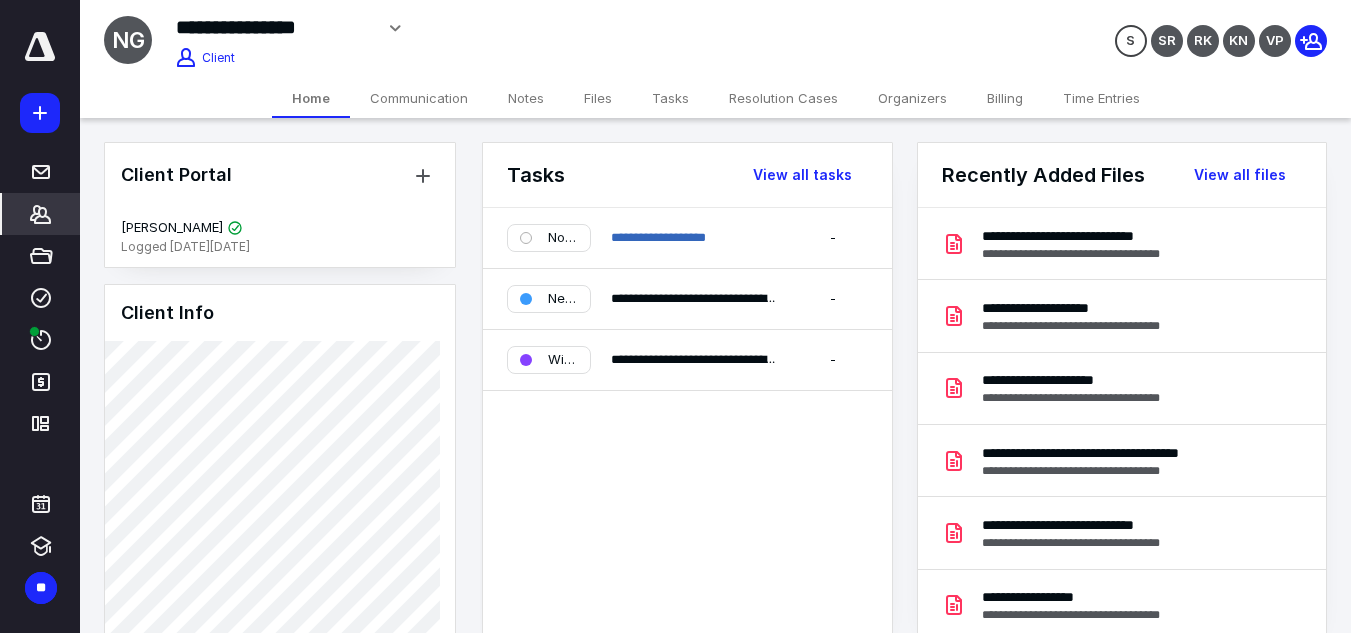 scroll, scrollTop: 0, scrollLeft: 0, axis: both 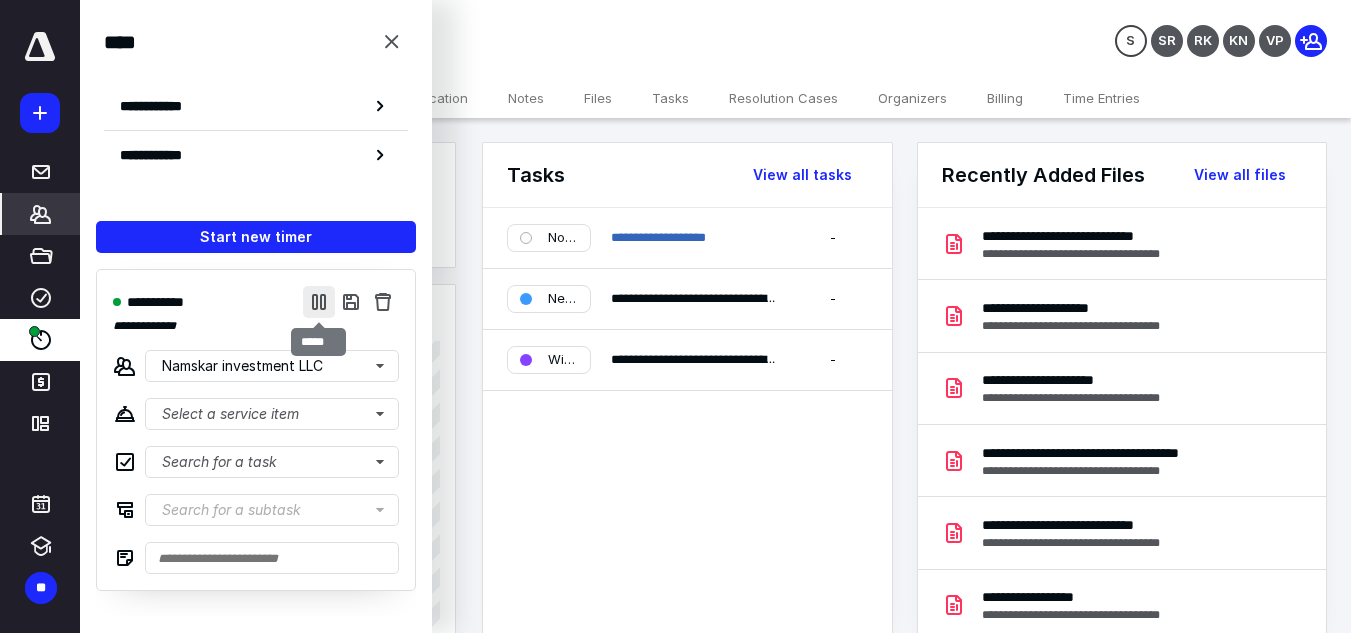 click at bounding box center (319, 302) 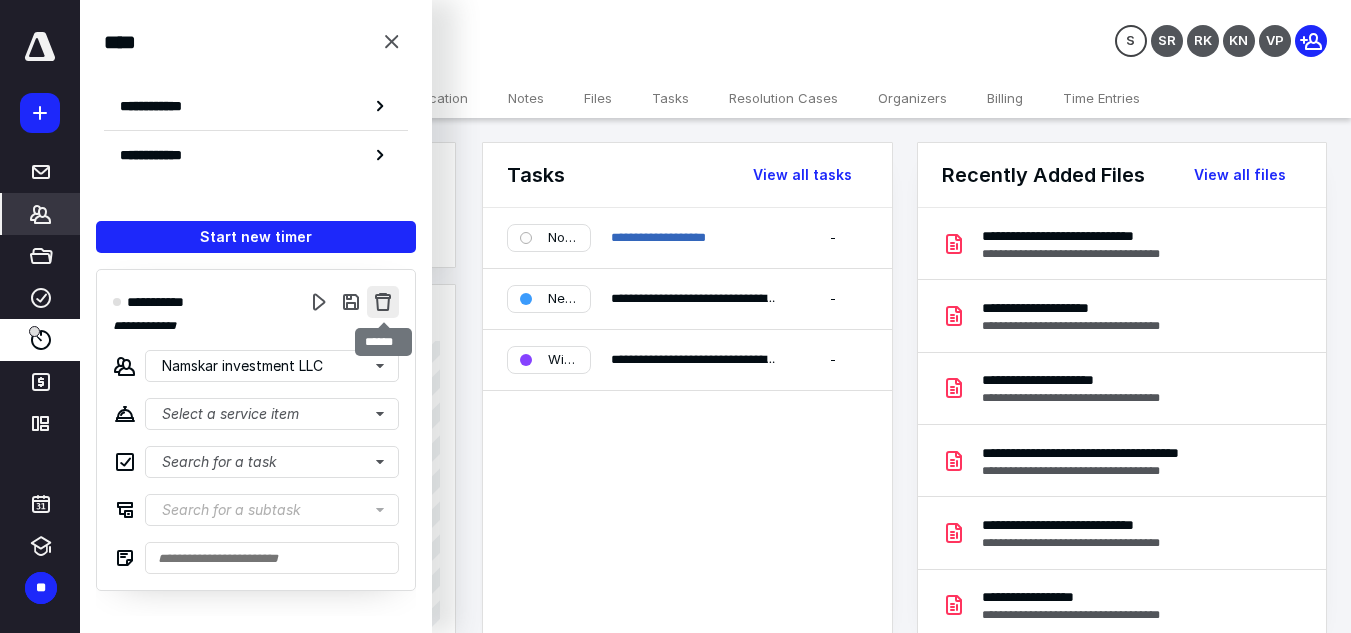 click at bounding box center (383, 302) 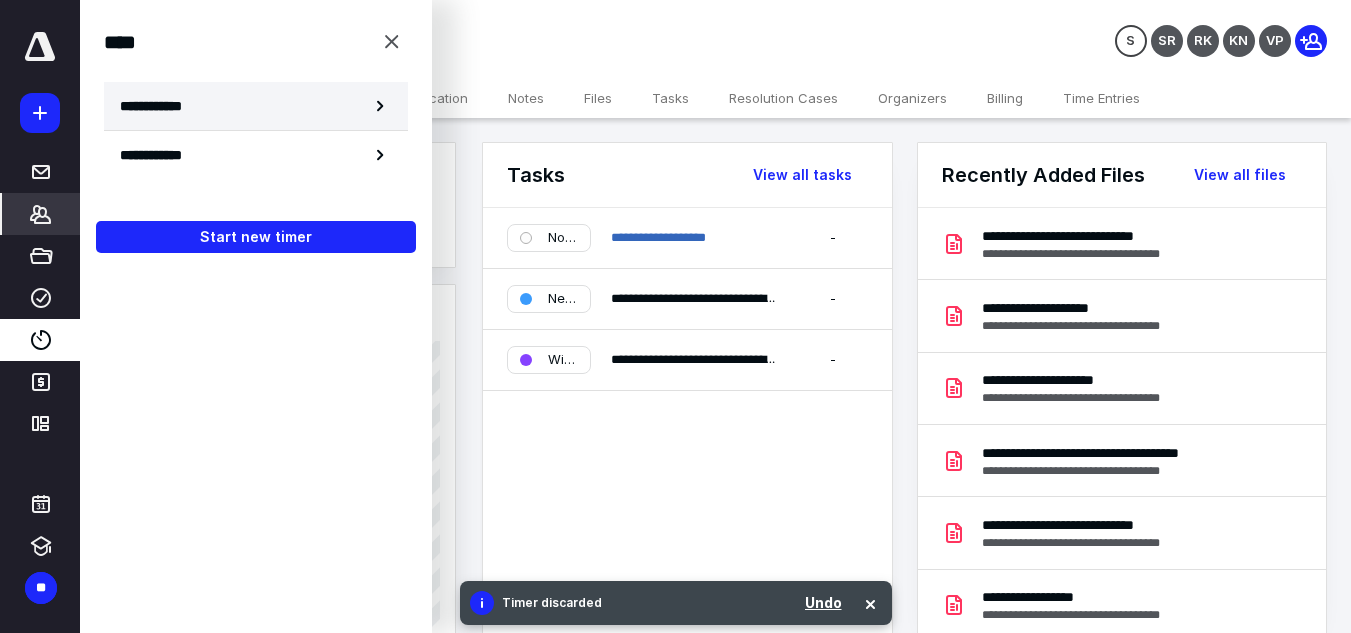 click on "**********" at bounding box center [256, 106] 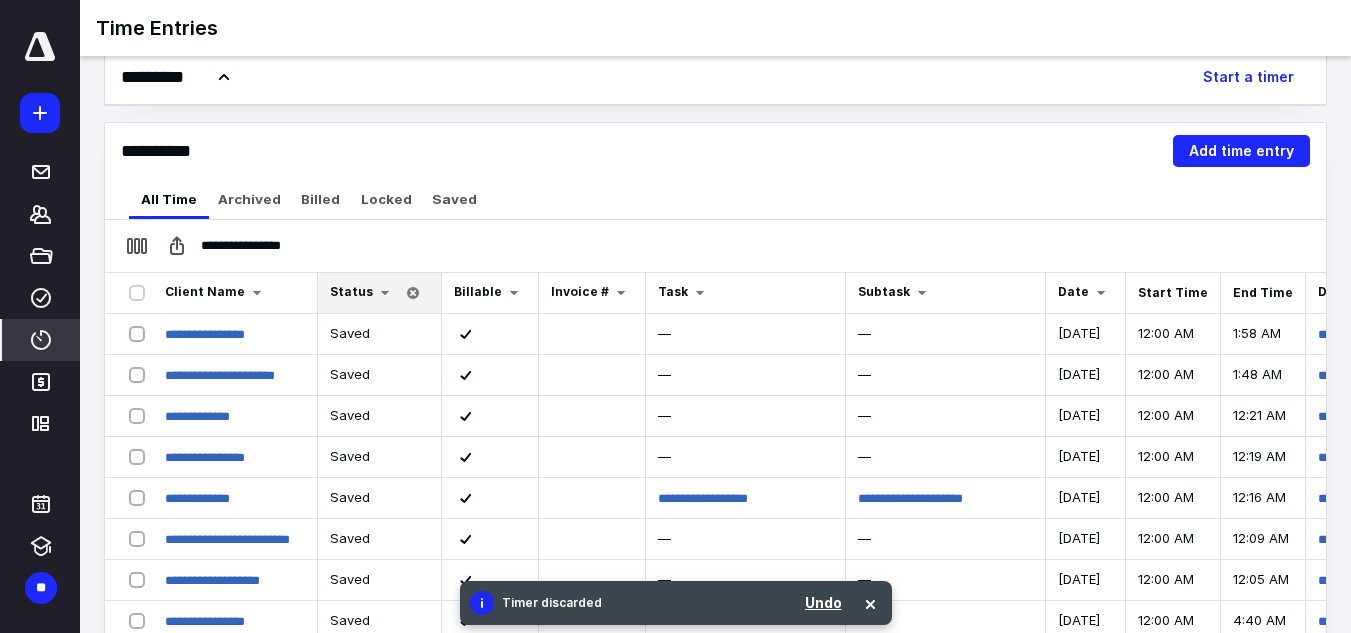 scroll, scrollTop: 200, scrollLeft: 0, axis: vertical 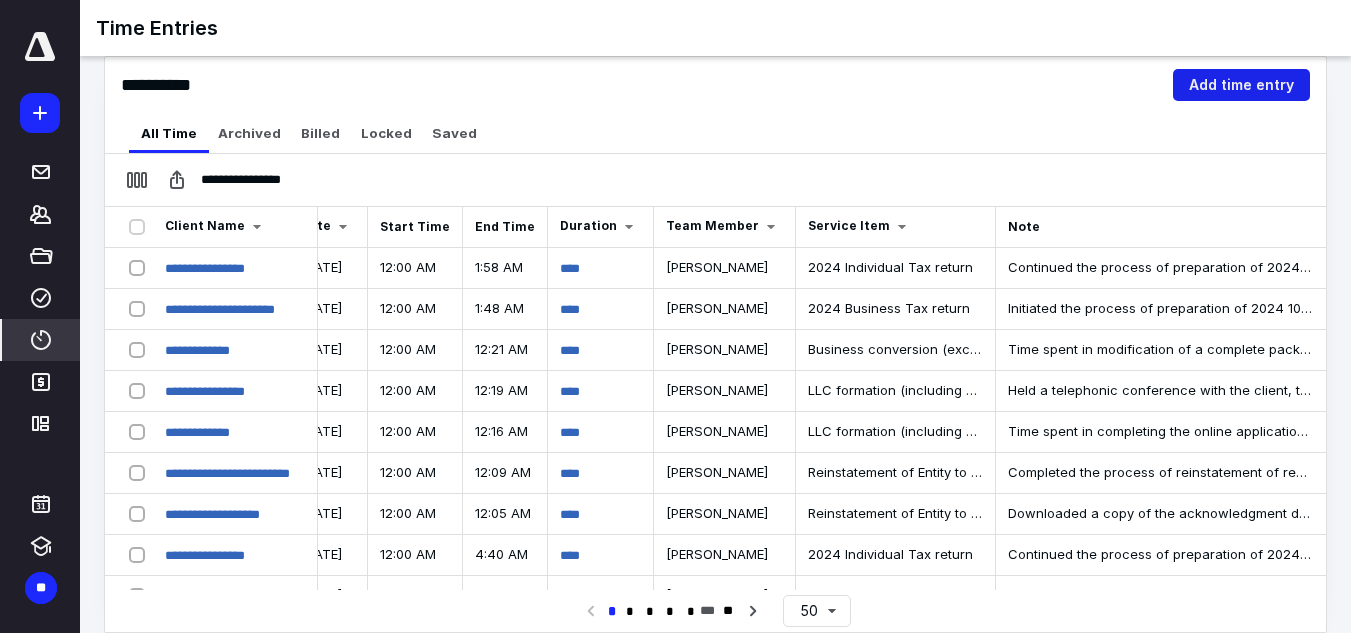 click on "Add time entry" at bounding box center (1241, 85) 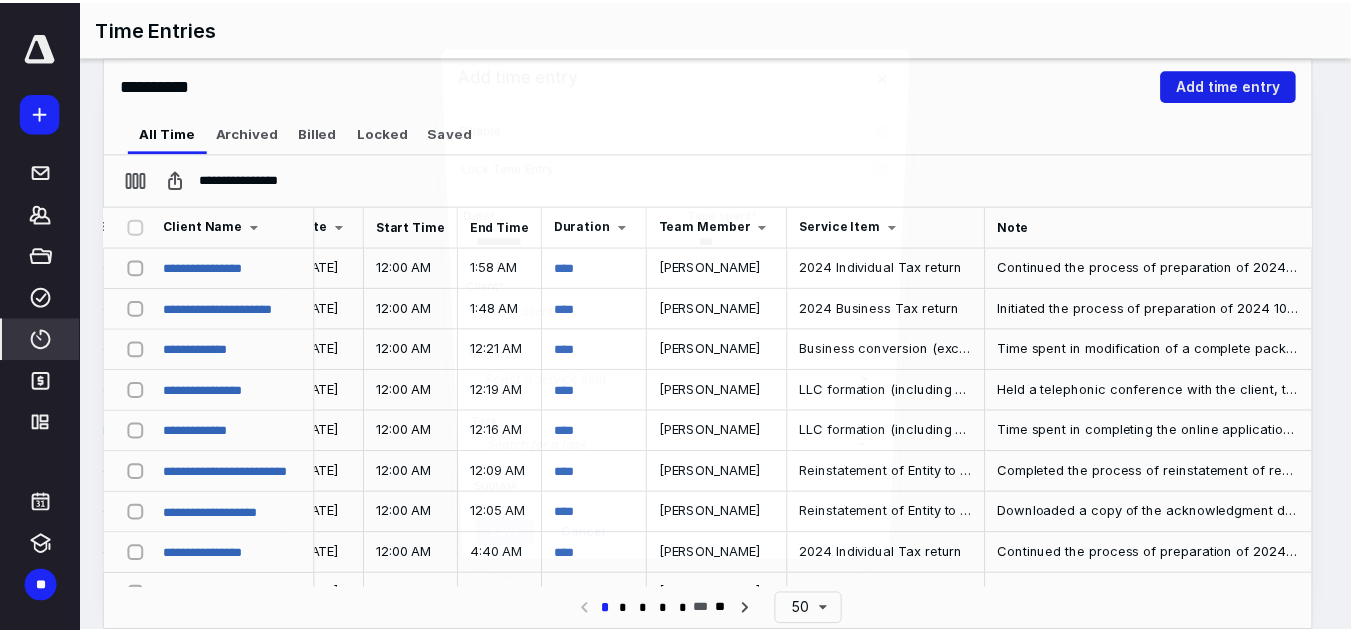 scroll, scrollTop: 0, scrollLeft: 750, axis: horizontal 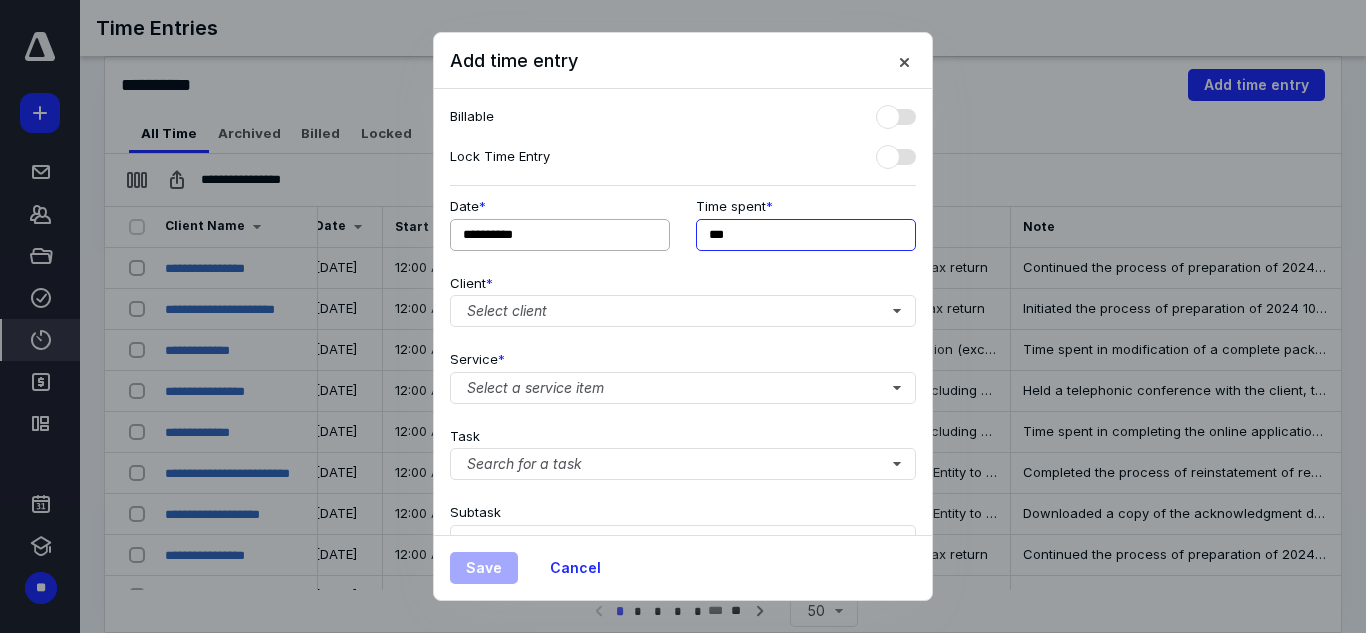 drag, startPoint x: 736, startPoint y: 243, endPoint x: 658, endPoint y: 229, distance: 79.24645 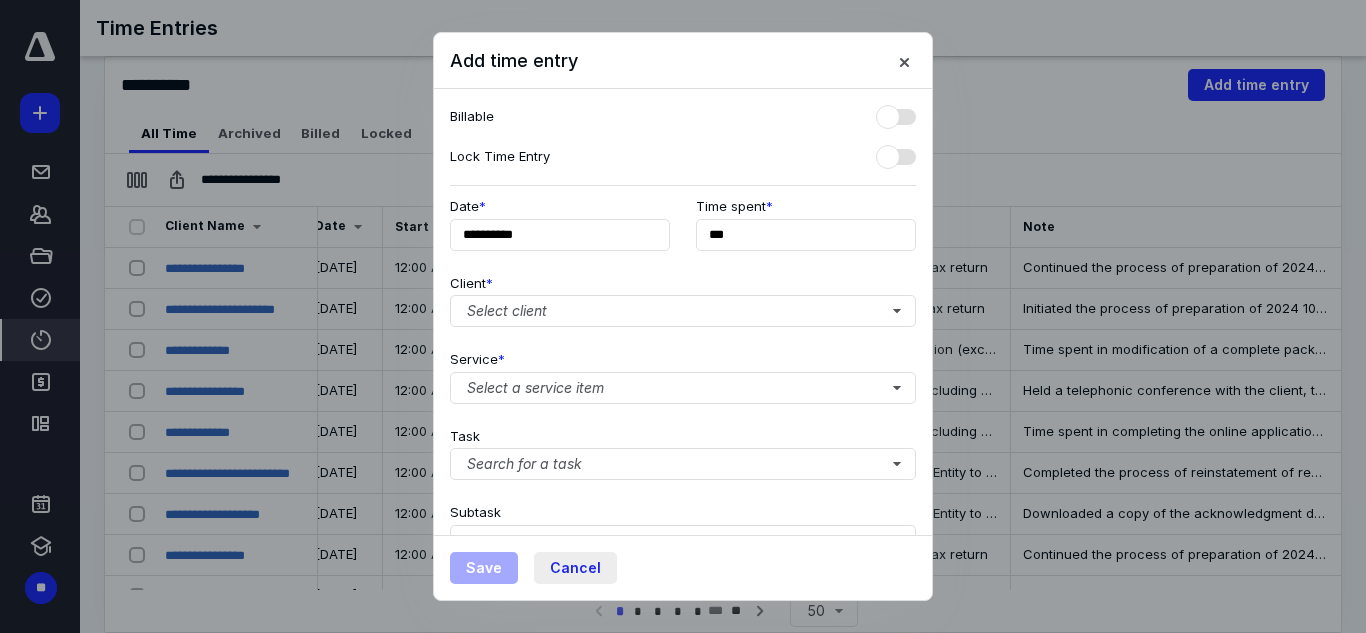 click on "Cancel" at bounding box center [575, 568] 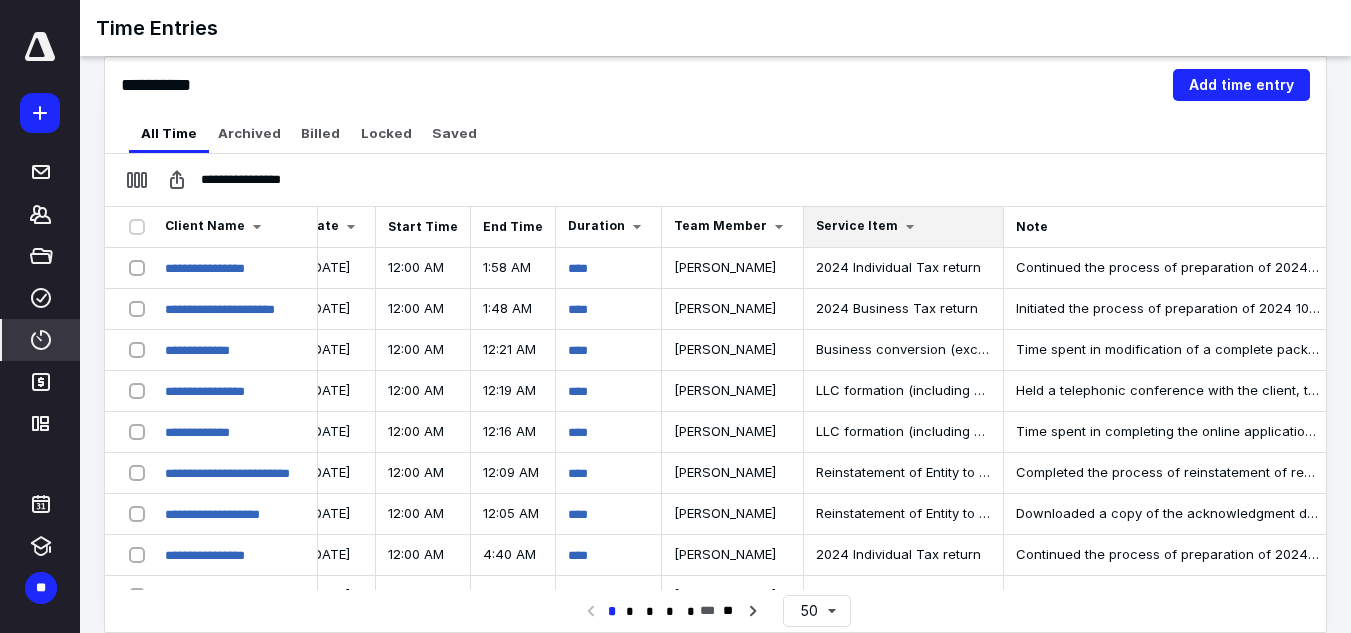 click at bounding box center [910, 227] 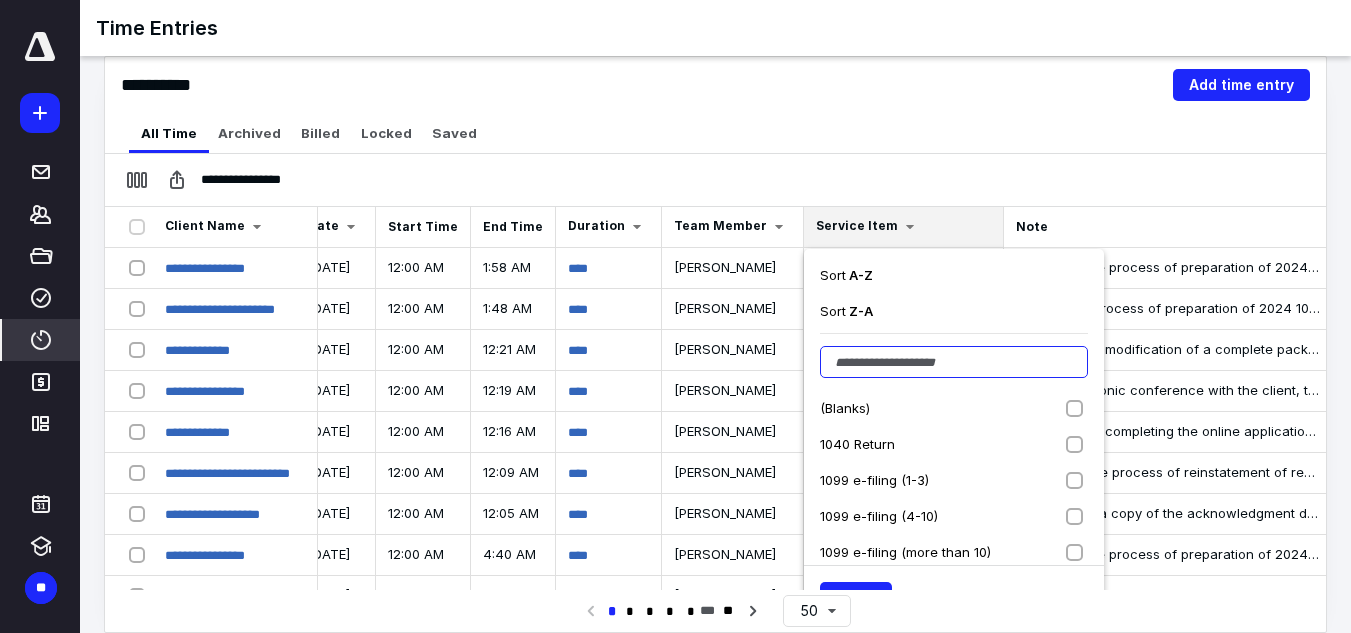 click at bounding box center (954, 362) 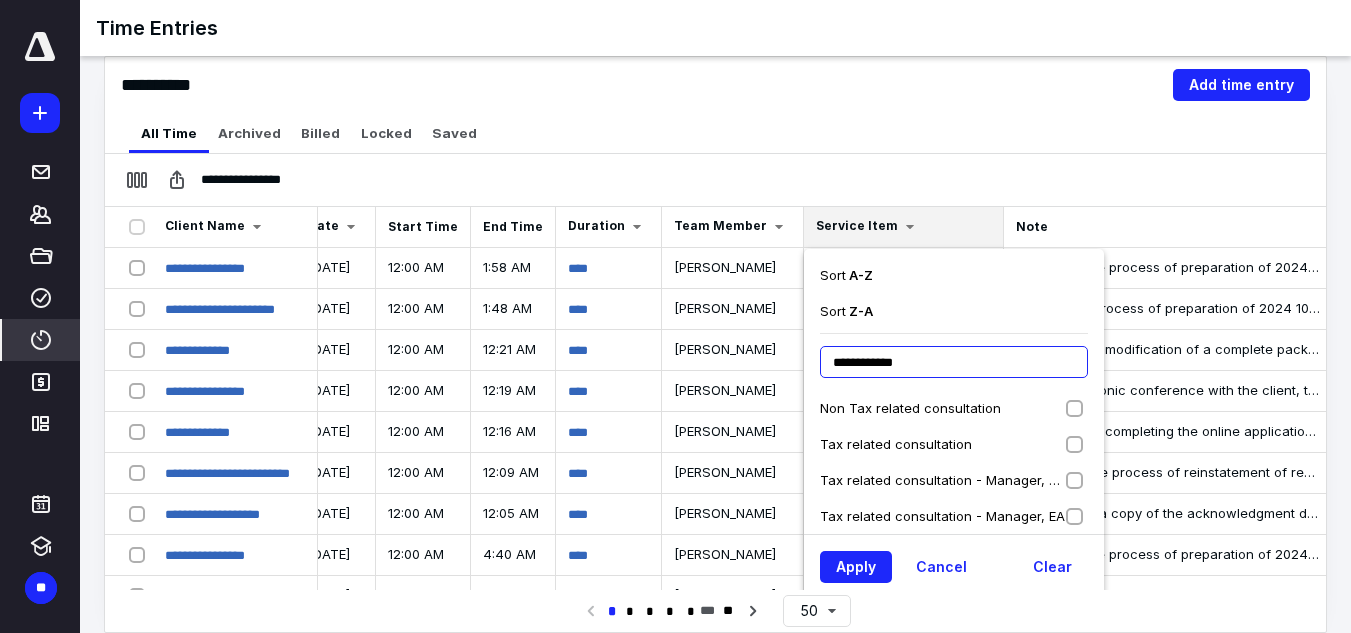 type on "**********" 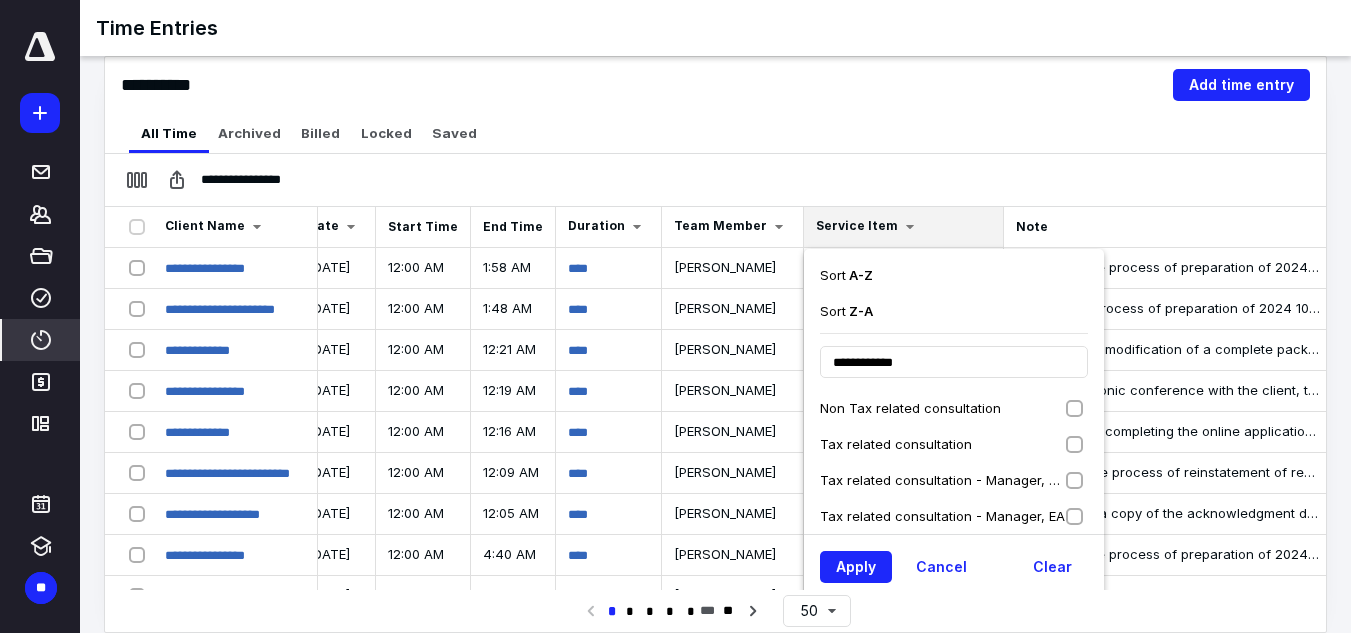 click on "Tax related consultation" at bounding box center [896, 444] 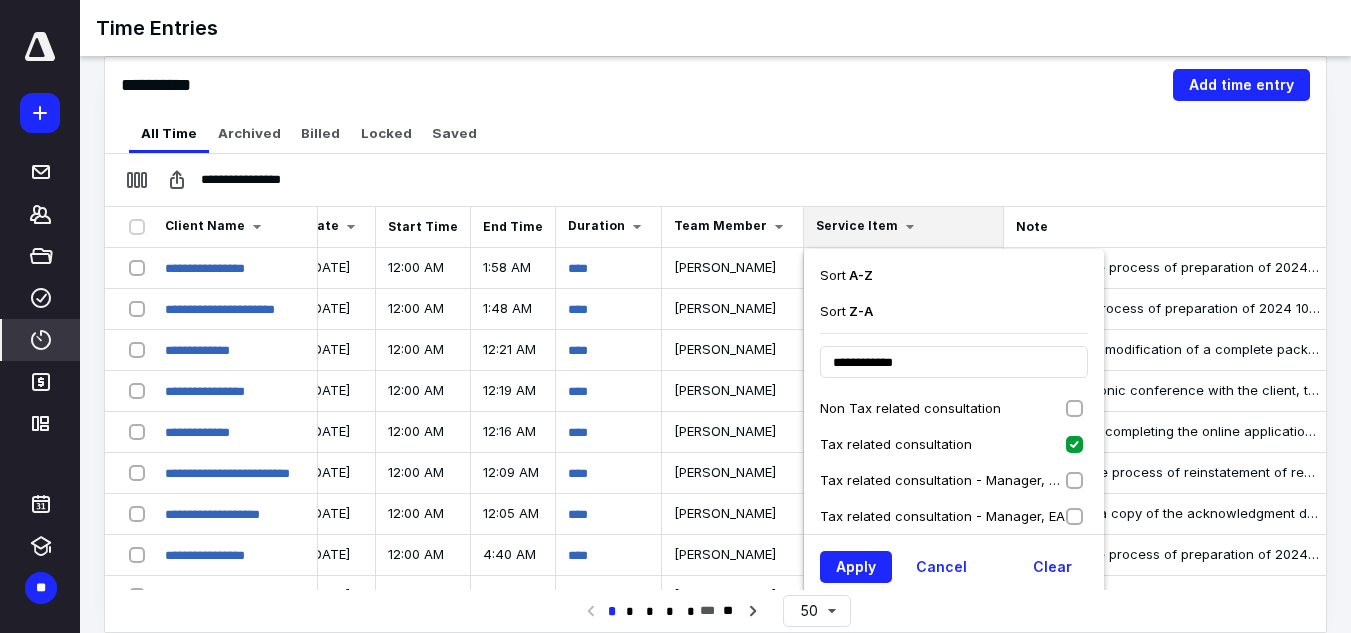 click on "Tax related consultation - Manager, CPA" at bounding box center [954, 480] 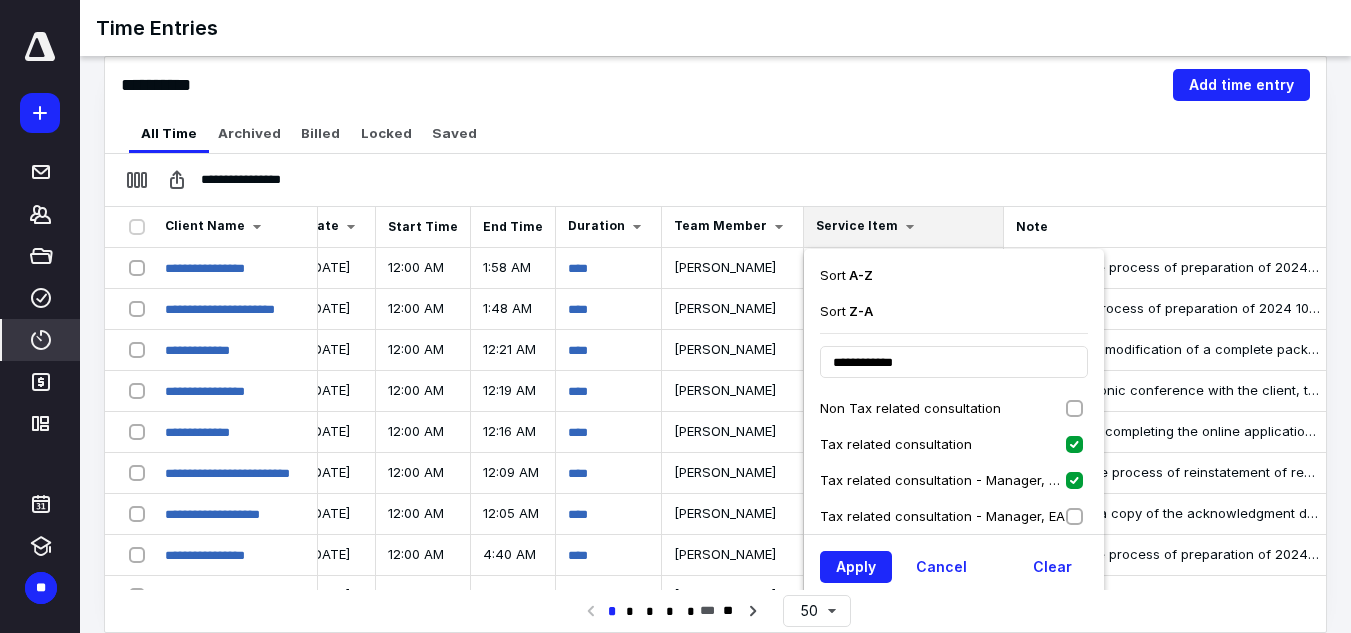 click on "Tax related consultation - Manager, EA" at bounding box center [954, 516] 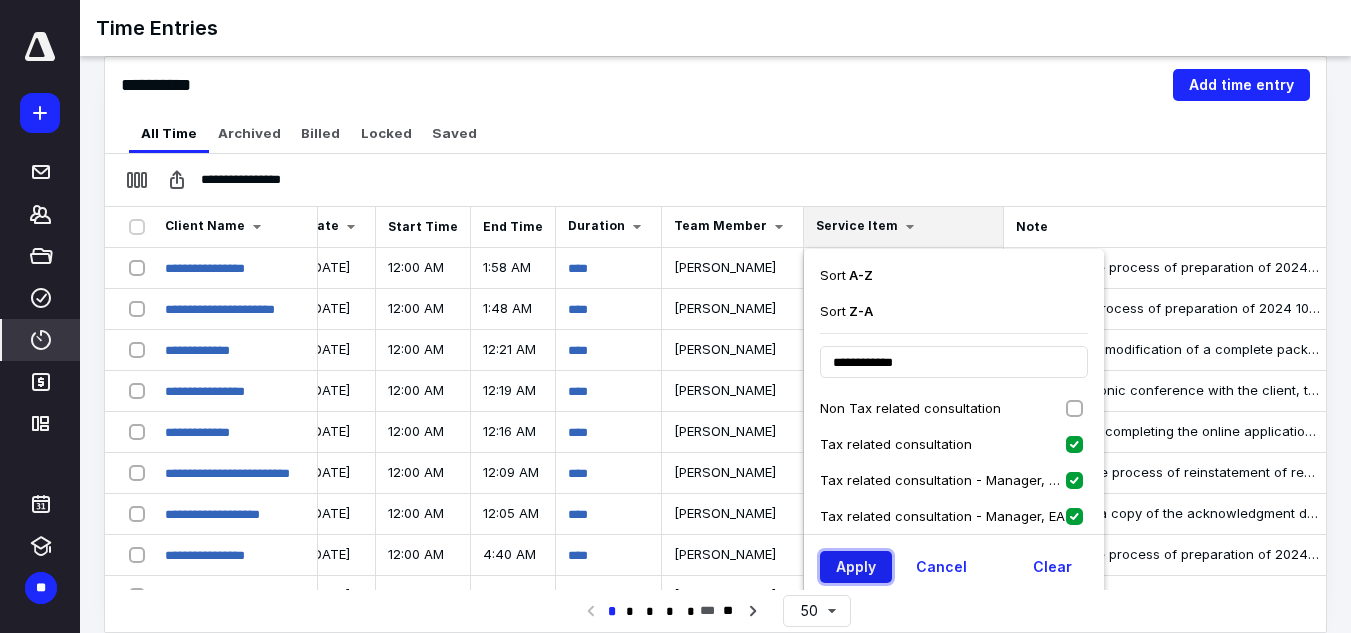 click on "Apply" at bounding box center [856, 567] 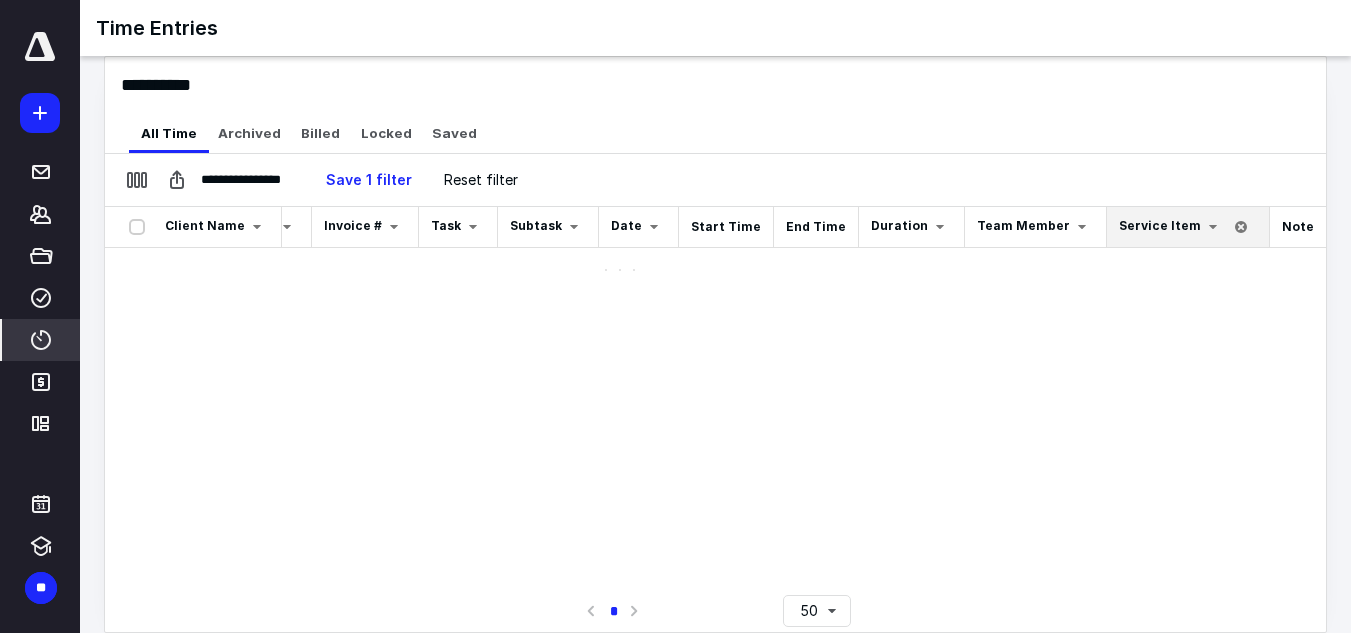 scroll, scrollTop: 0, scrollLeft: 114, axis: horizontal 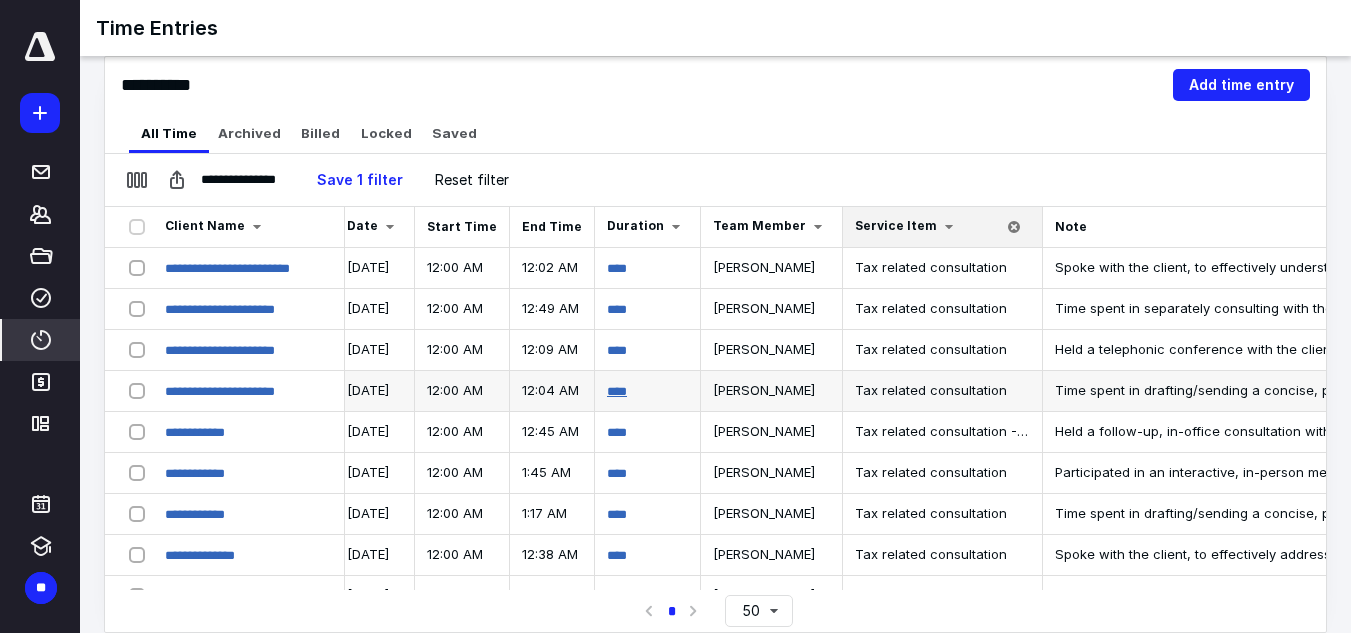click on "****" at bounding box center (617, 391) 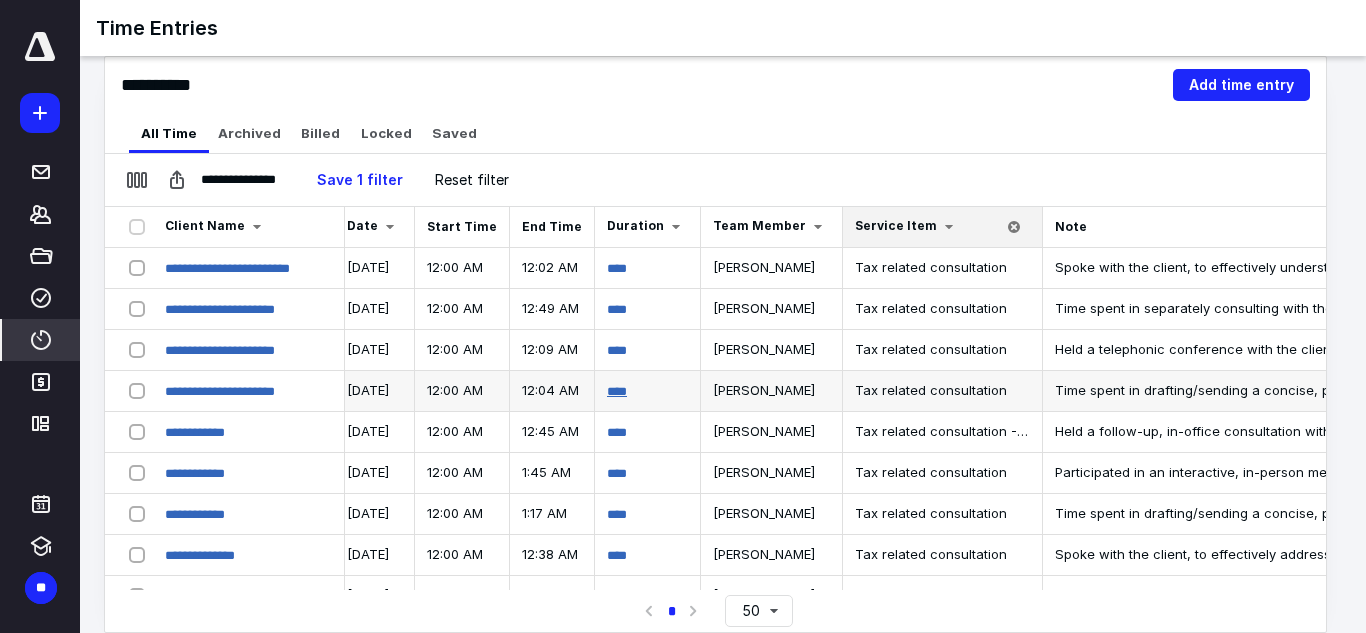 scroll, scrollTop: 0, scrollLeft: 697, axis: horizontal 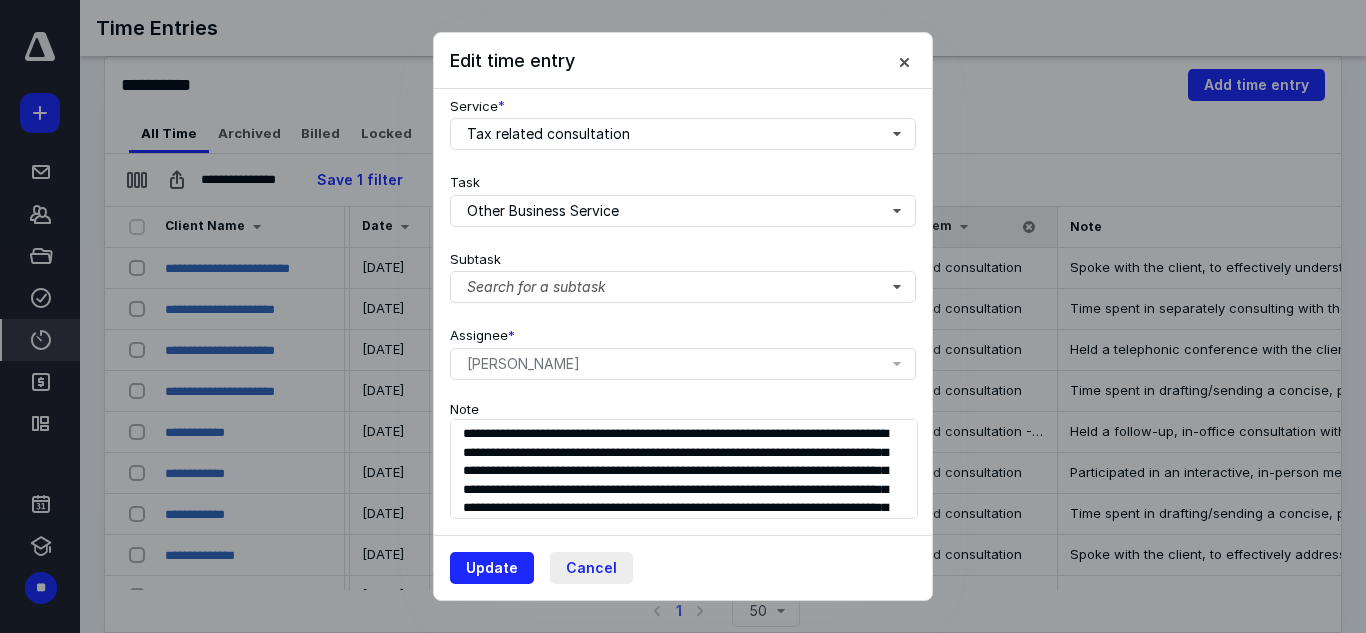 click on "Cancel" at bounding box center [591, 568] 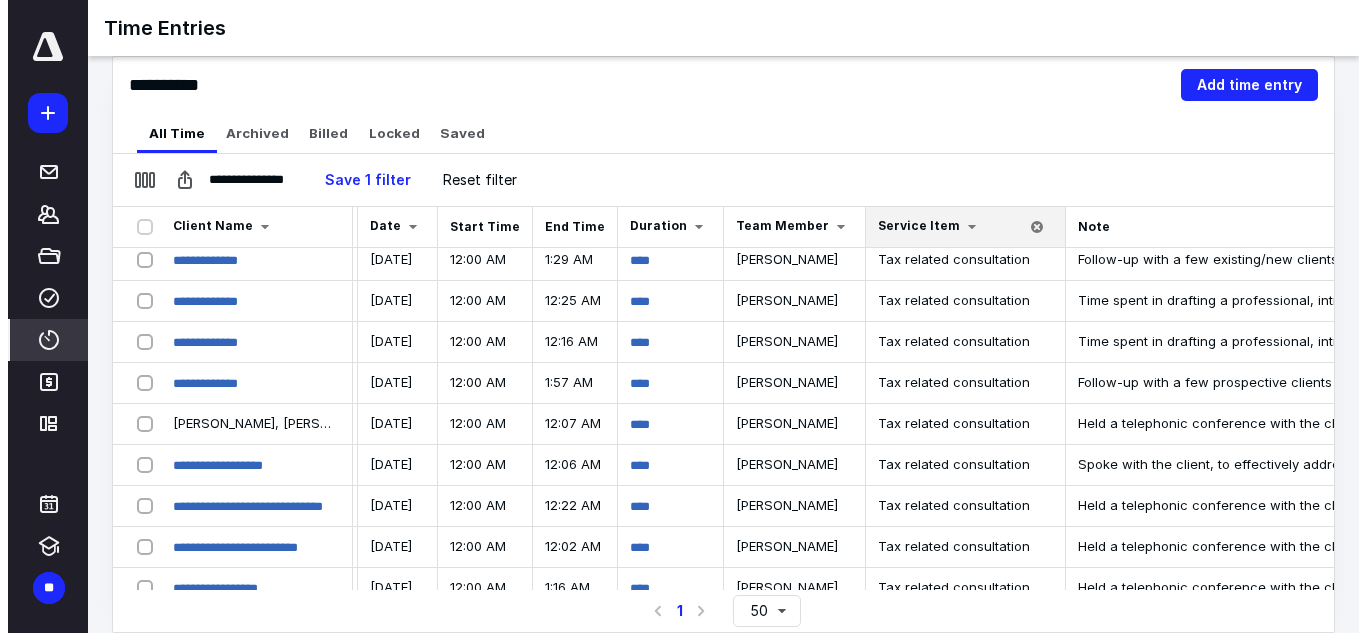 scroll, scrollTop: 400, scrollLeft: 697, axis: both 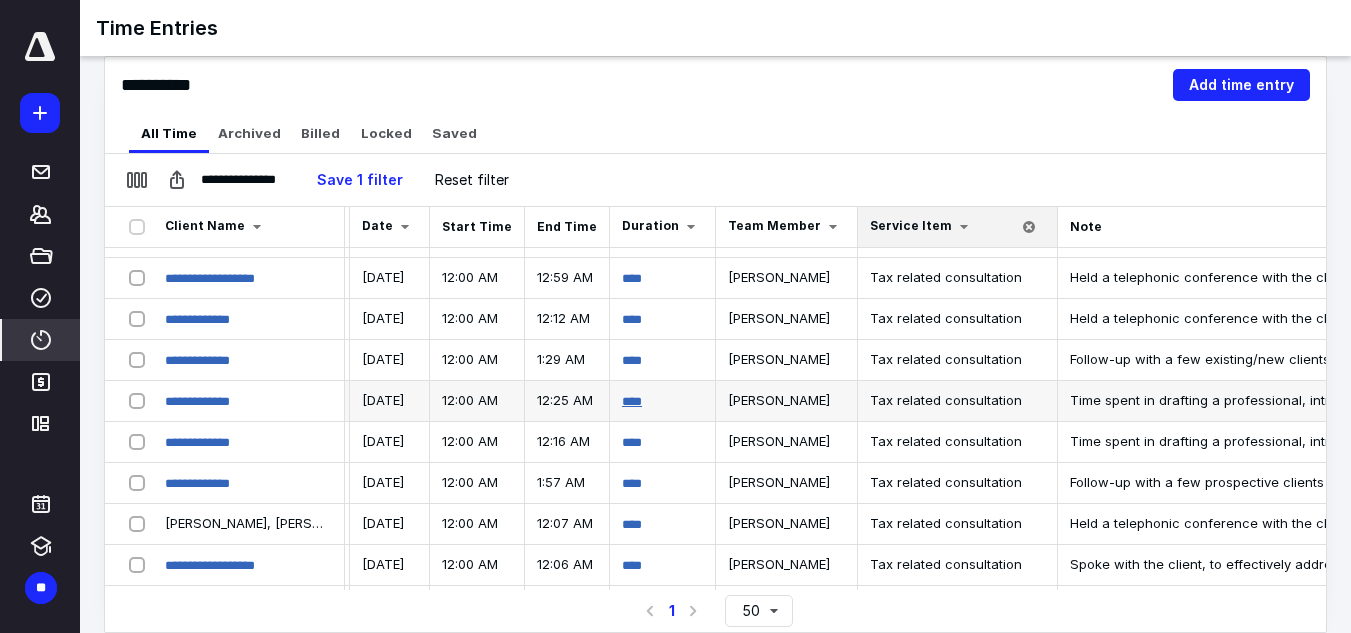click on "****" at bounding box center [632, 401] 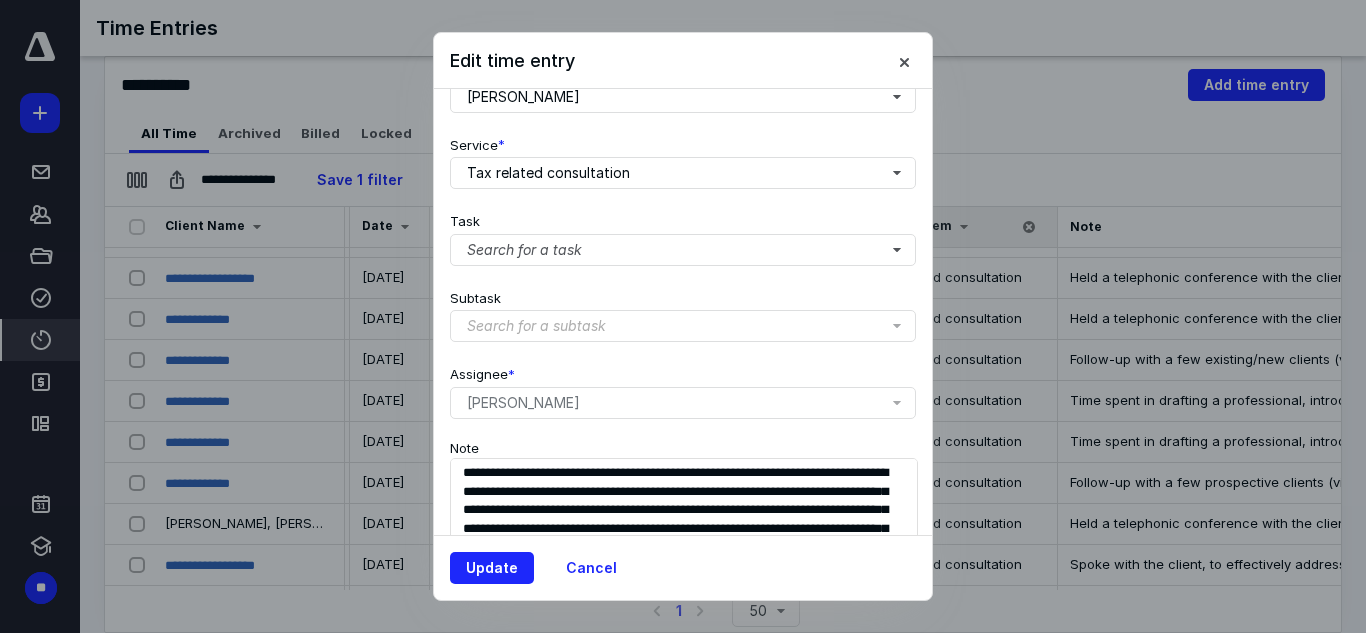 scroll, scrollTop: 300, scrollLeft: 0, axis: vertical 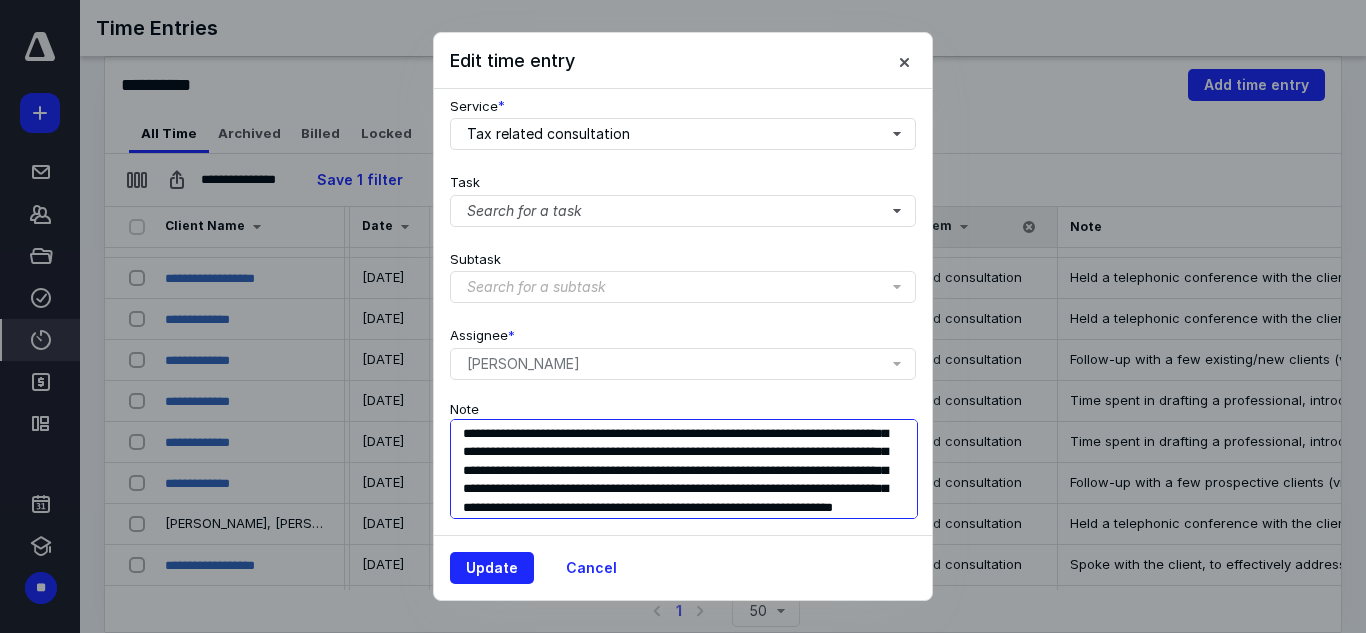 drag, startPoint x: 461, startPoint y: 420, endPoint x: 660, endPoint y: 485, distance: 209.3466 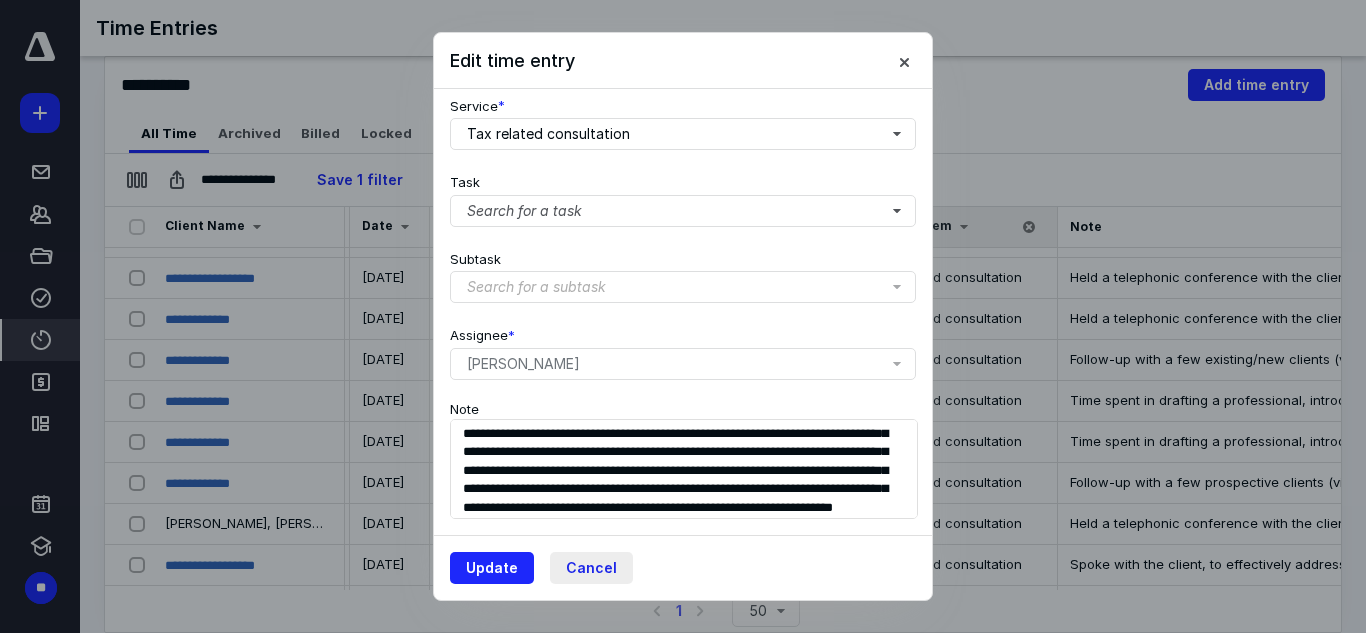 click on "Cancel" at bounding box center [591, 568] 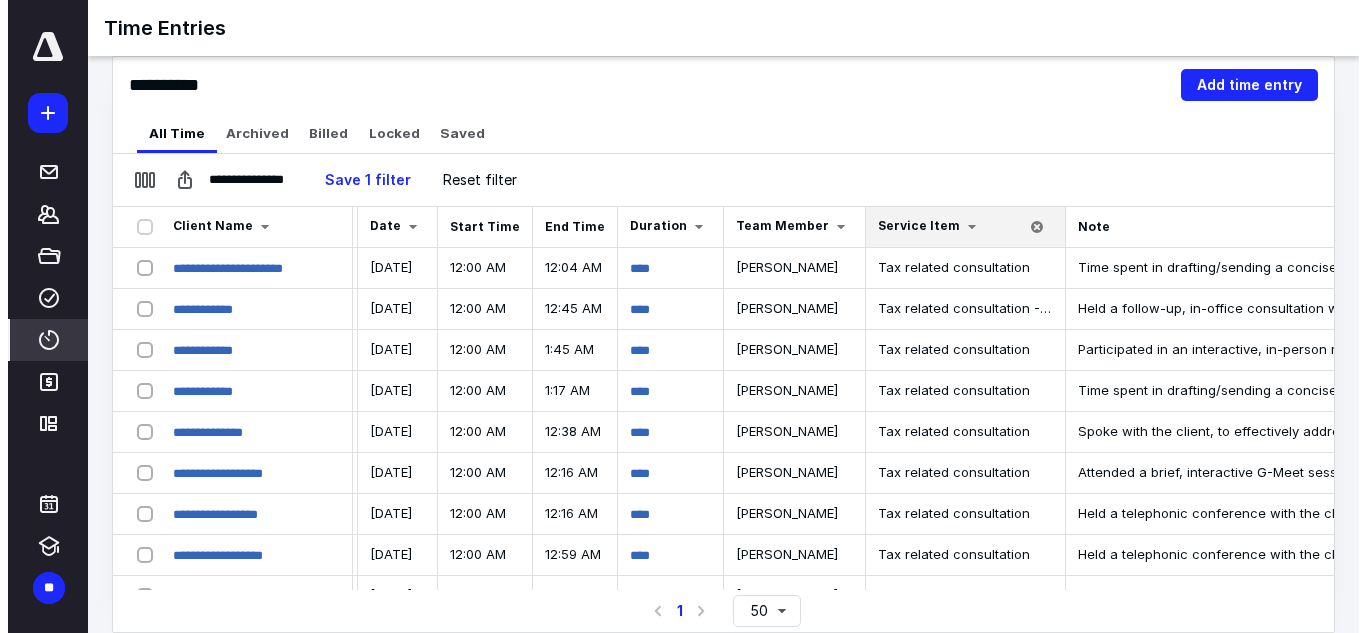scroll, scrollTop: 100, scrollLeft: 697, axis: both 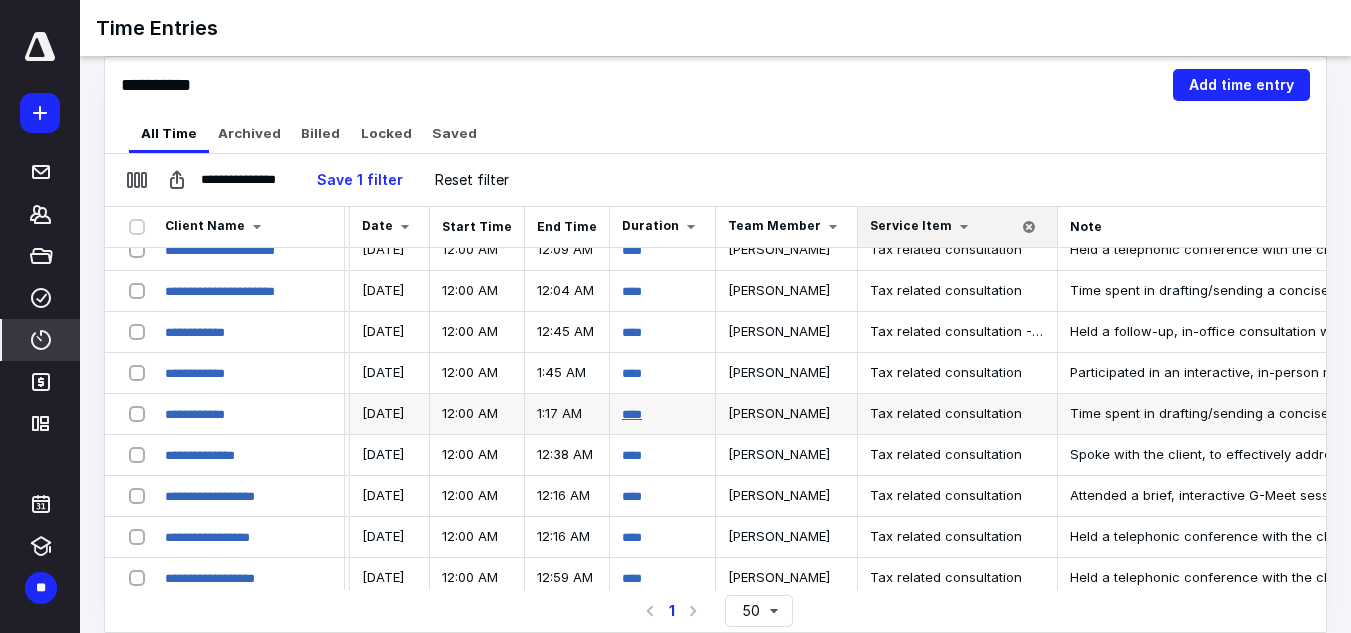 click on "****" at bounding box center (632, 414) 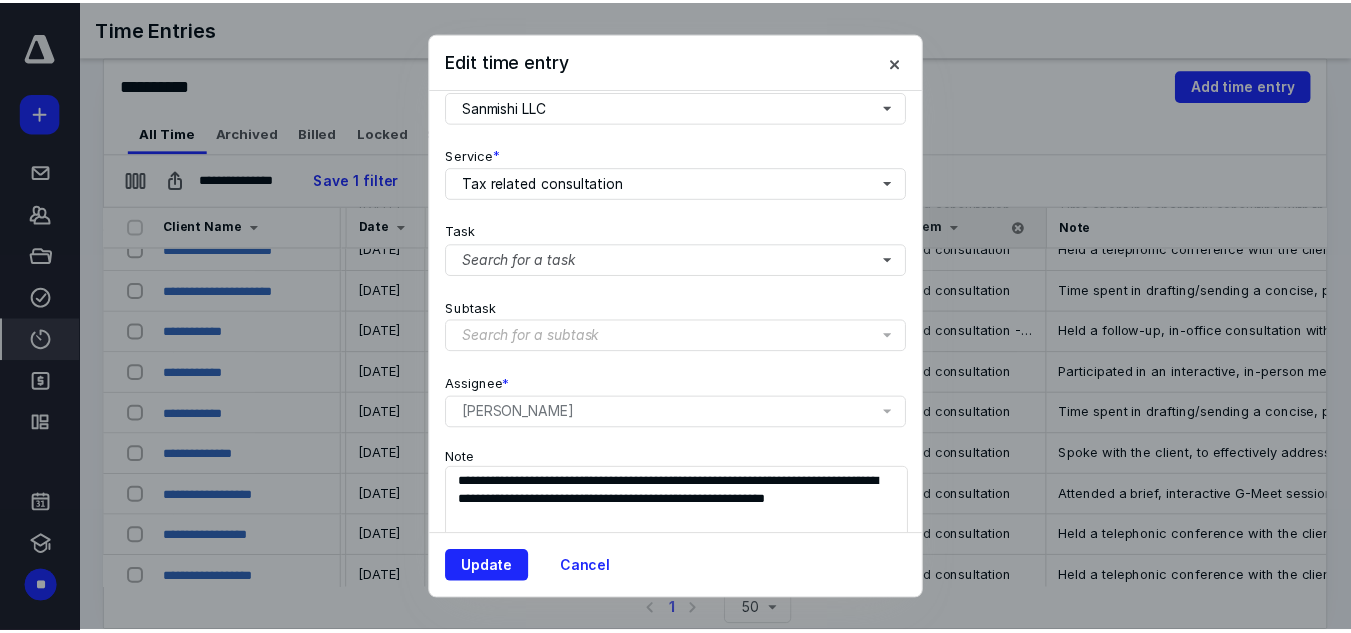 scroll, scrollTop: 300, scrollLeft: 0, axis: vertical 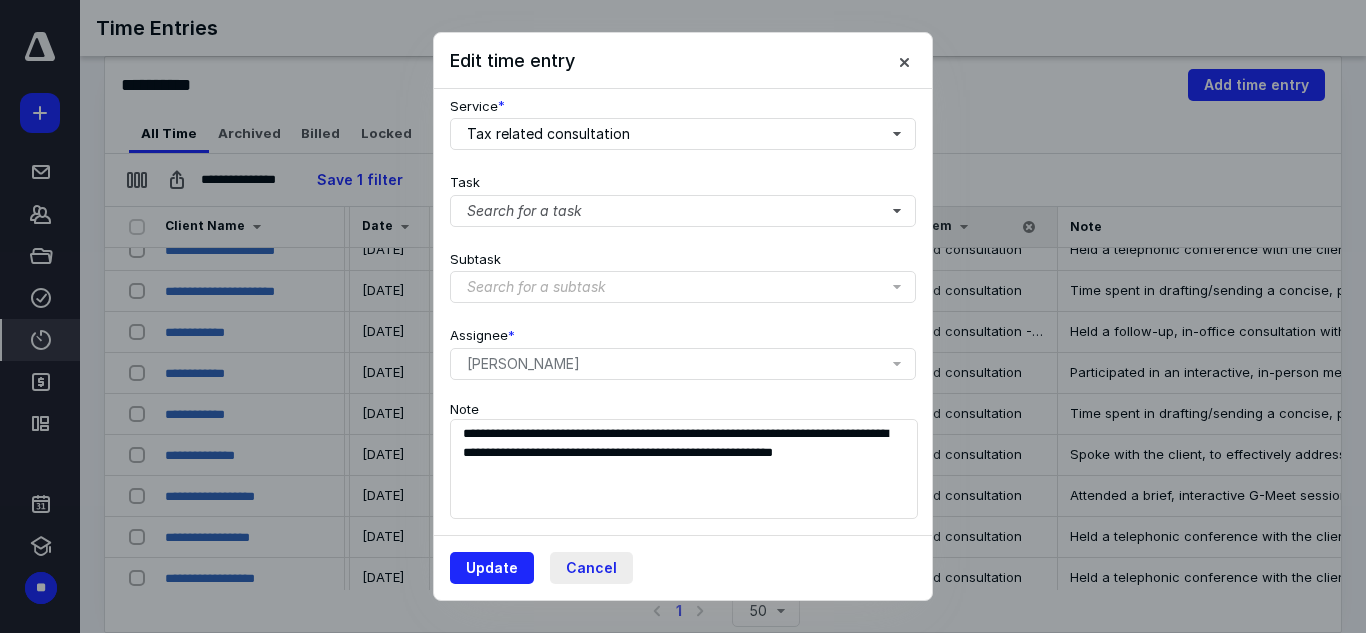click on "Cancel" at bounding box center (591, 568) 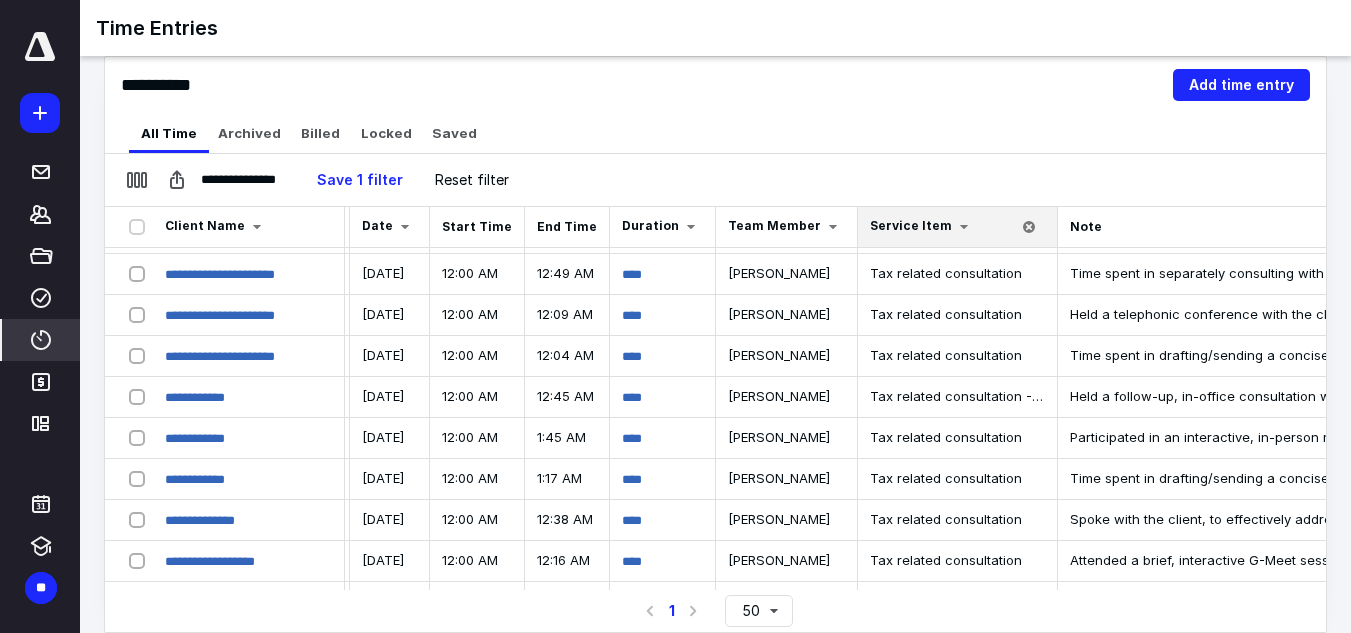 scroll, scrollTop: 0, scrollLeft: 697, axis: horizontal 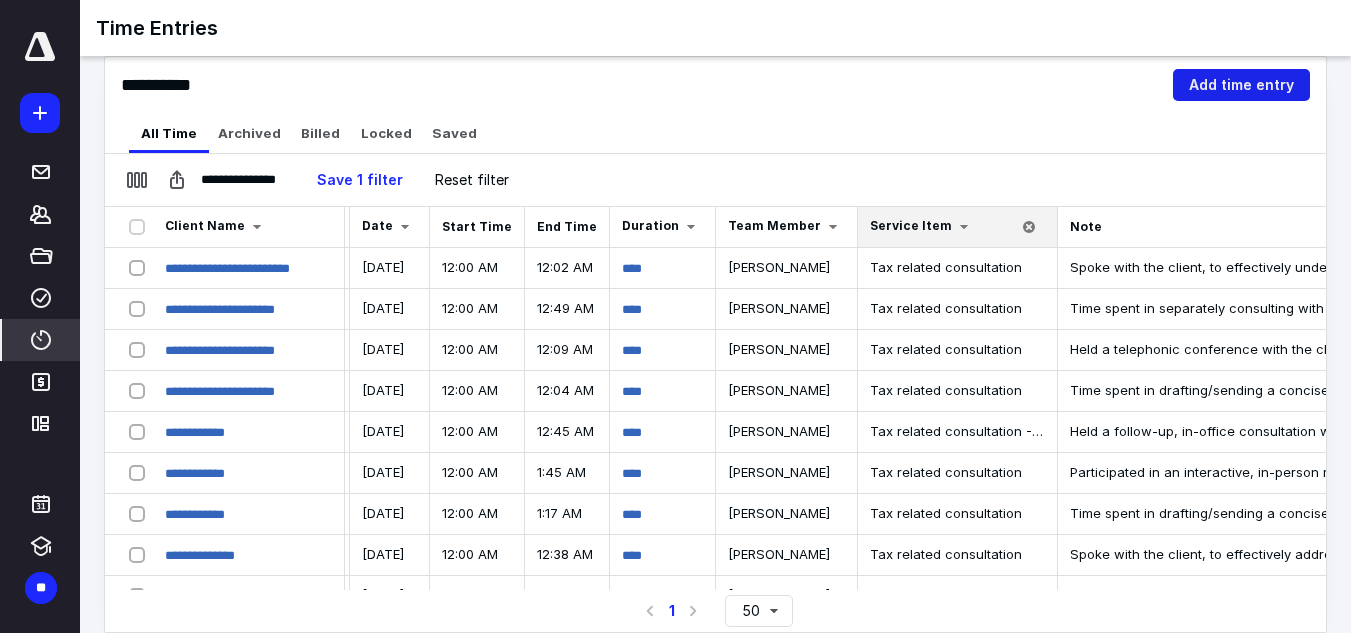 click on "Add time entry" at bounding box center (1241, 85) 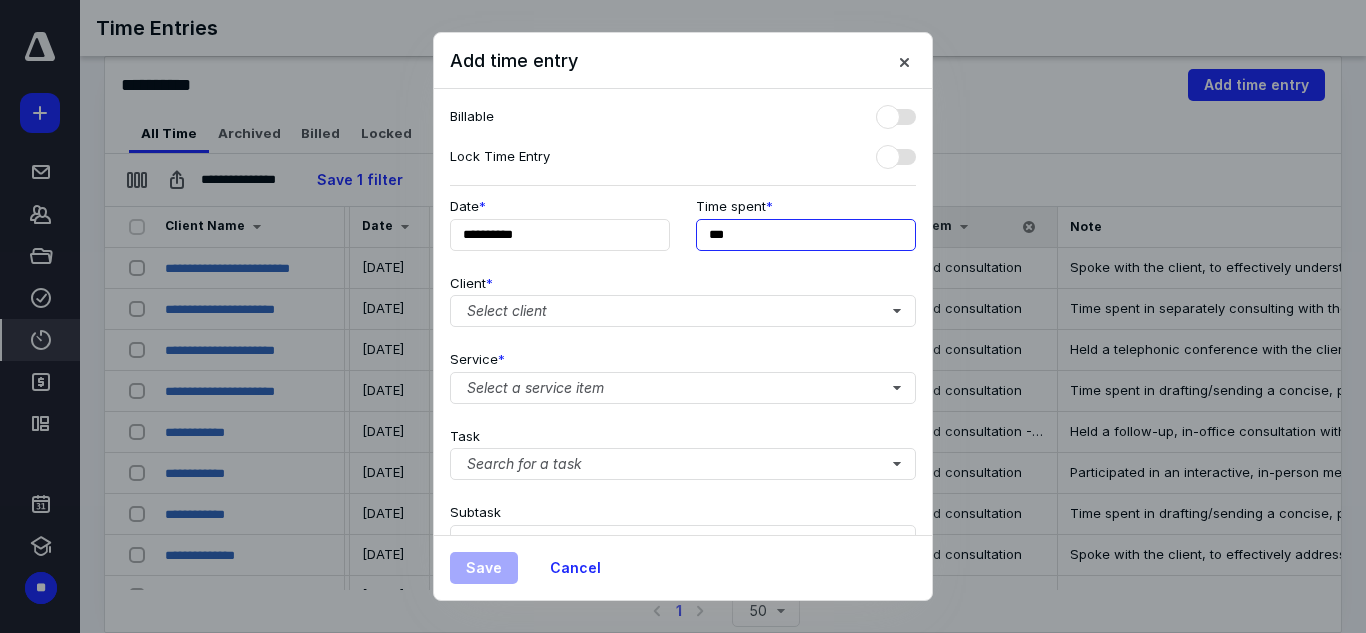 drag, startPoint x: 768, startPoint y: 248, endPoint x: 708, endPoint y: 247, distance: 60.00833 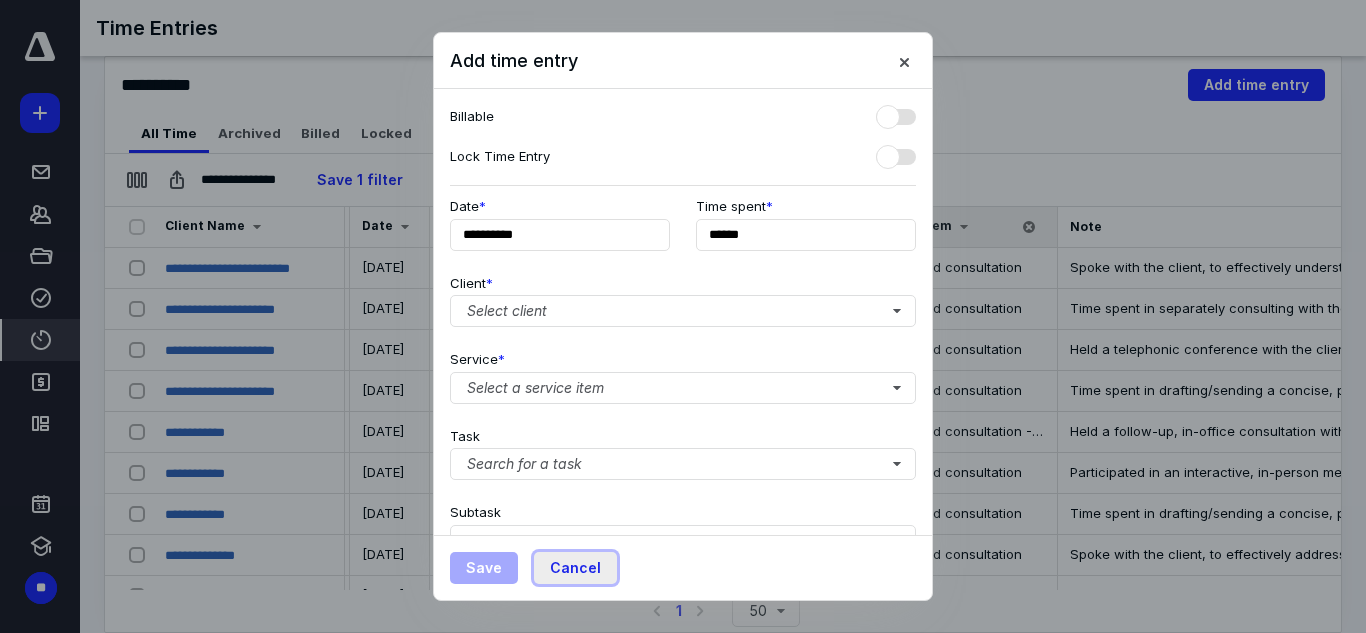 type on "*******" 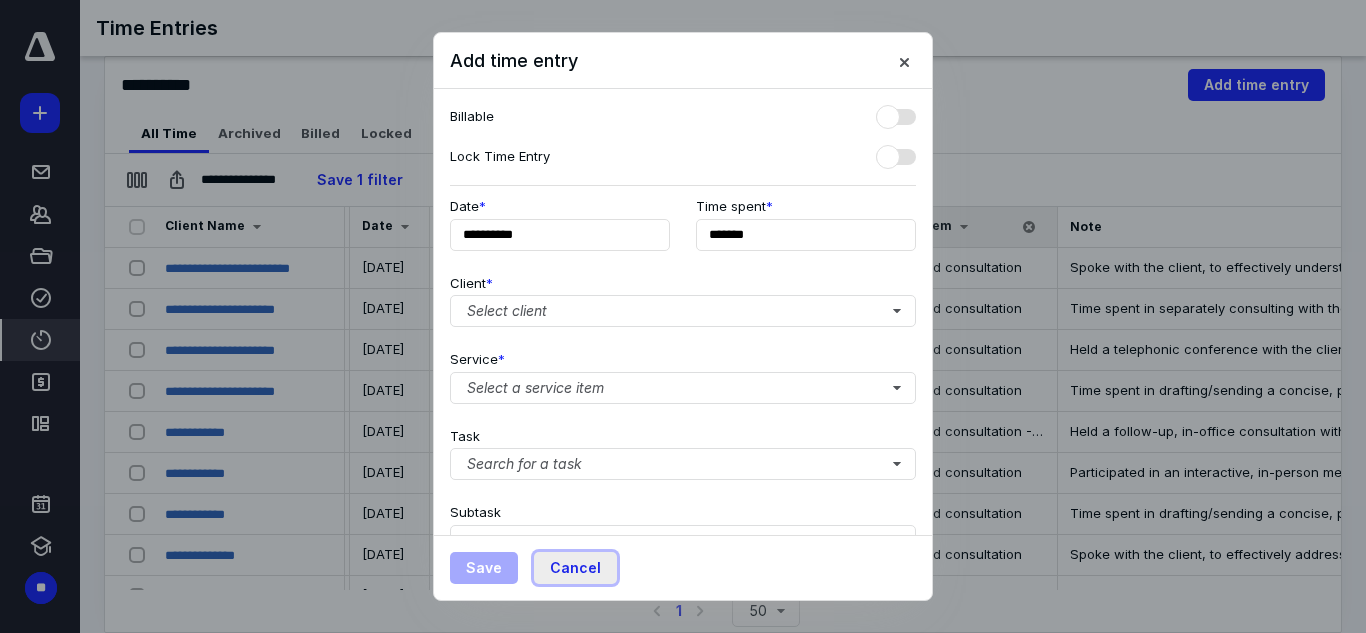 click on "Cancel" at bounding box center (575, 568) 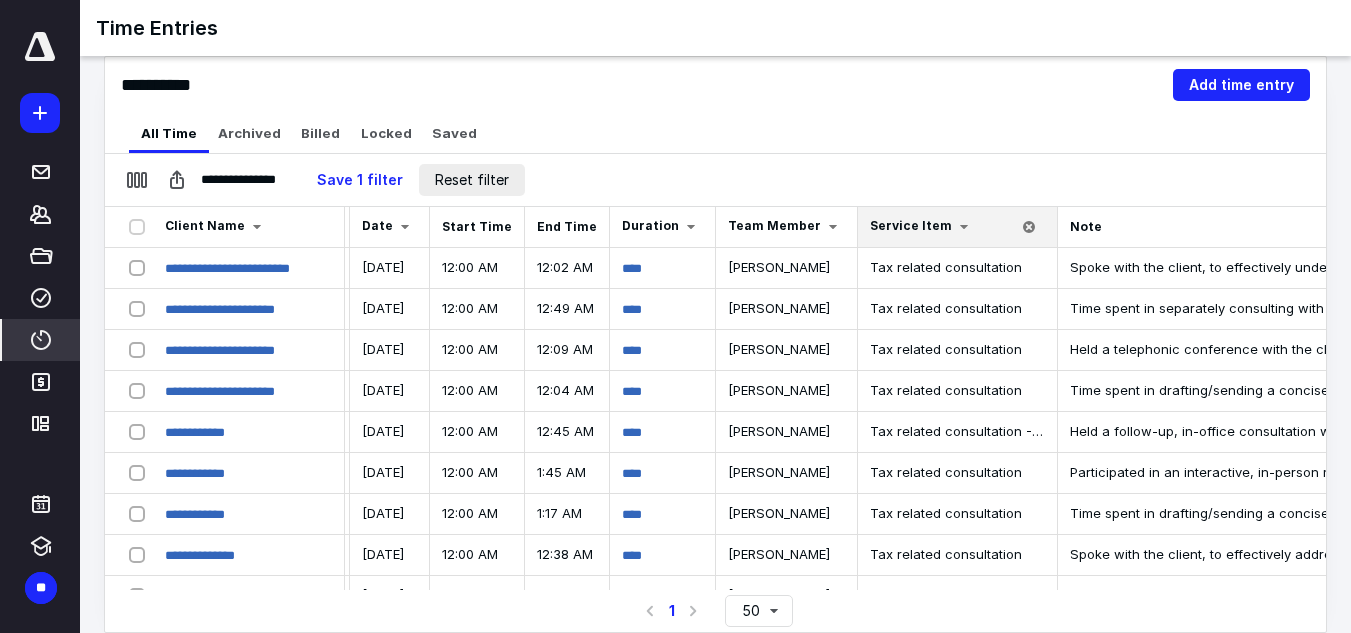 click on "Reset filter" at bounding box center [472, 180] 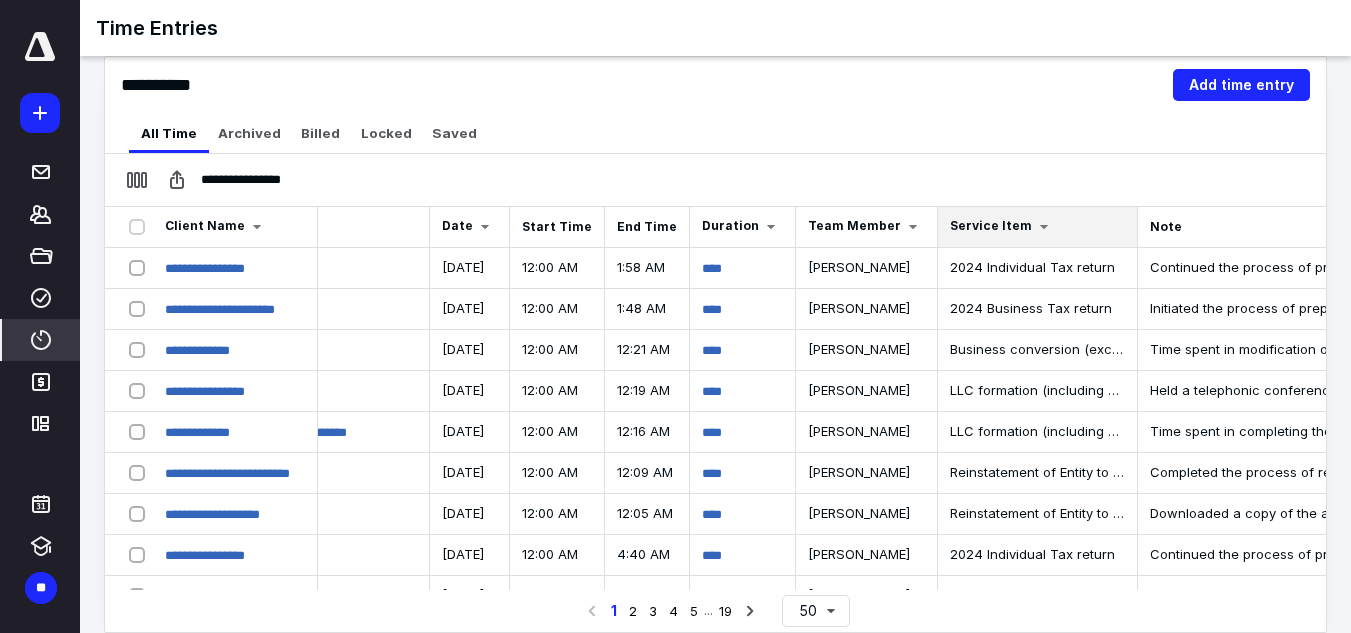 scroll, scrollTop: 0, scrollLeft: 765, axis: horizontal 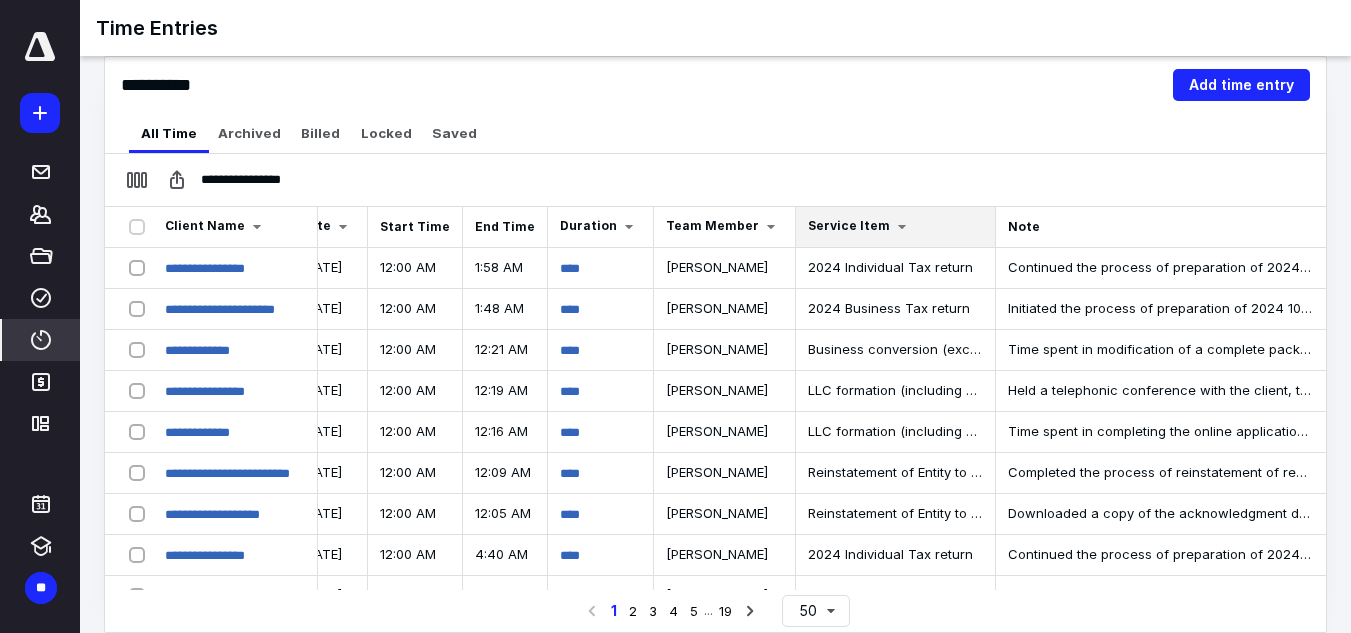 click at bounding box center (902, 227) 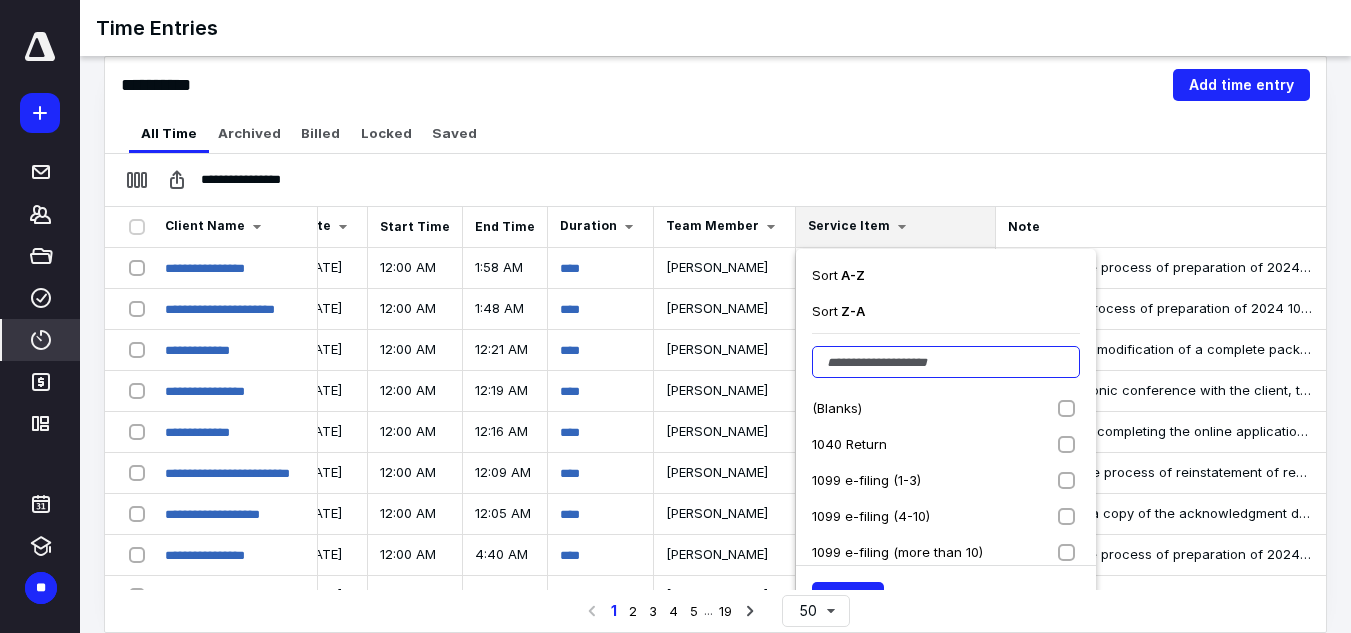 click at bounding box center (946, 362) 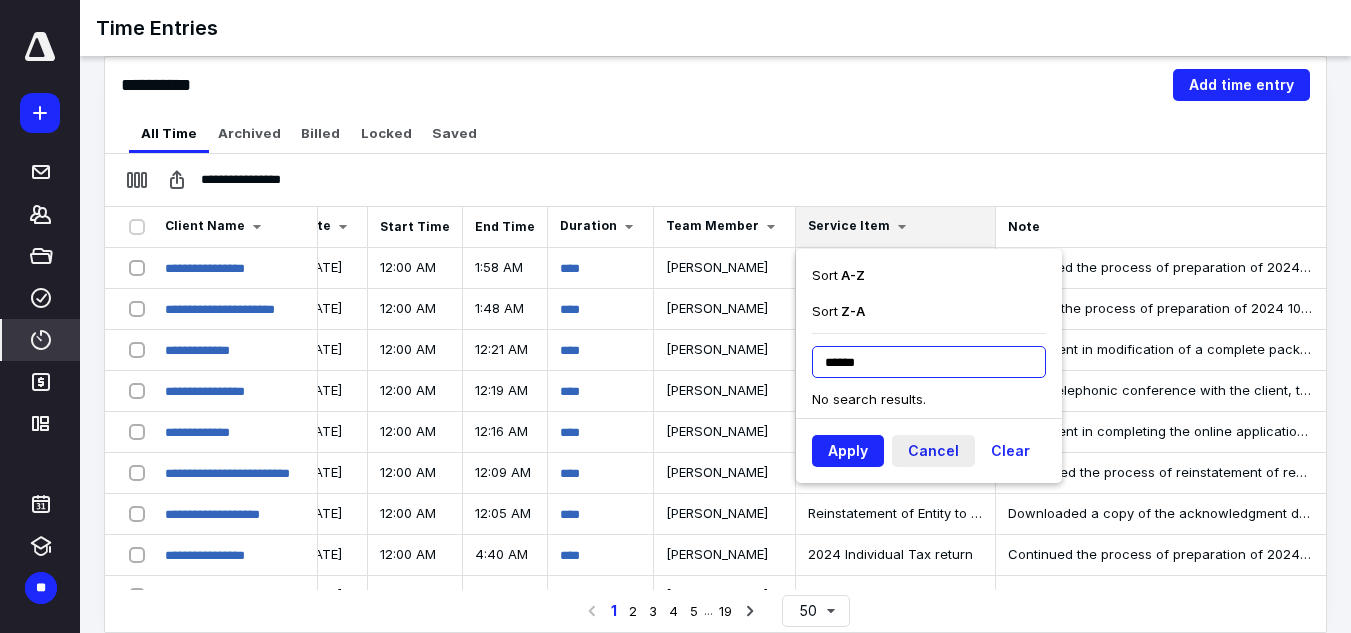 type on "******" 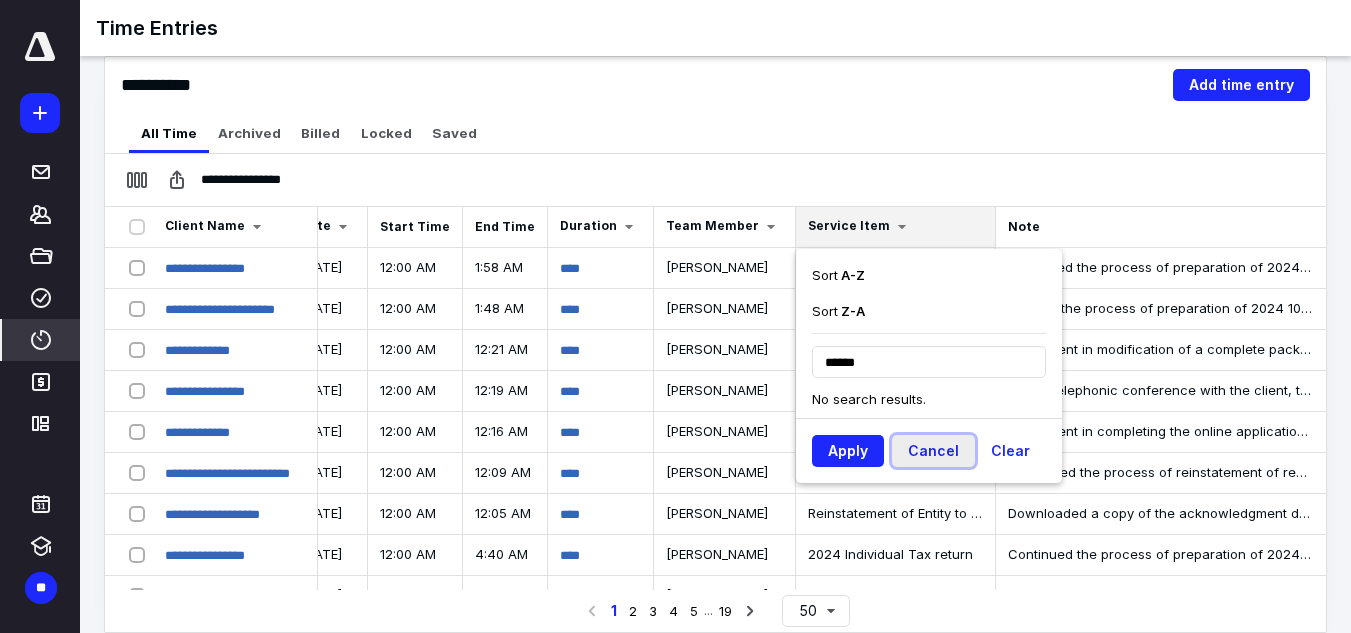 click on "Cancel" at bounding box center [933, 451] 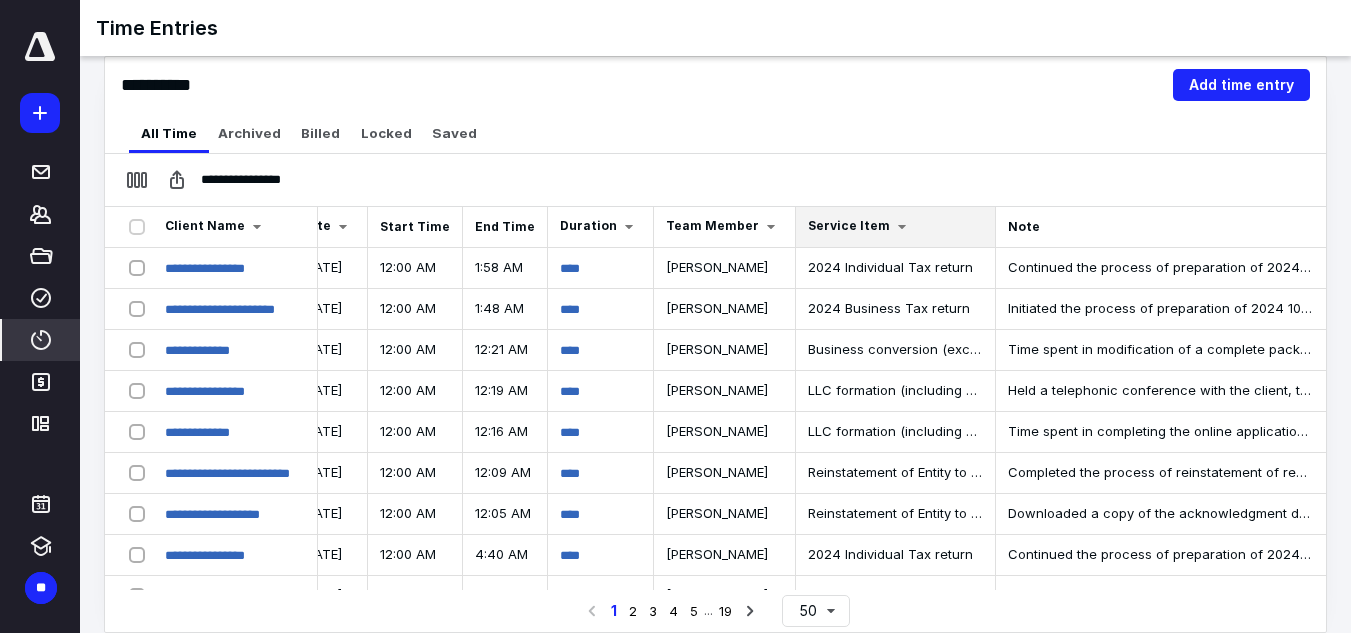 click on "Client Name" at bounding box center (235, 227) 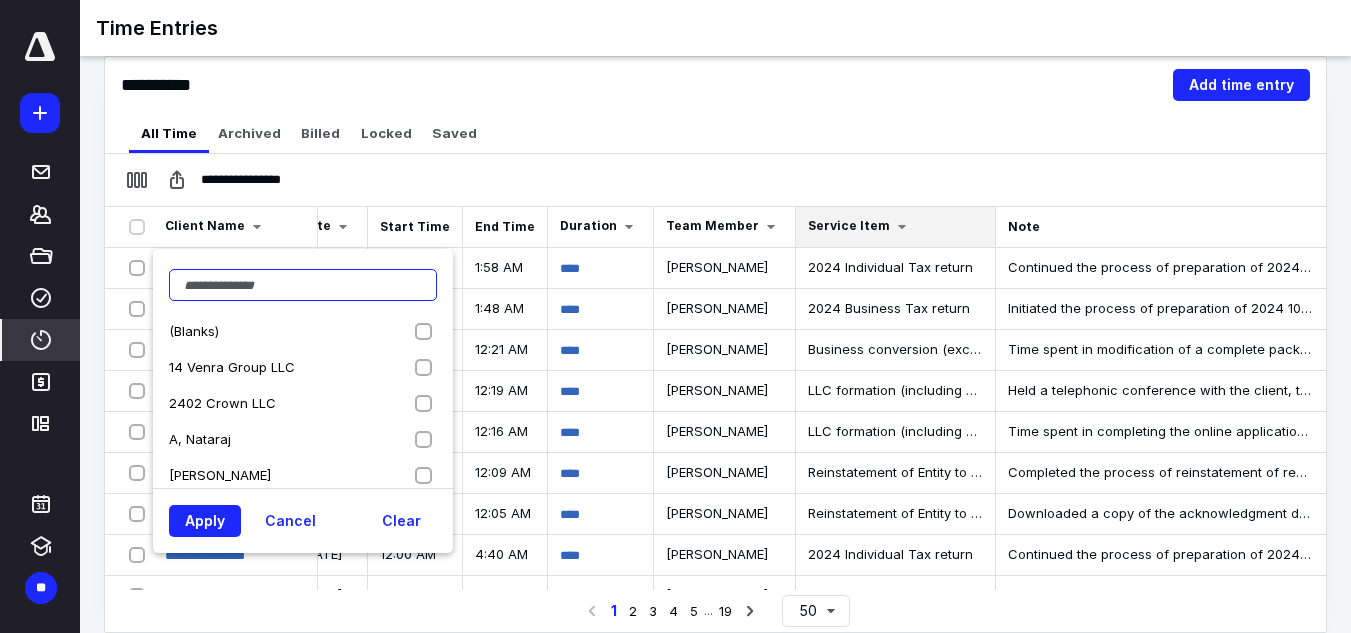 click at bounding box center [303, 285] 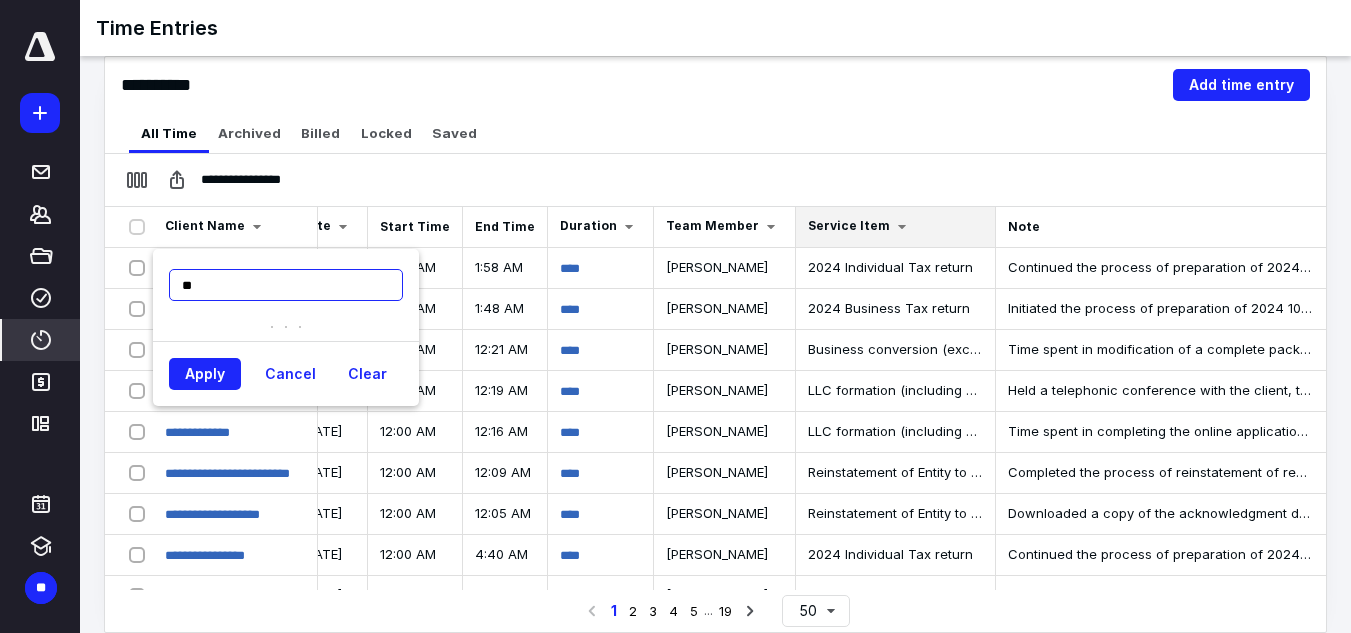 type on "*" 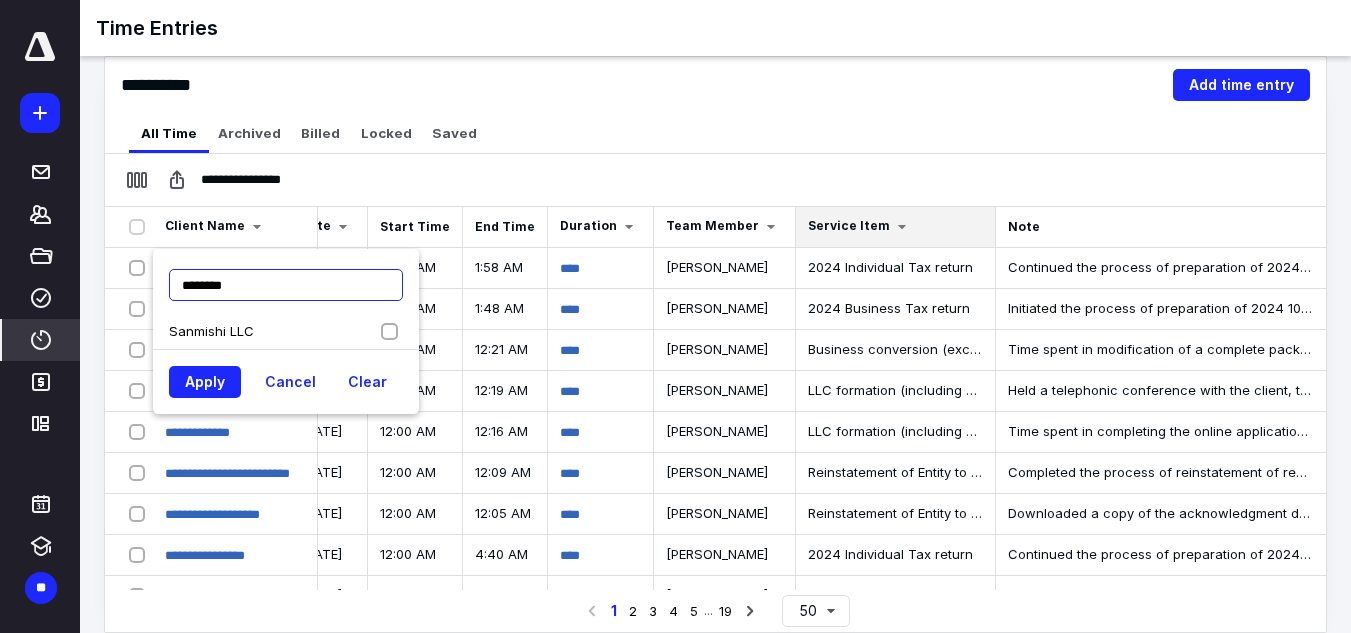 type on "********" 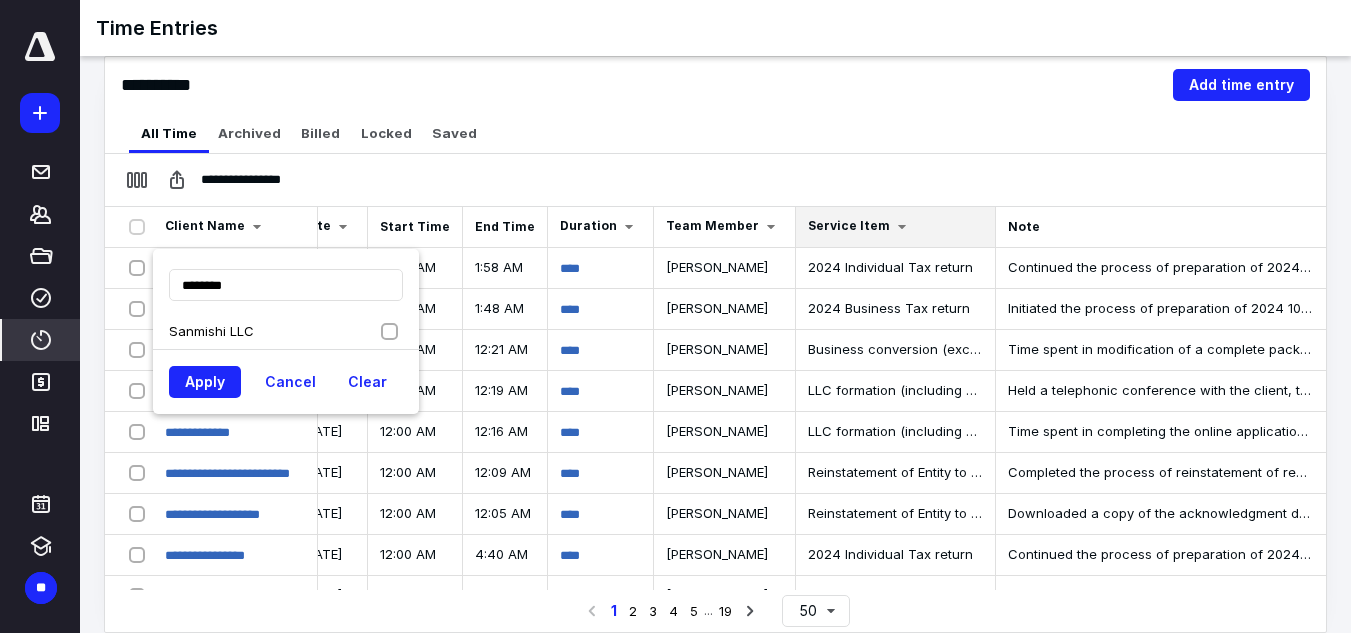 click on "Sanmishi LLC" at bounding box center (211, 331) 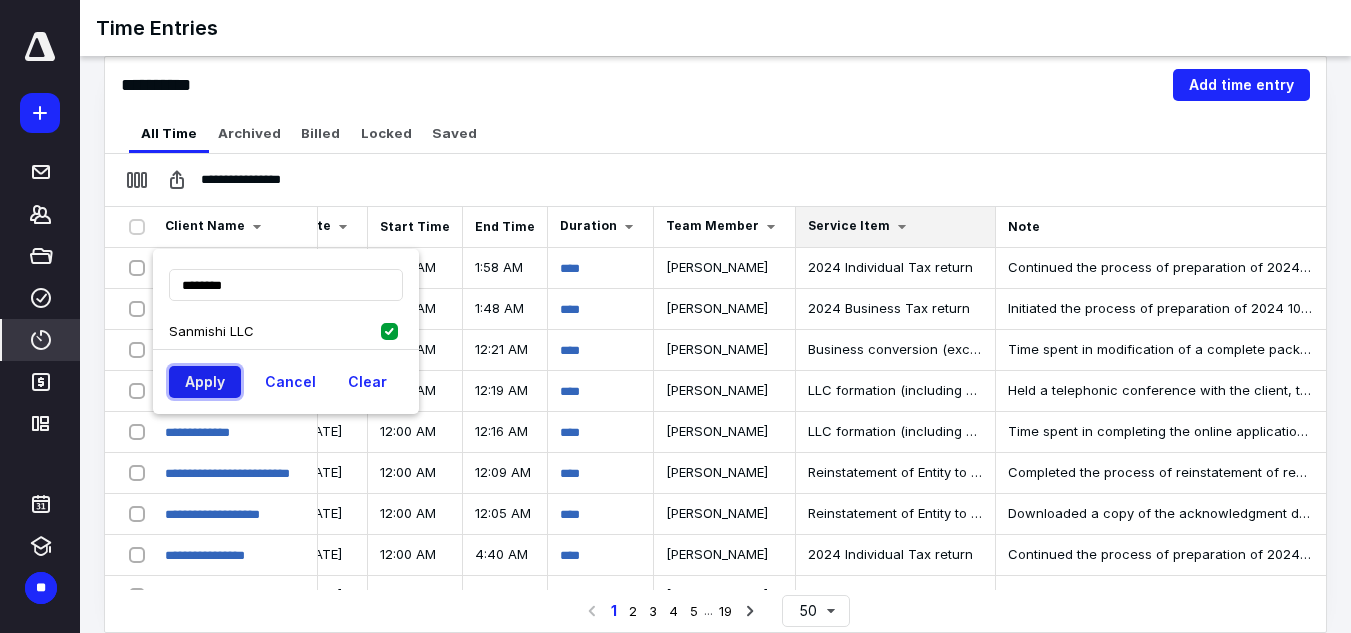 click on "Apply" at bounding box center [205, 382] 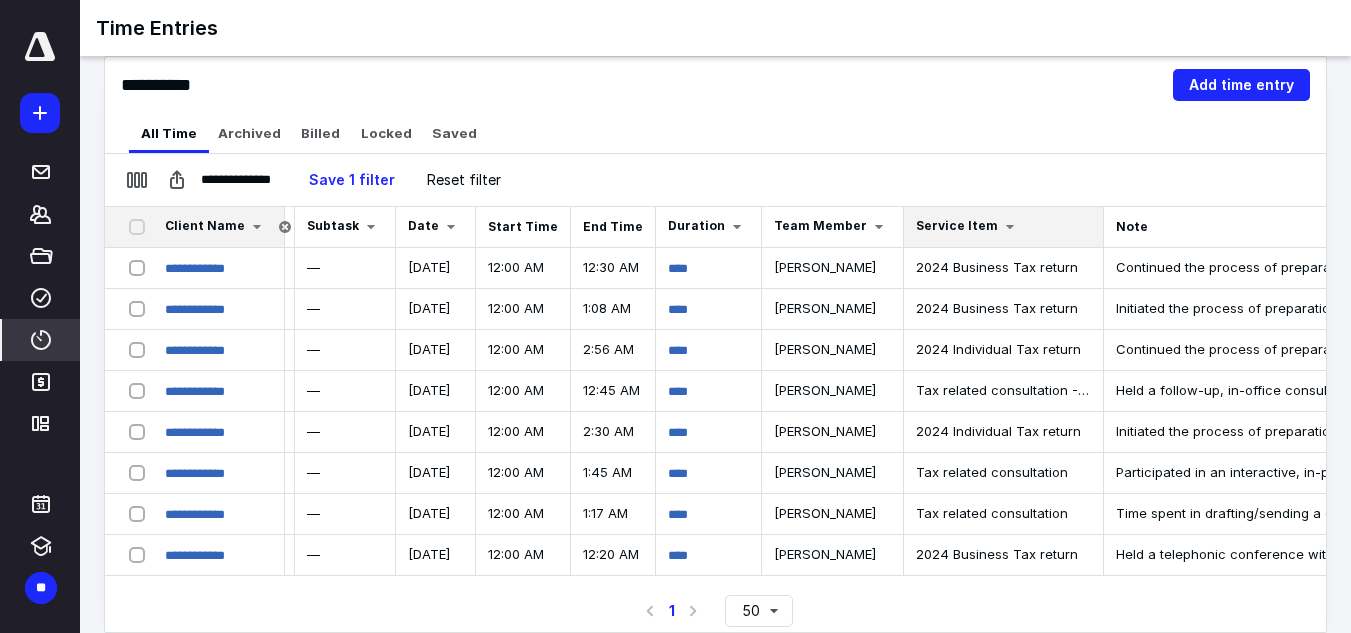scroll, scrollTop: 0, scrollLeft: 482, axis: horizontal 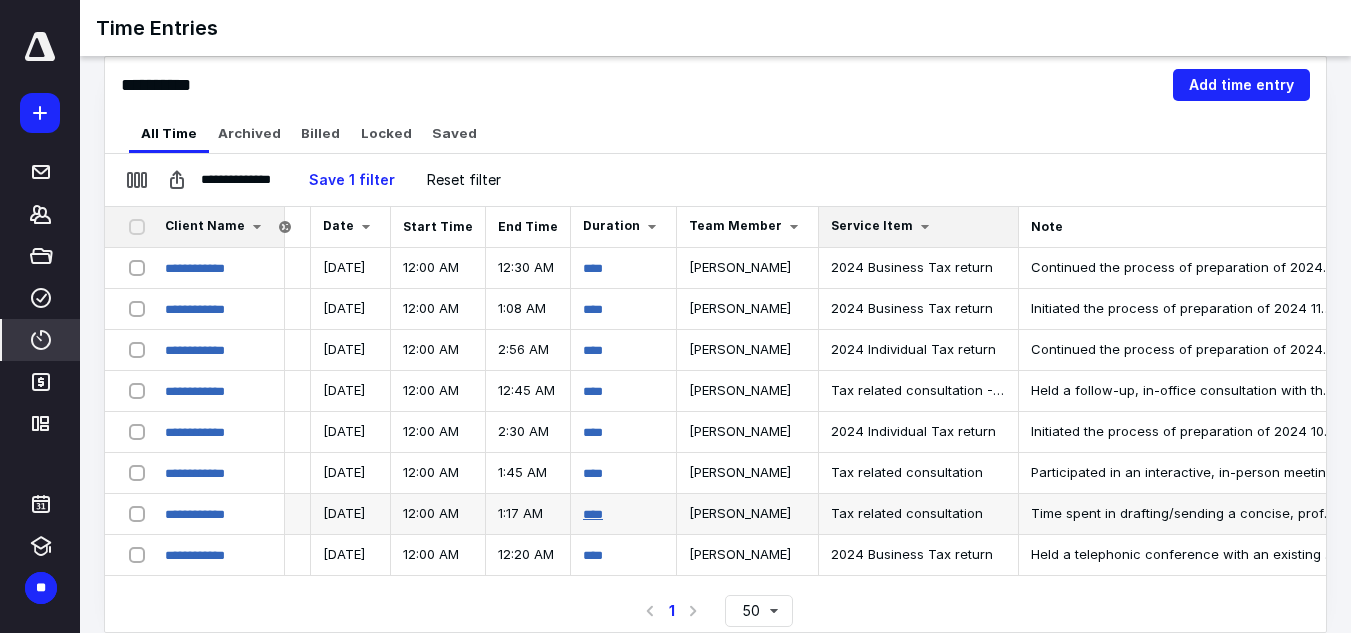 click on "****" at bounding box center (593, 514) 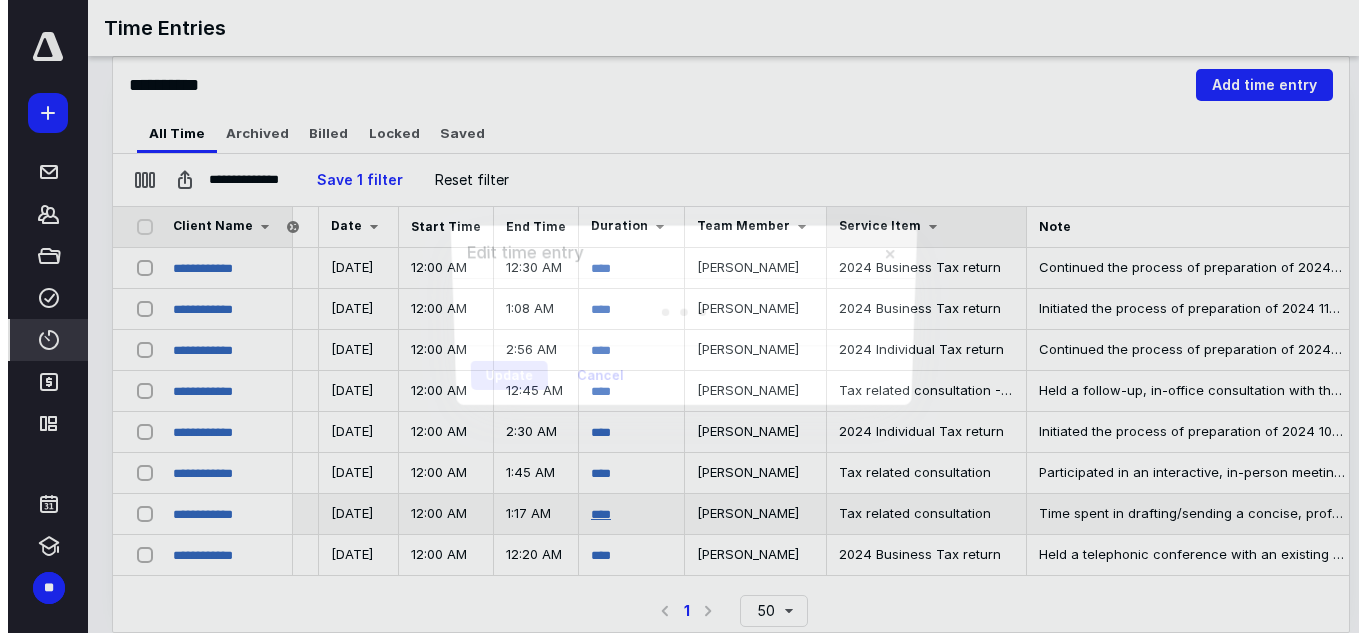 scroll, scrollTop: 0, scrollLeft: 467, axis: horizontal 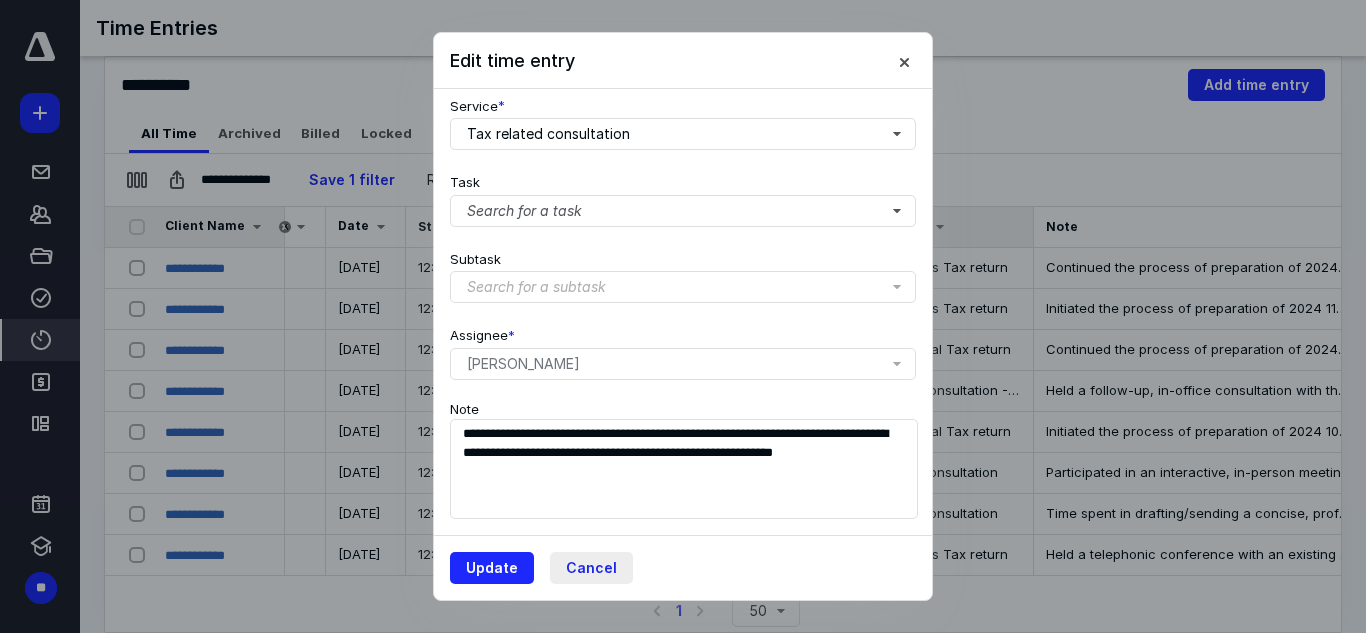 click on "Cancel" at bounding box center [591, 568] 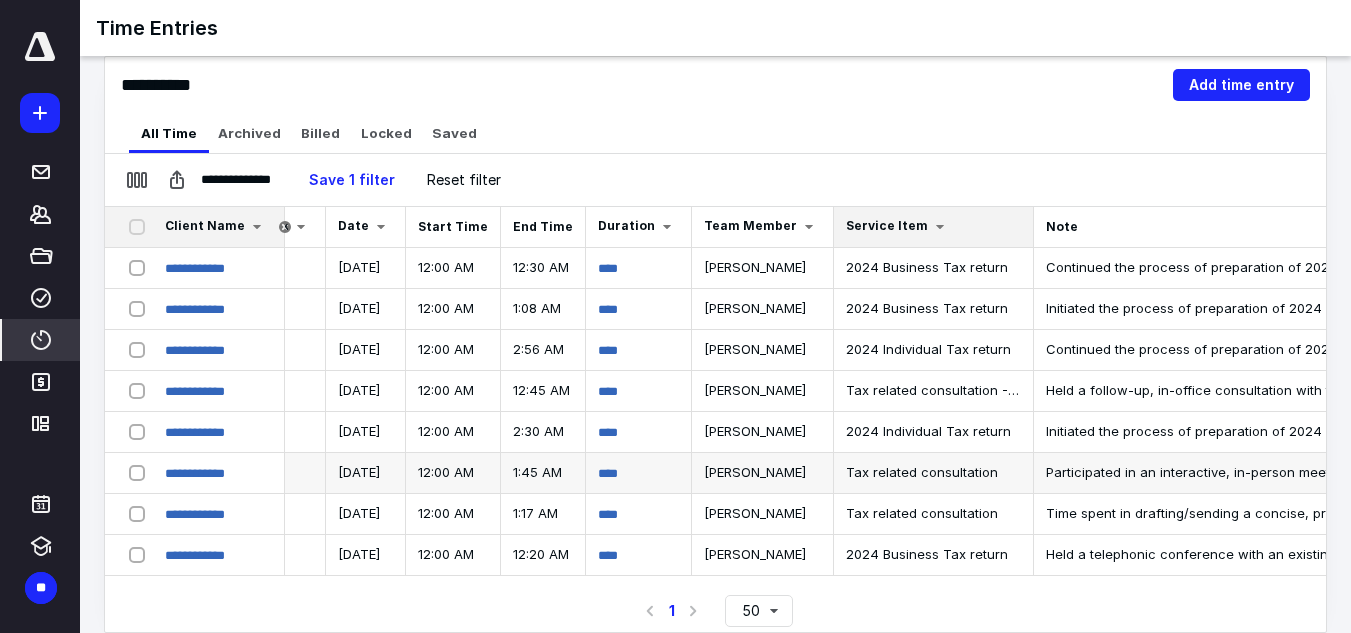scroll, scrollTop: 1, scrollLeft: 467, axis: both 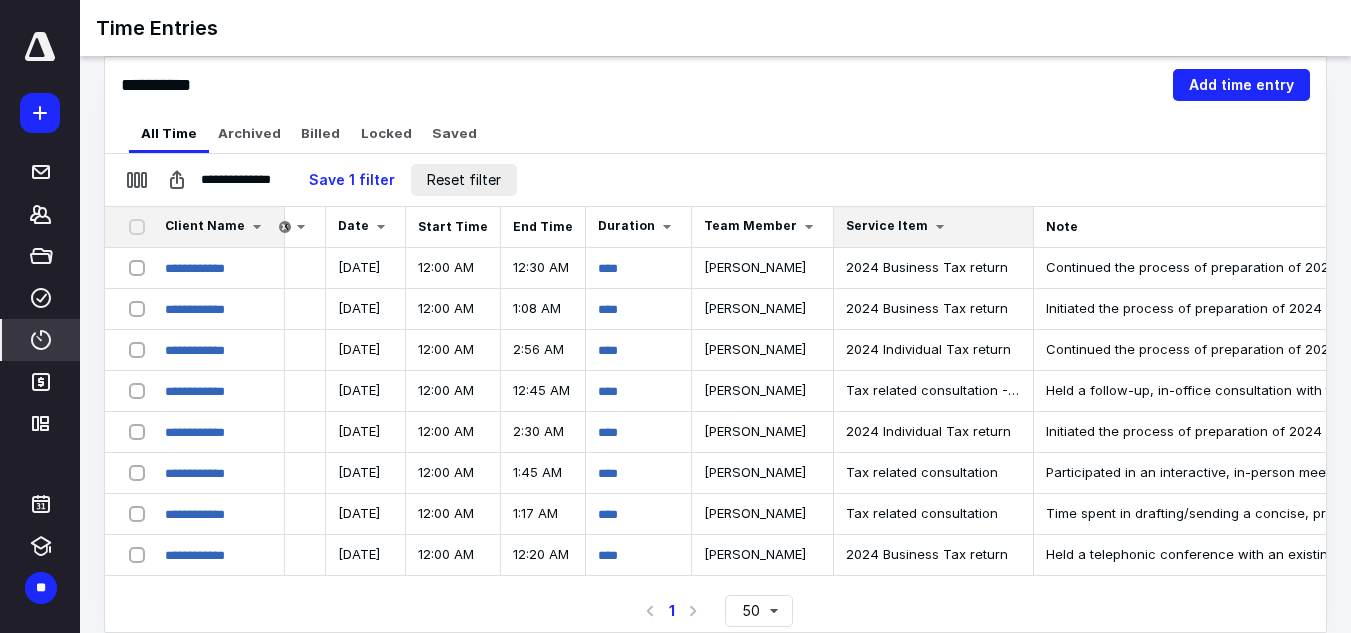 click on "Reset filter" at bounding box center [464, 180] 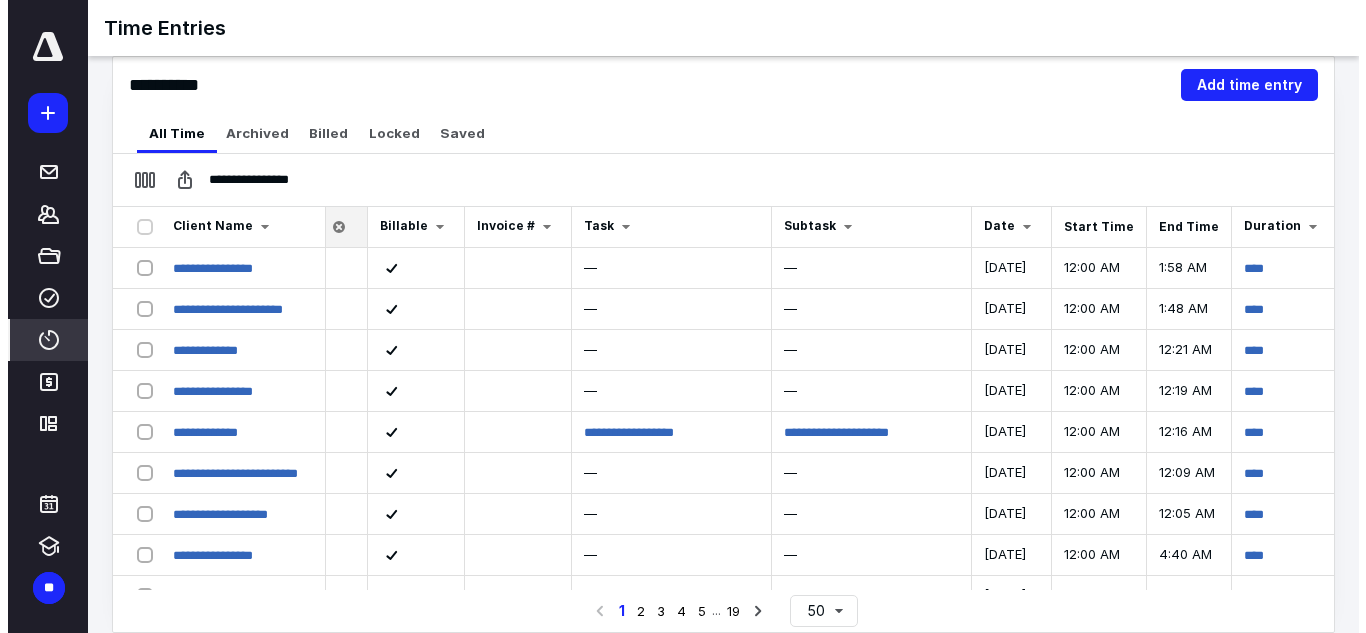 scroll, scrollTop: 0, scrollLeft: 699, axis: horizontal 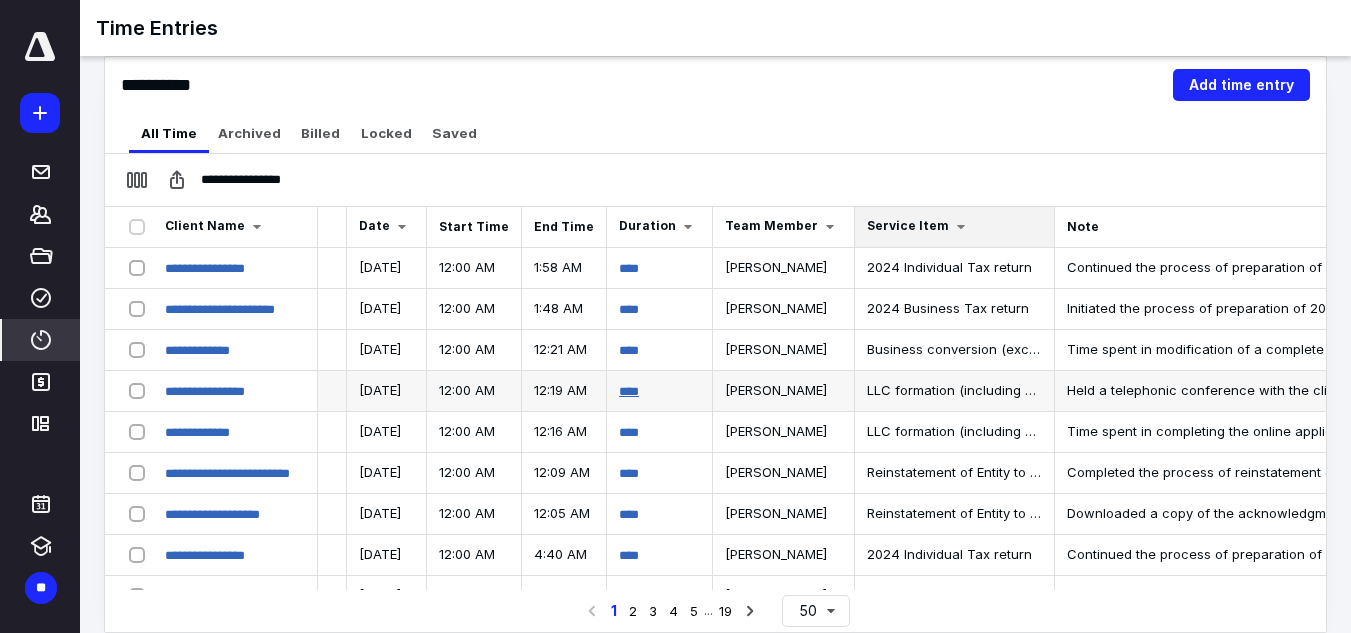 click on "****" at bounding box center [629, 391] 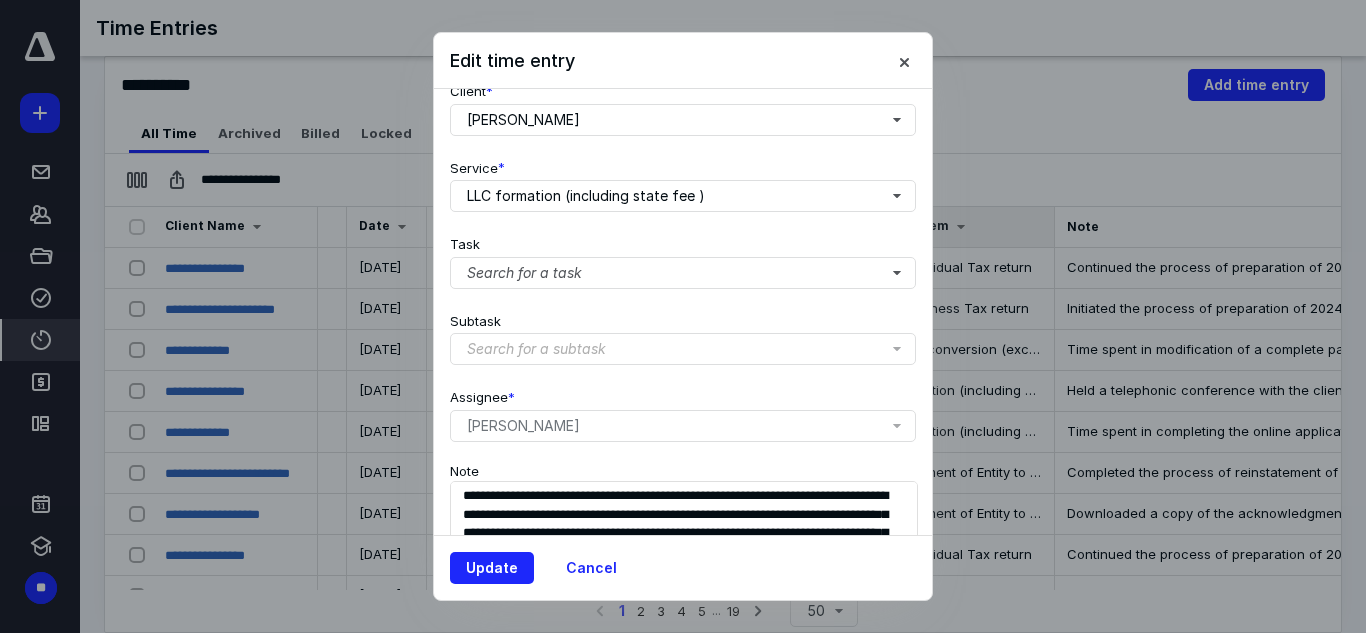 scroll, scrollTop: 300, scrollLeft: 0, axis: vertical 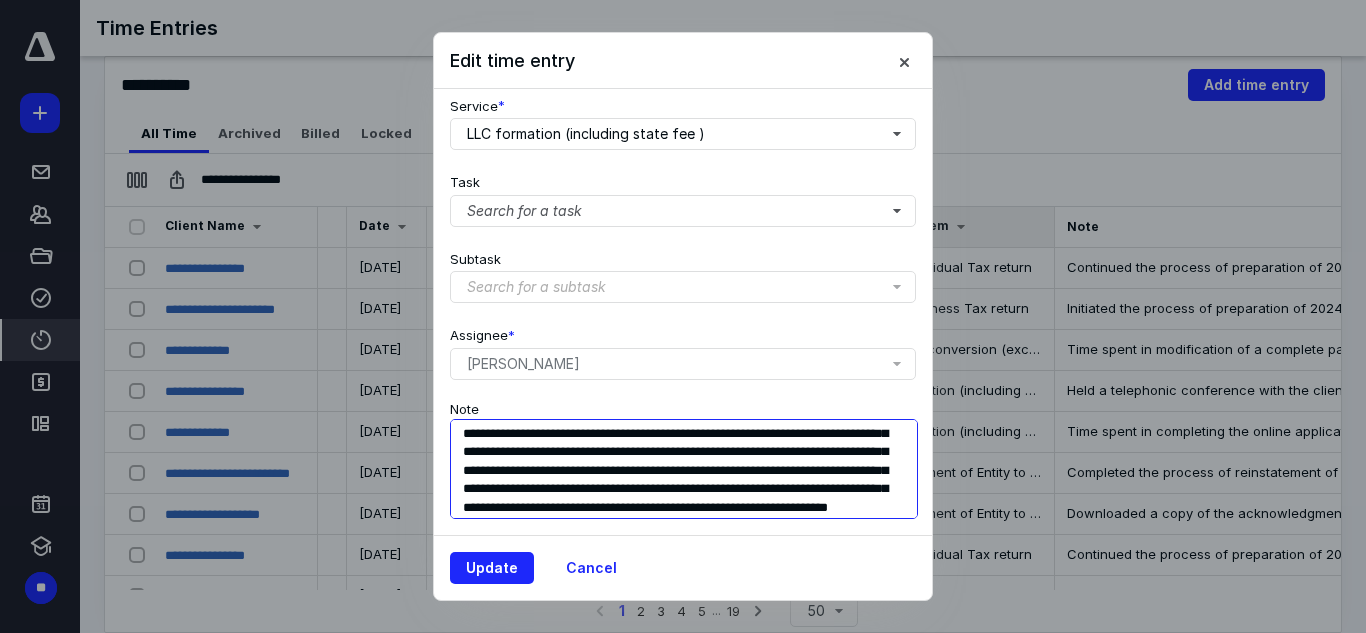 drag, startPoint x: 464, startPoint y: 418, endPoint x: 842, endPoint y: 499, distance: 386.58118 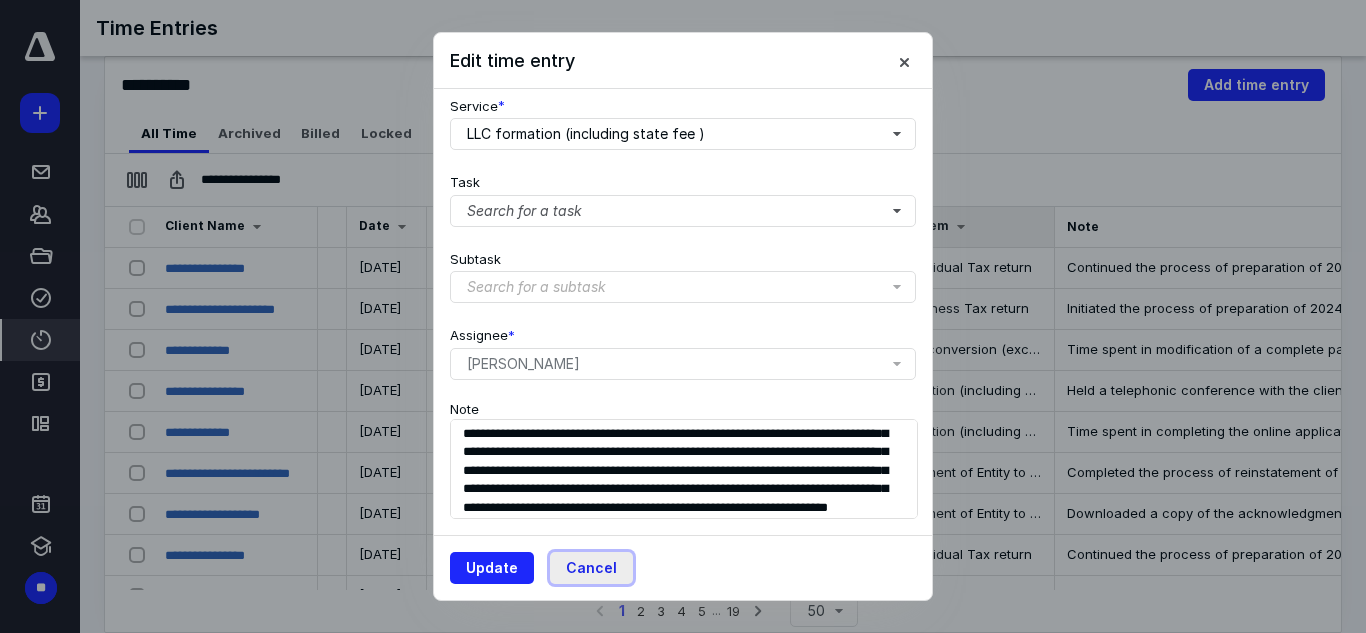 click on "Cancel" at bounding box center (591, 568) 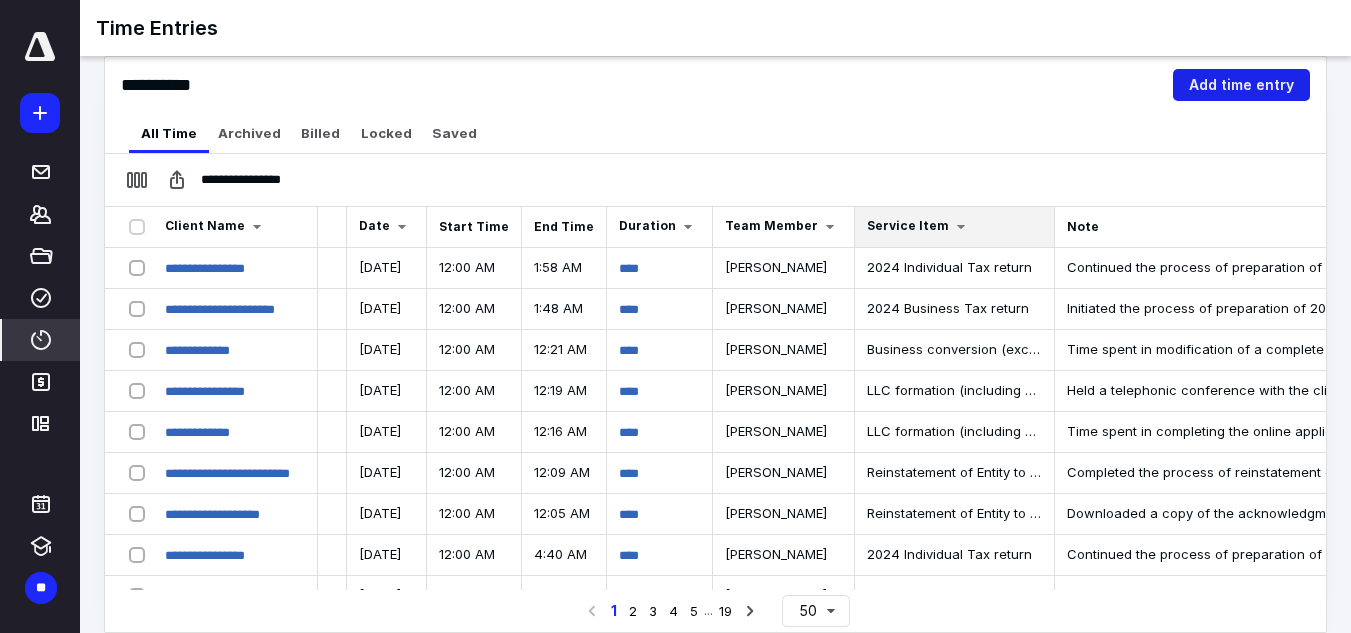 click on "**********" at bounding box center (715, 85) 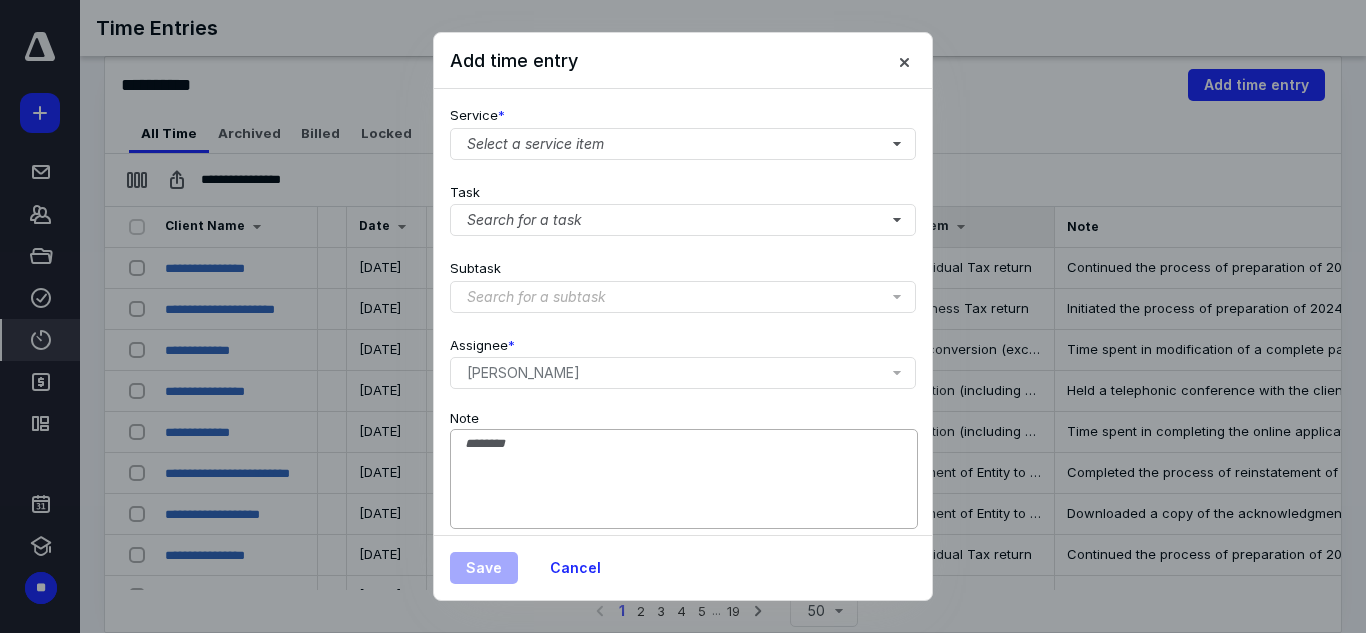 scroll, scrollTop: 269, scrollLeft: 0, axis: vertical 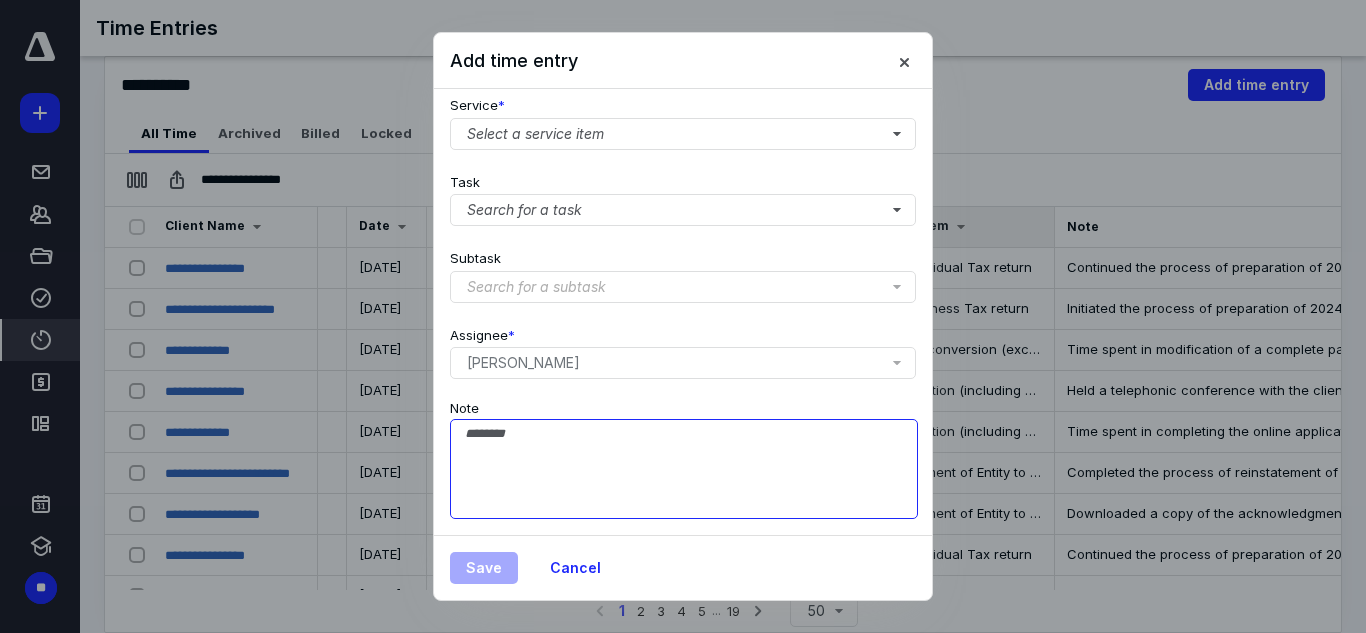 click on "Note" at bounding box center (684, 469) 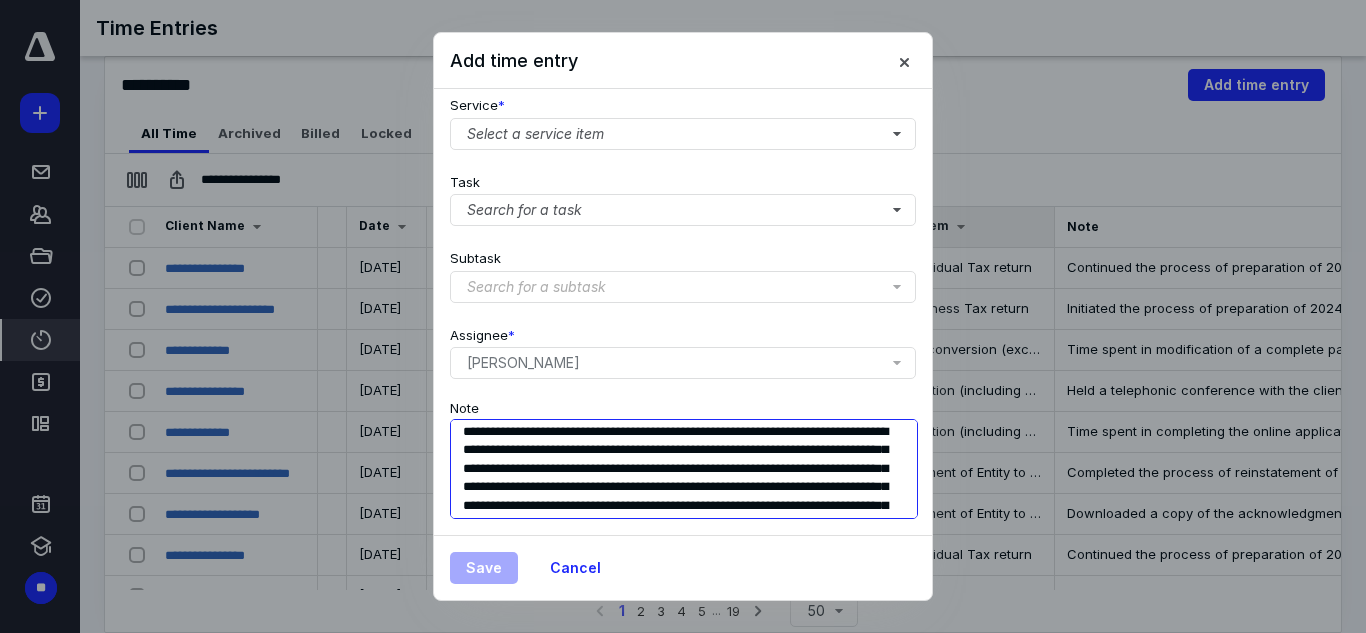 scroll, scrollTop: 0, scrollLeft: 0, axis: both 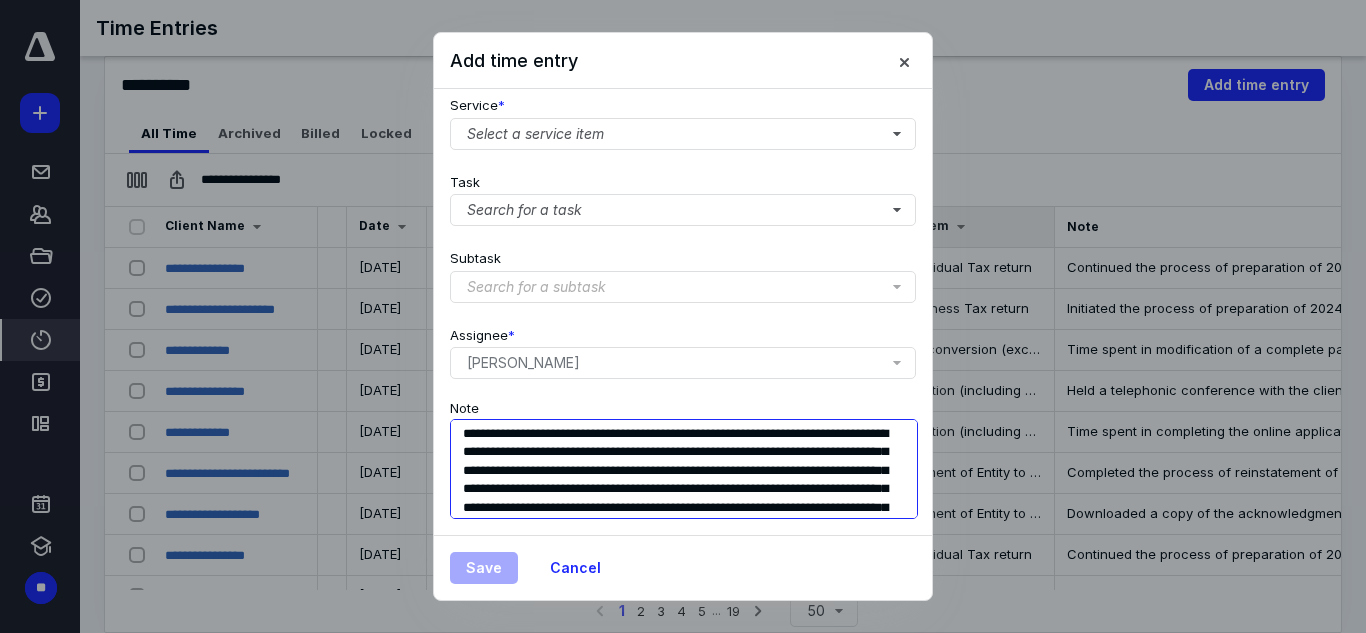 drag, startPoint x: 463, startPoint y: 420, endPoint x: 533, endPoint y: 444, distance: 74 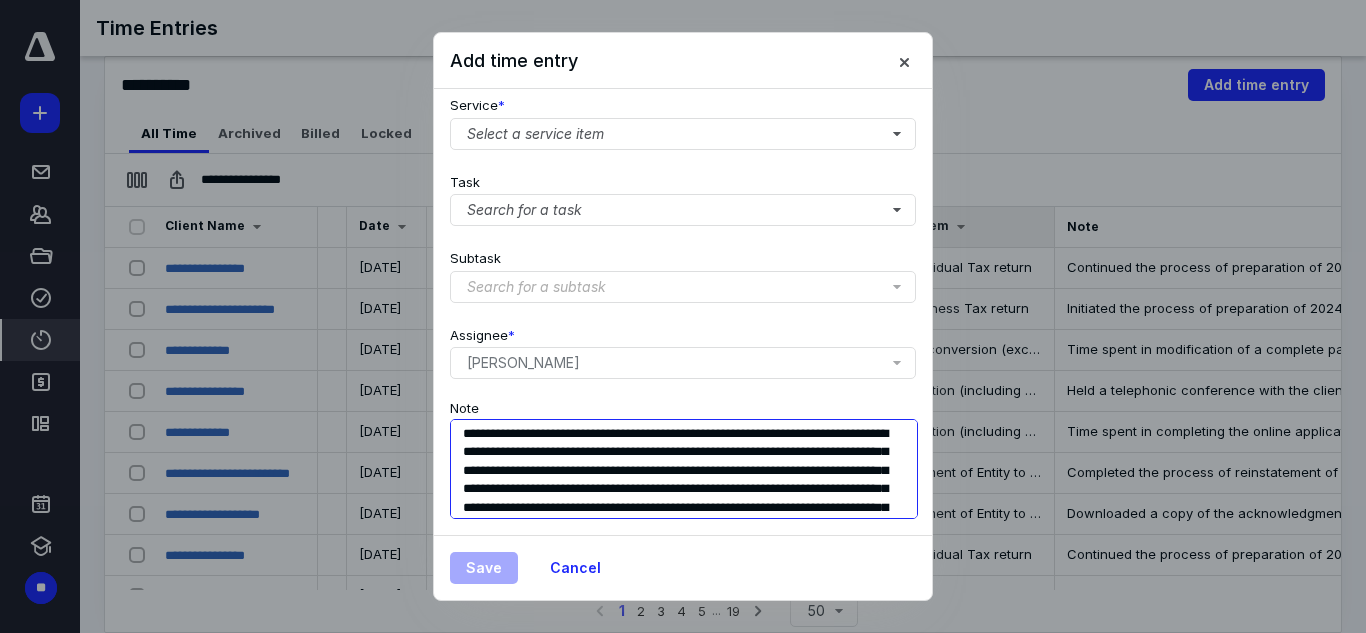 click on "**********" at bounding box center [684, 469] 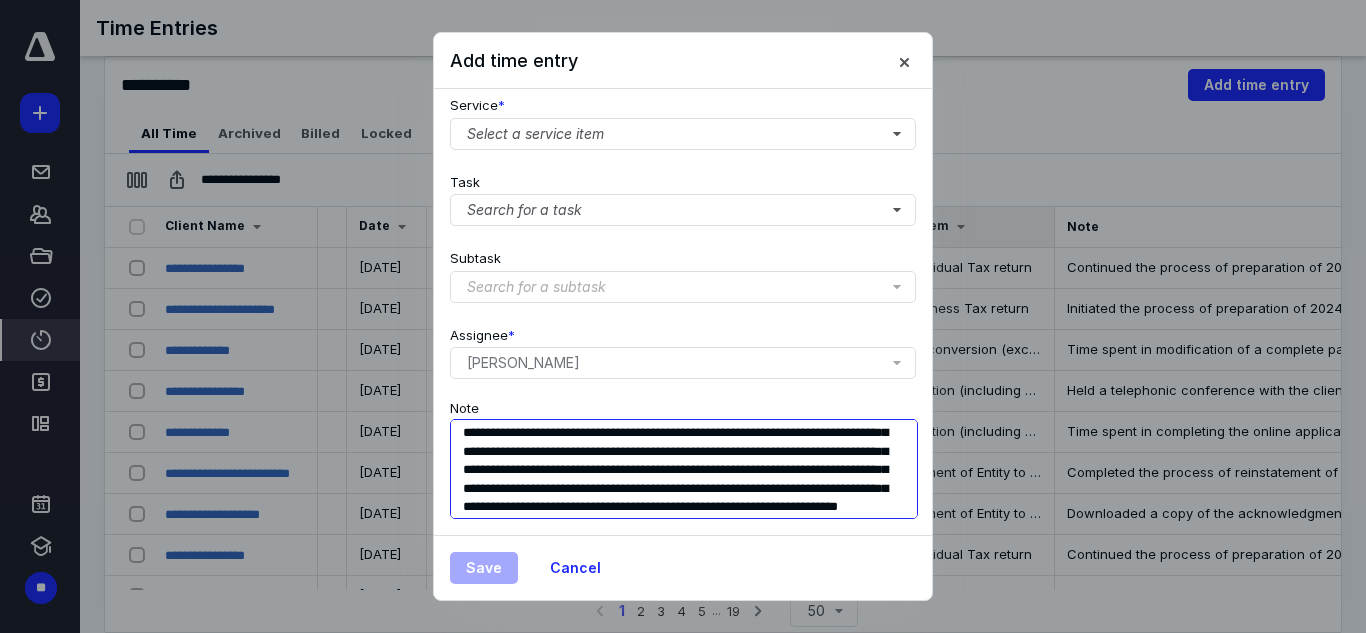 scroll, scrollTop: 57, scrollLeft: 0, axis: vertical 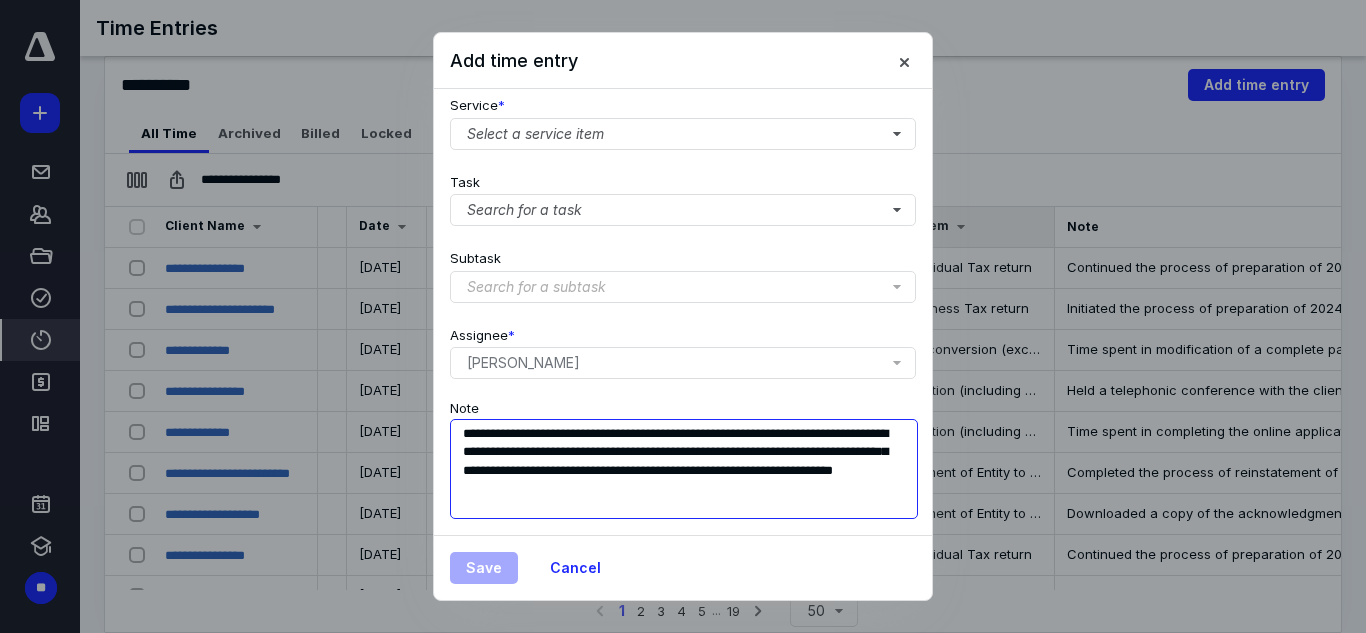 click on "**********" at bounding box center [684, 469] 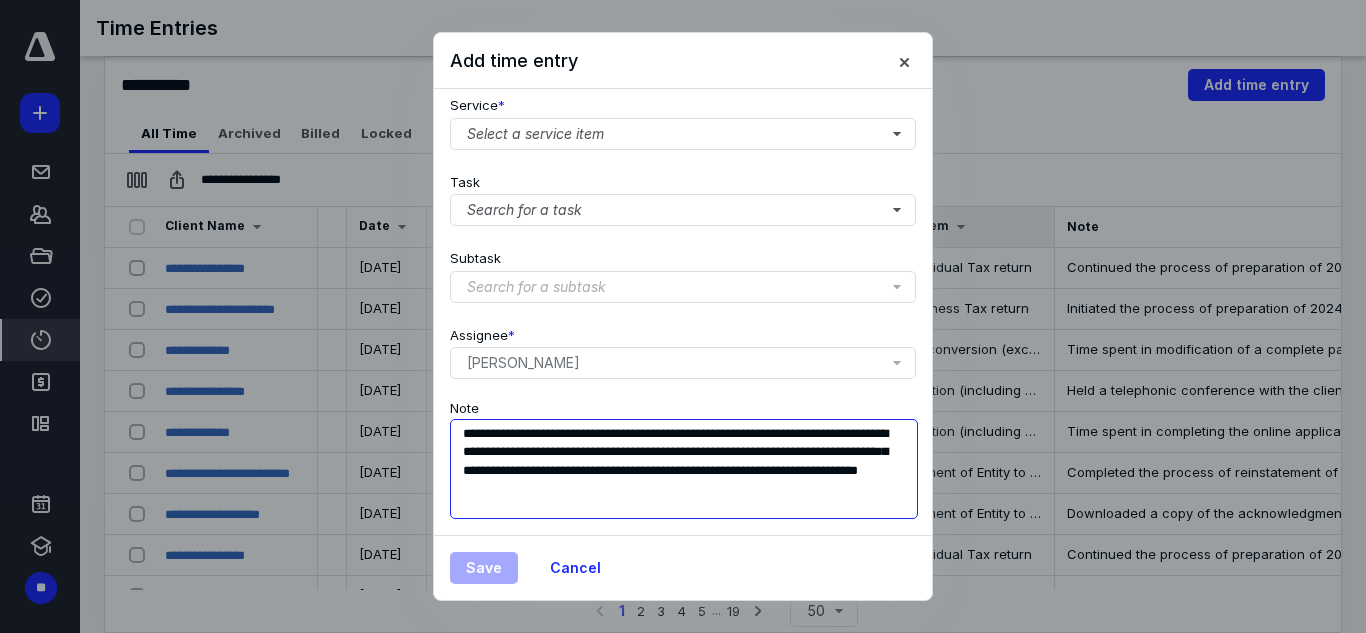 drag, startPoint x: 820, startPoint y: 438, endPoint x: 886, endPoint y: 437, distance: 66.007576 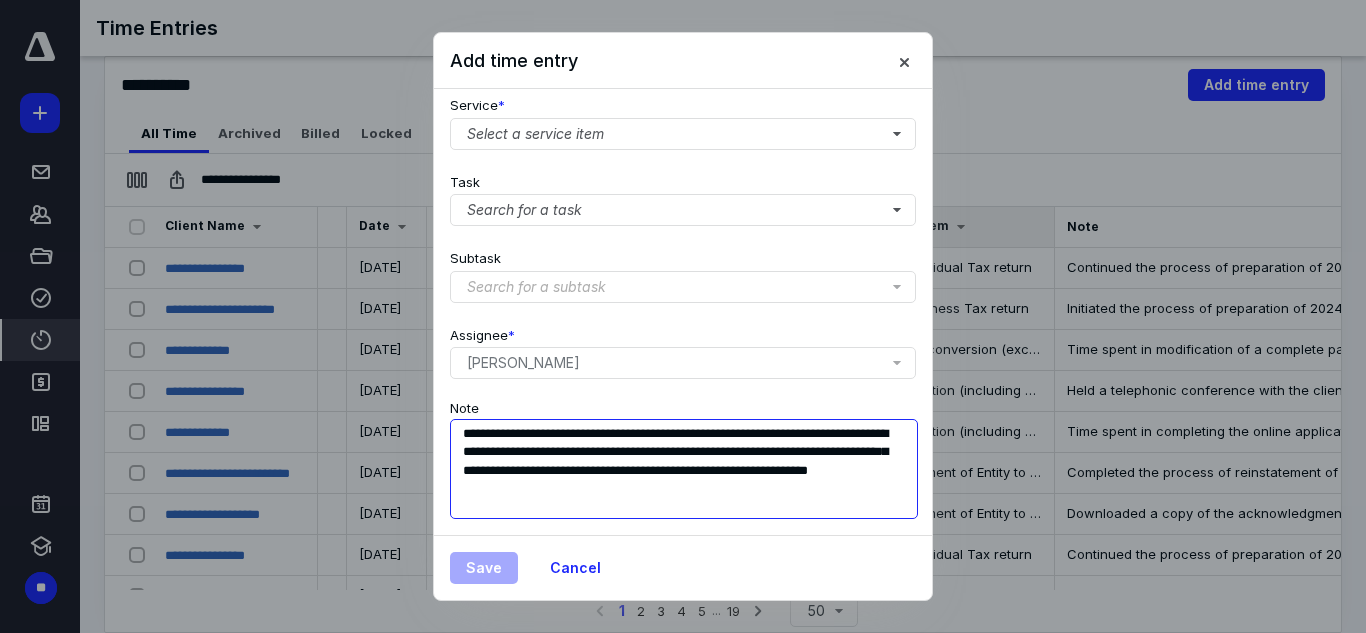 click on "**********" at bounding box center [684, 469] 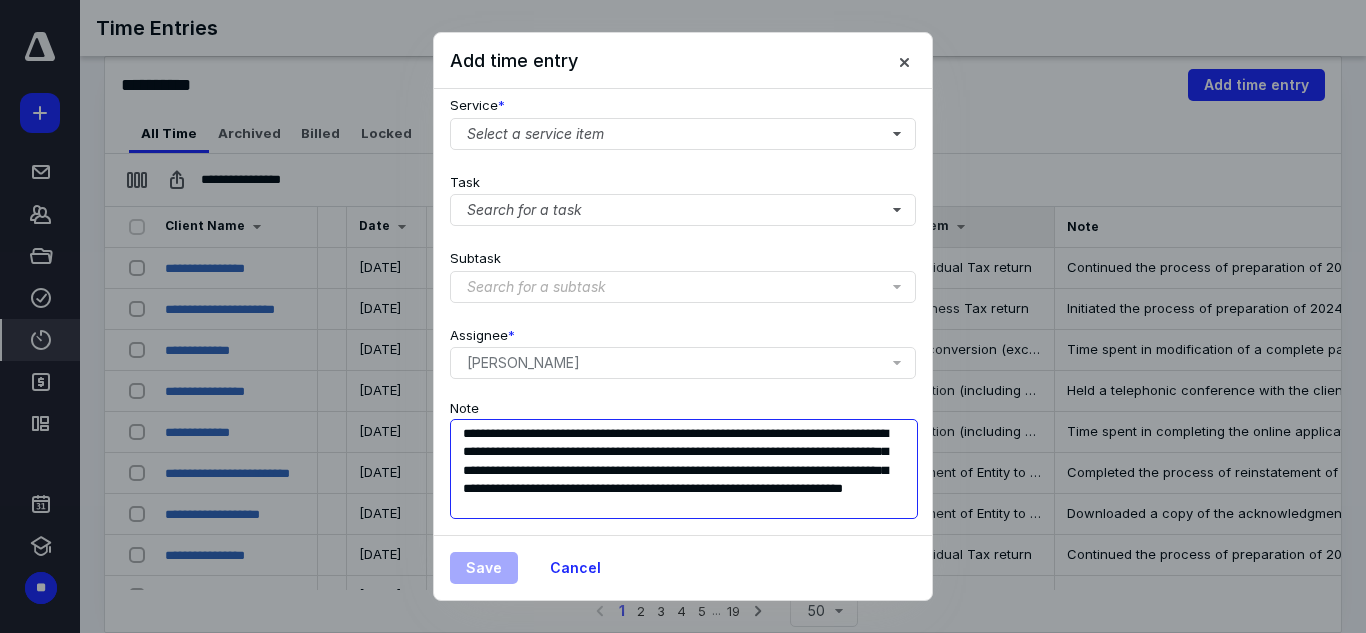 click on "**********" at bounding box center [684, 469] 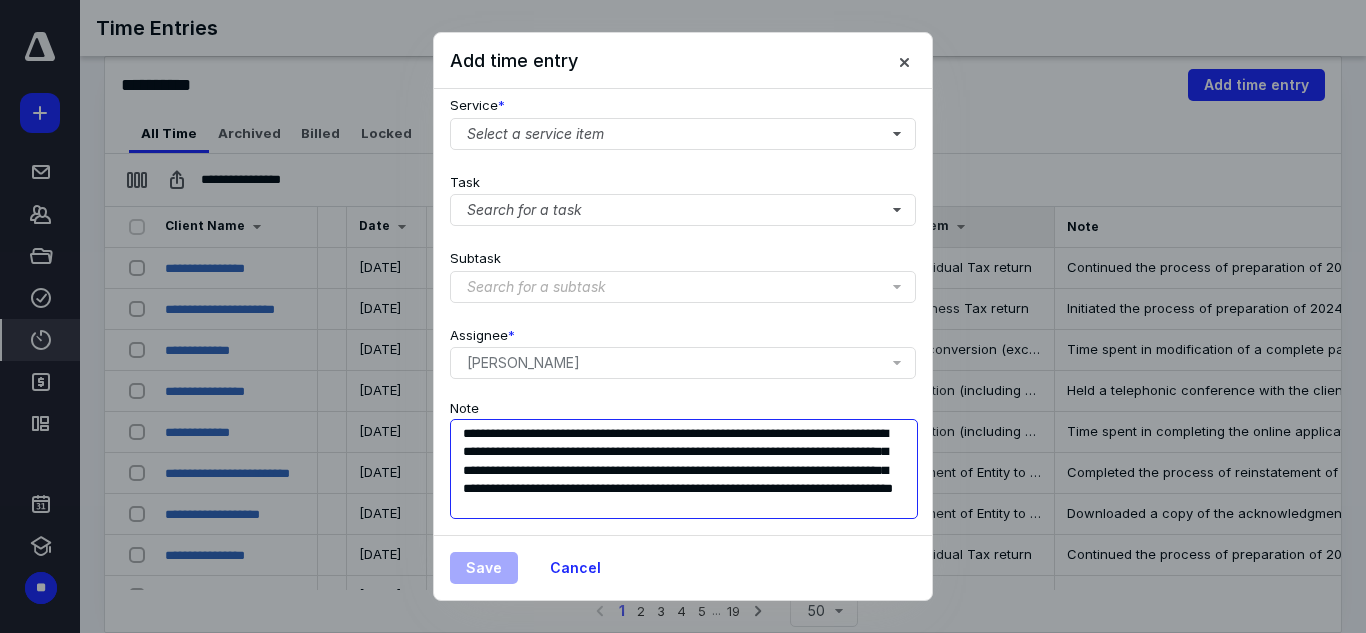 click on "**********" at bounding box center [684, 469] 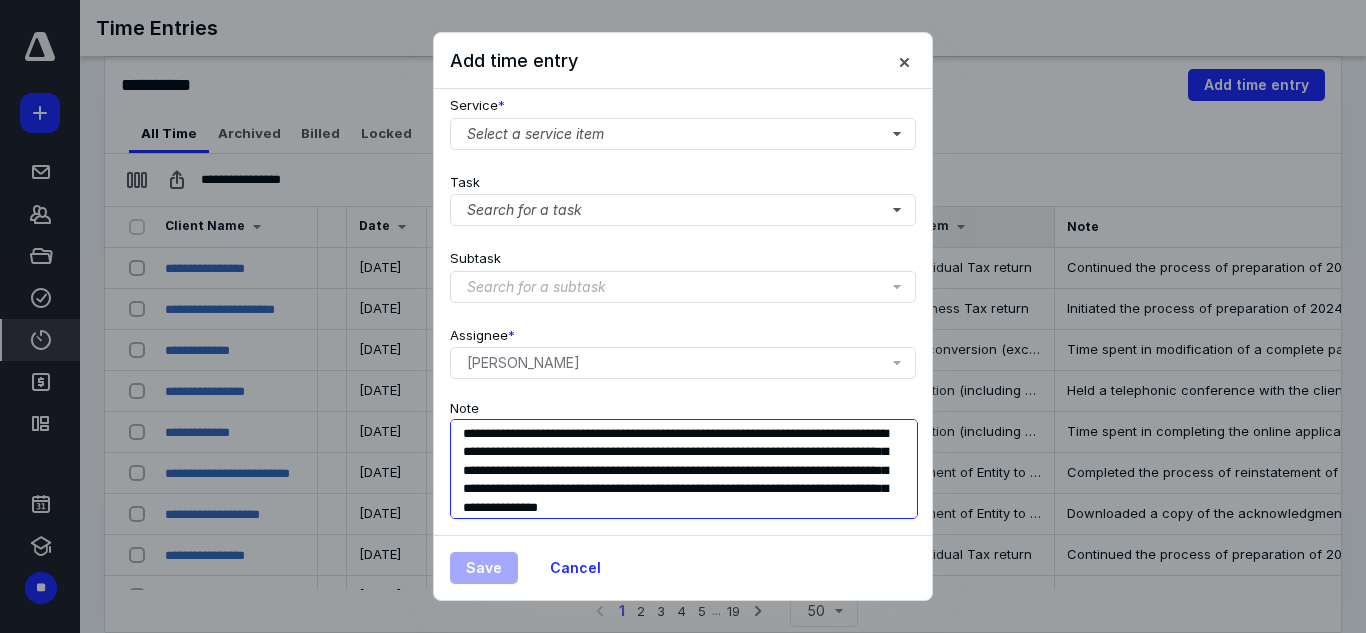 click on "**********" at bounding box center (684, 469) 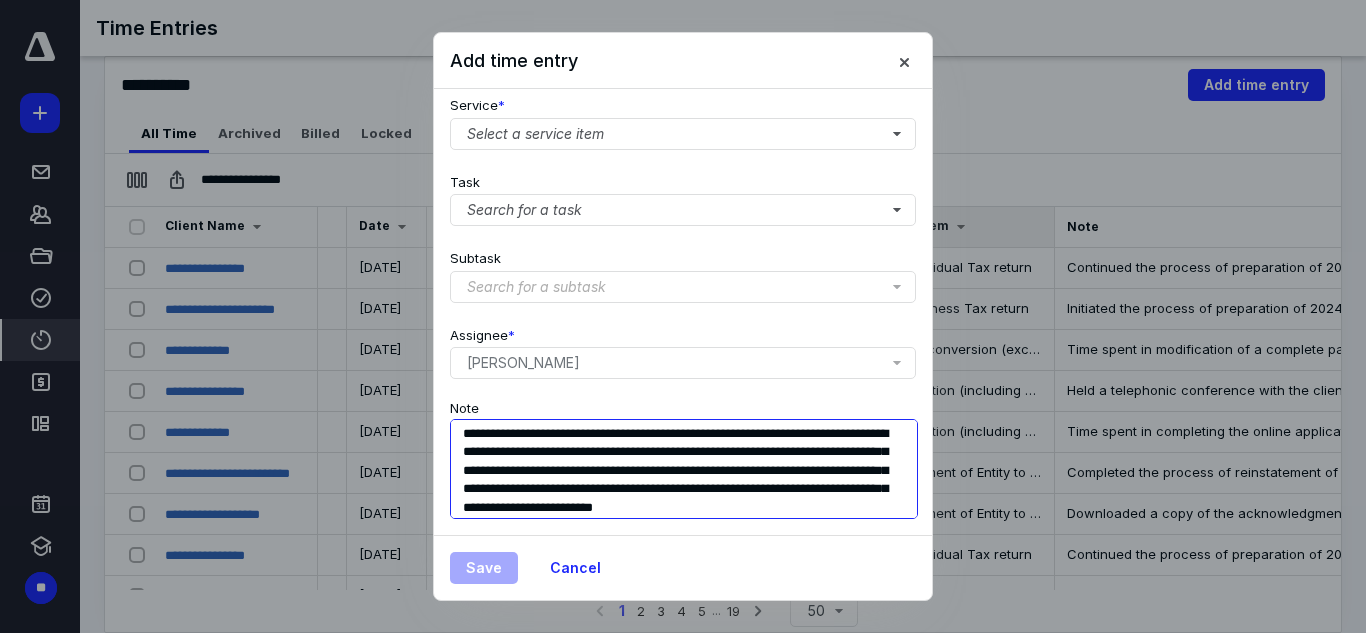 click on "**********" at bounding box center [684, 469] 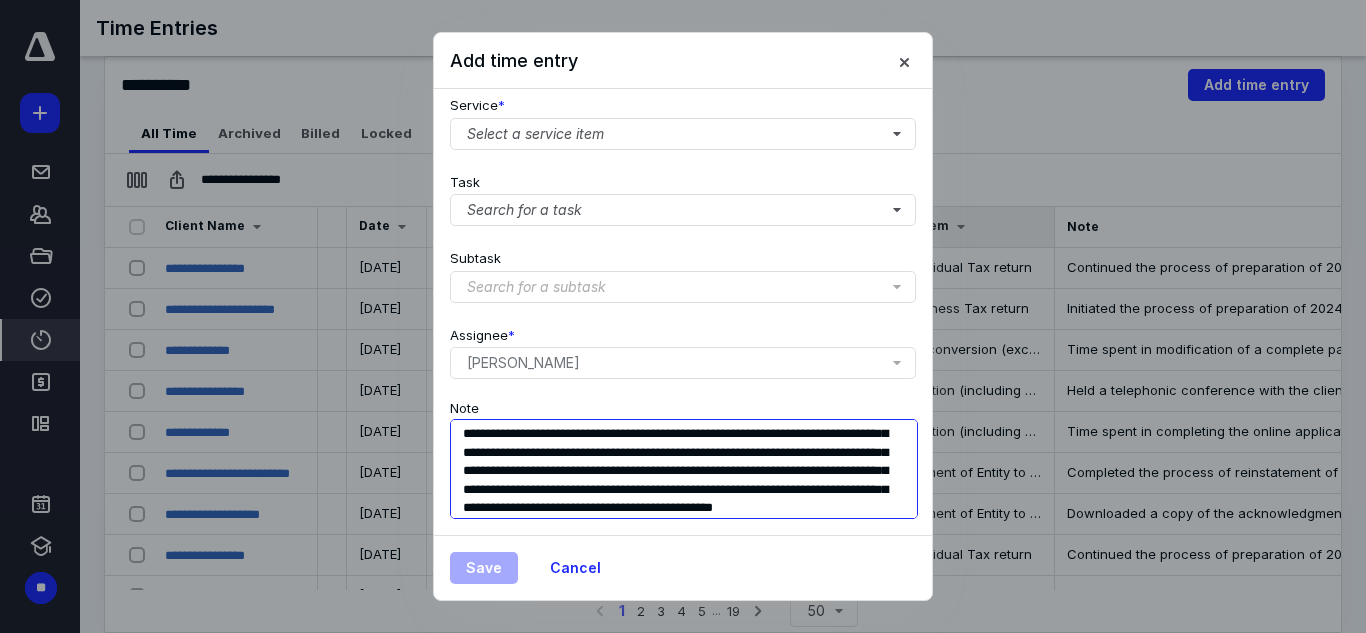 scroll, scrollTop: 37, scrollLeft: 0, axis: vertical 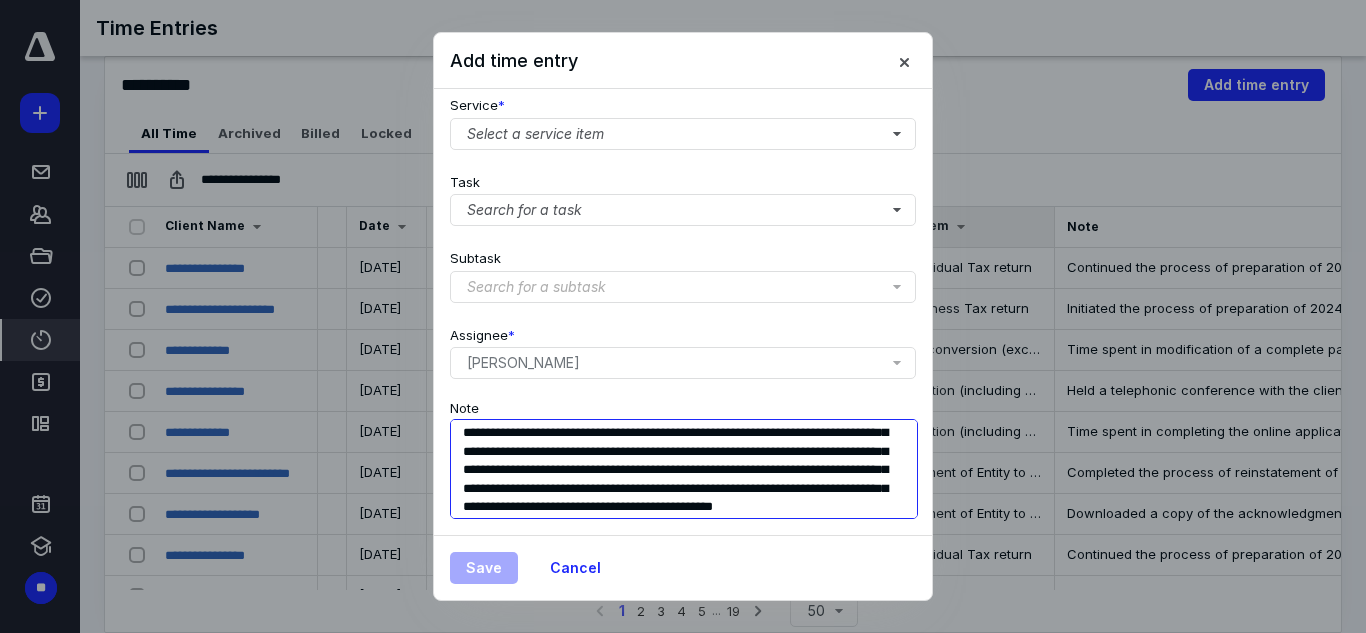 click on "**********" at bounding box center (684, 469) 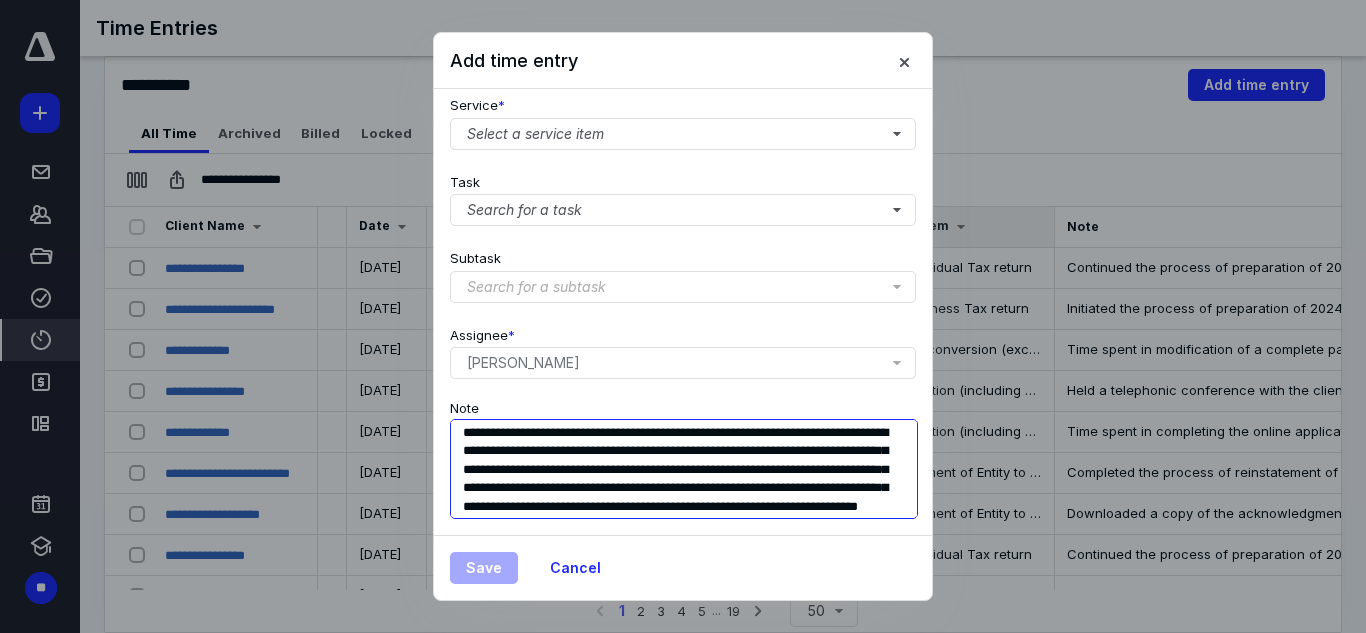 scroll, scrollTop: 36, scrollLeft: 0, axis: vertical 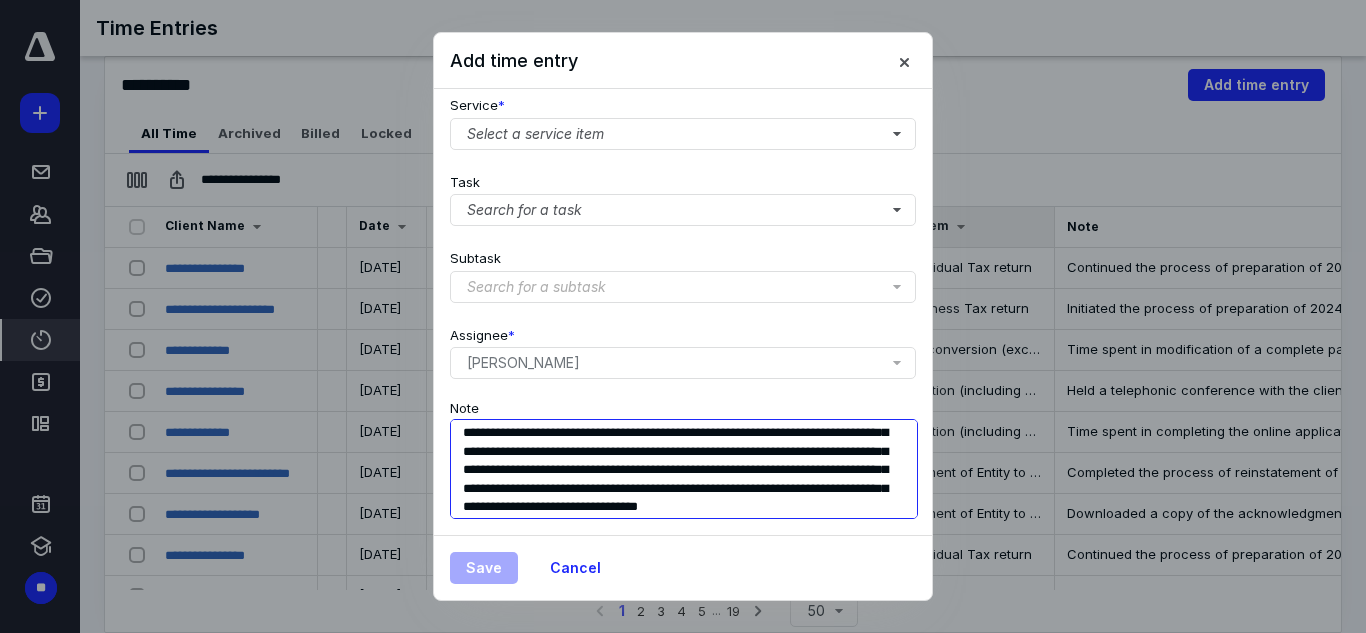click on "**********" at bounding box center [684, 469] 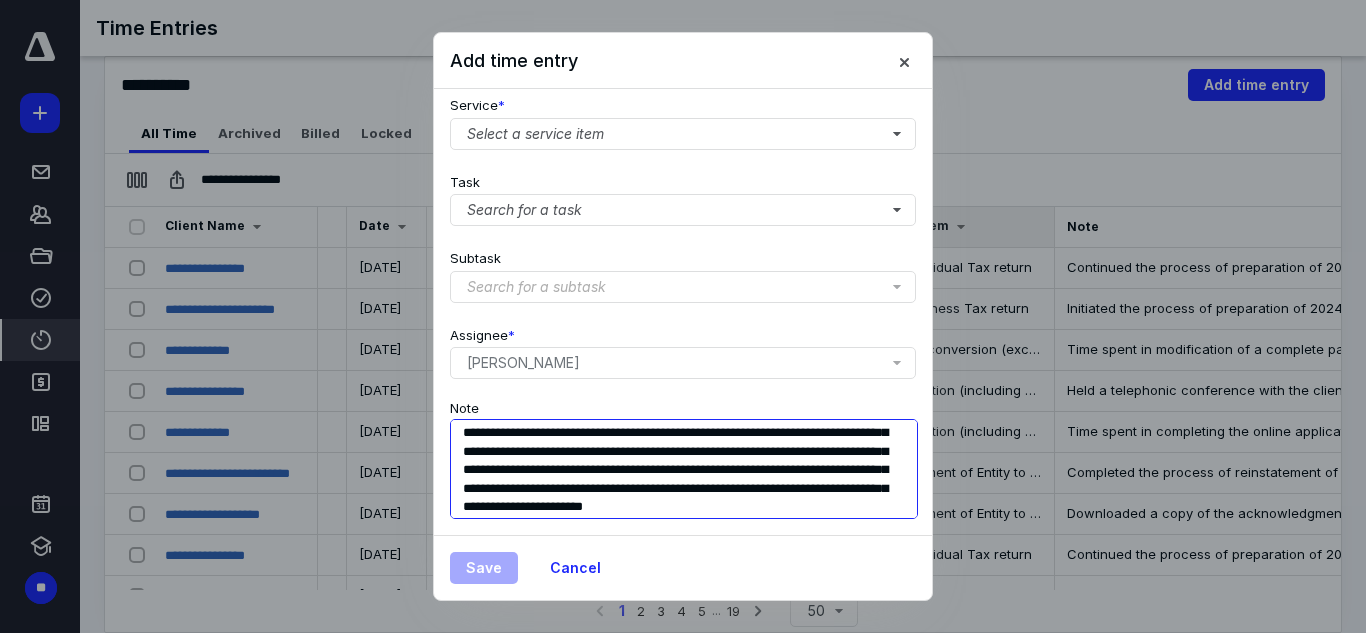 click on "**********" at bounding box center [684, 469] 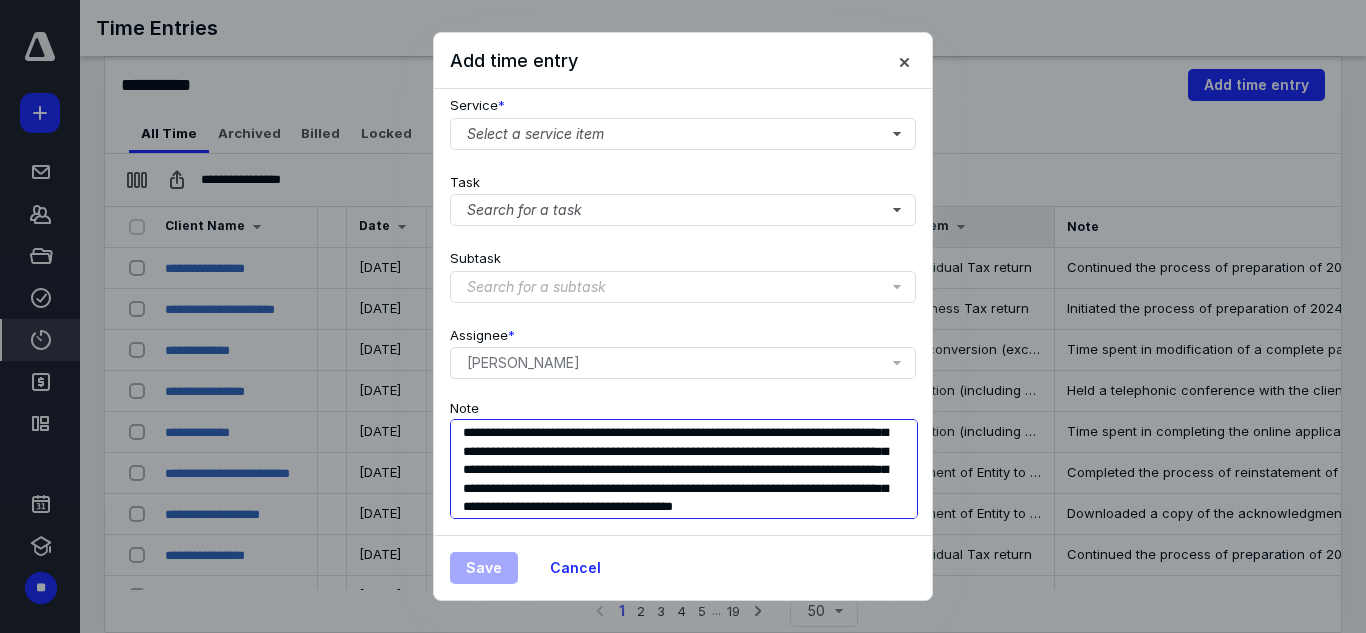 click on "**********" at bounding box center (684, 469) 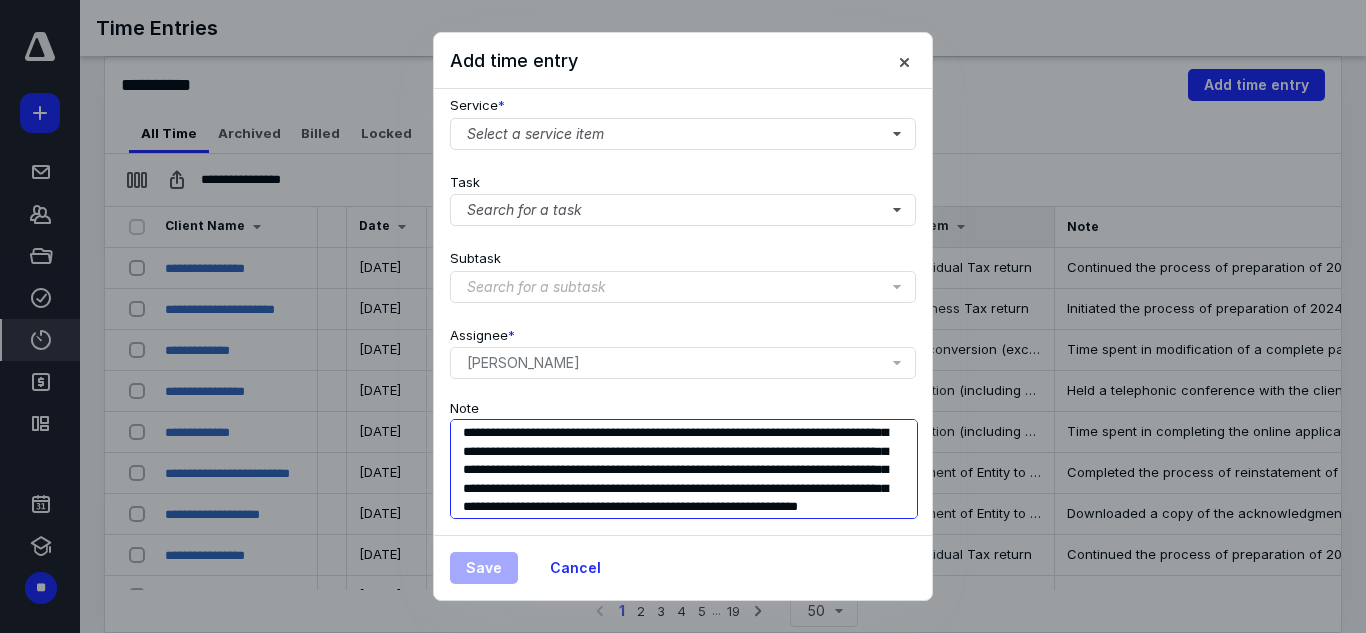 scroll, scrollTop: 55, scrollLeft: 0, axis: vertical 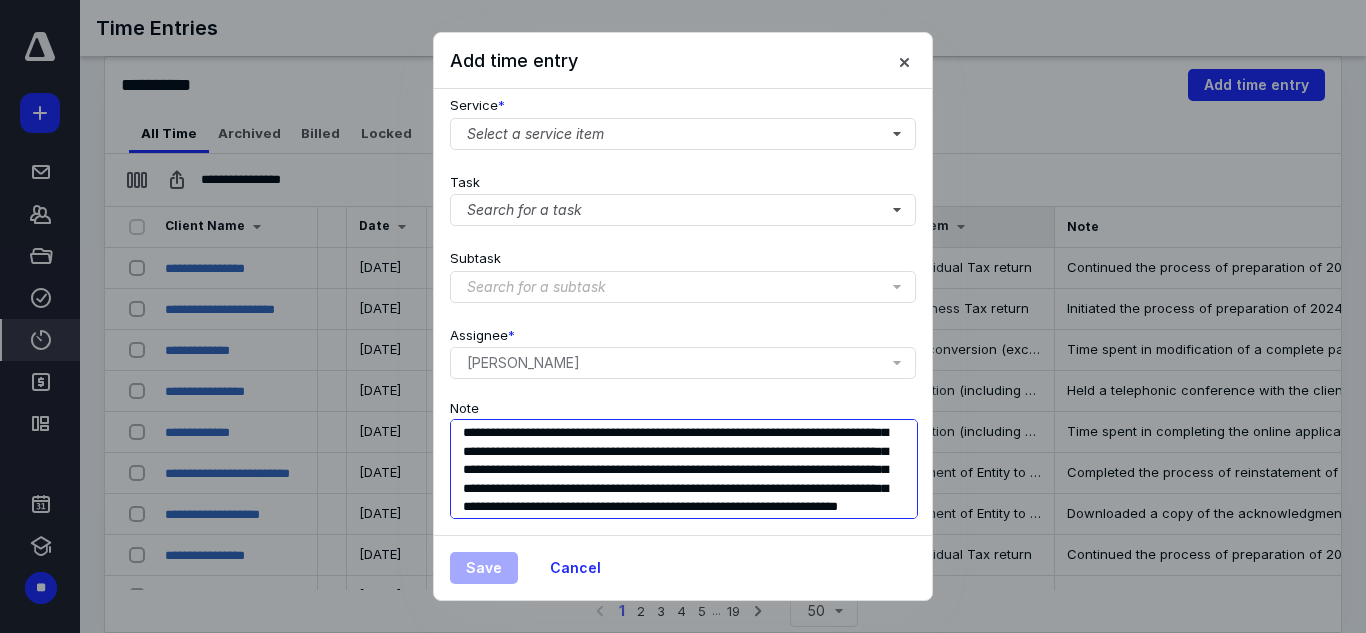 drag, startPoint x: 764, startPoint y: 479, endPoint x: 770, endPoint y: 495, distance: 17.088007 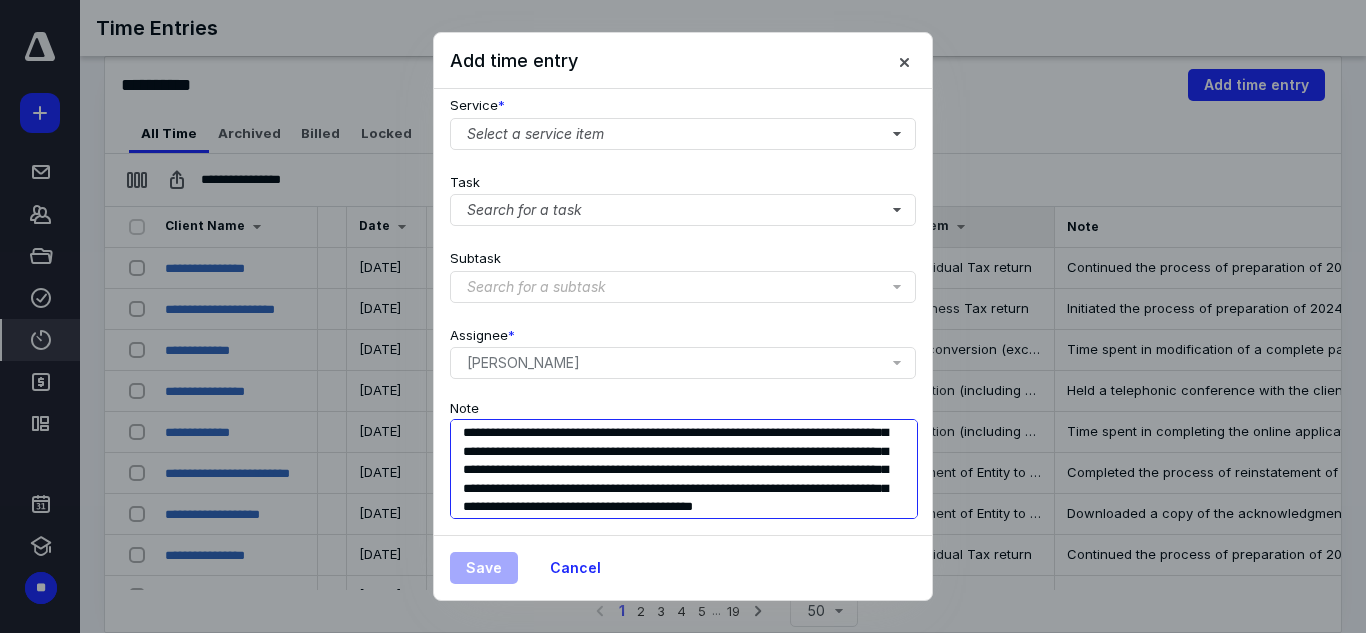 scroll, scrollTop: 38, scrollLeft: 0, axis: vertical 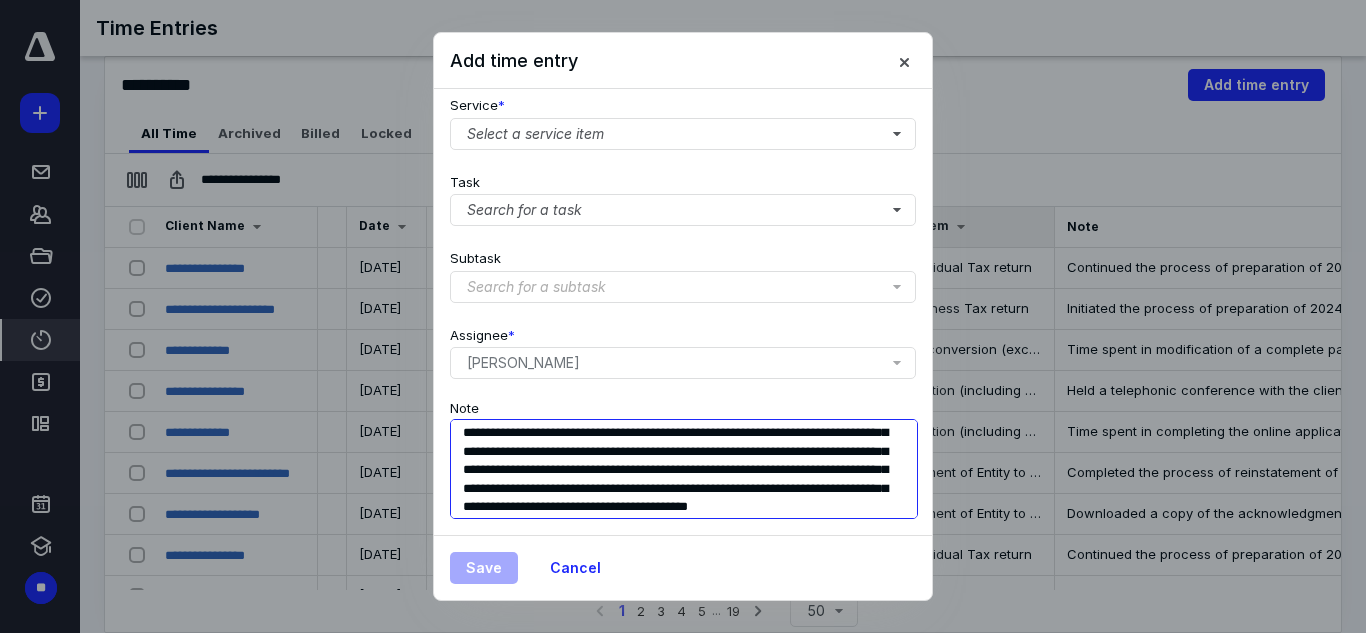 click on "**********" at bounding box center (684, 469) 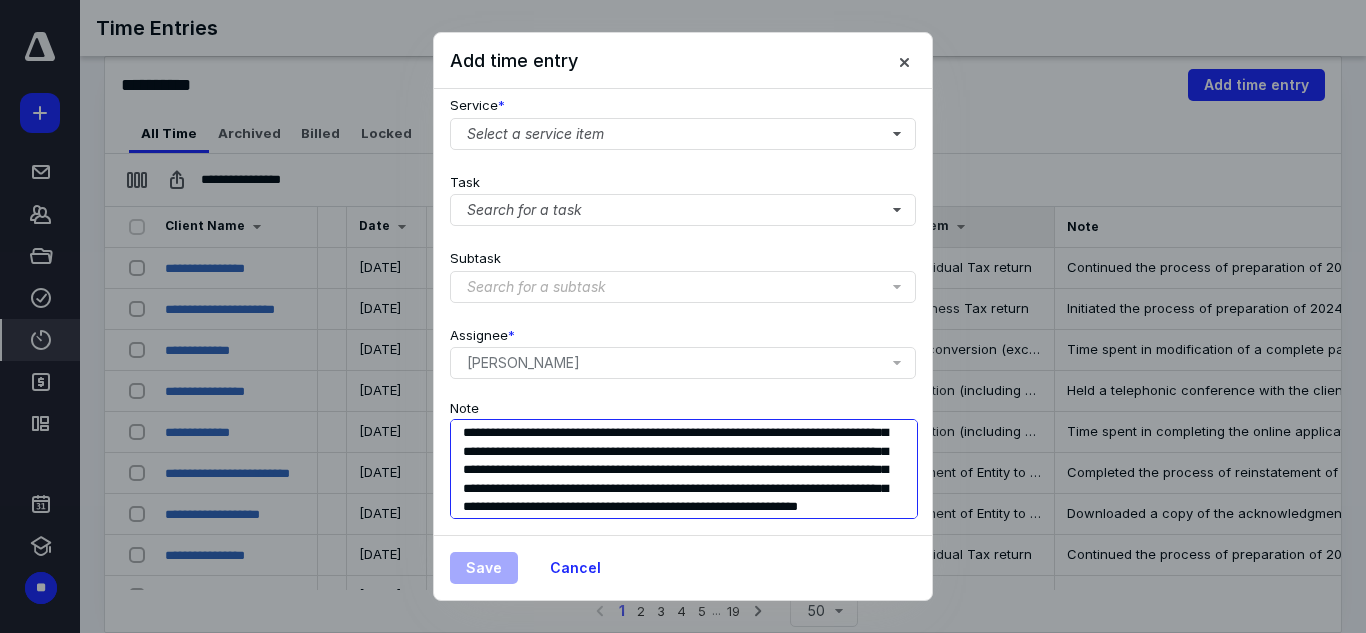 scroll, scrollTop: 57, scrollLeft: 0, axis: vertical 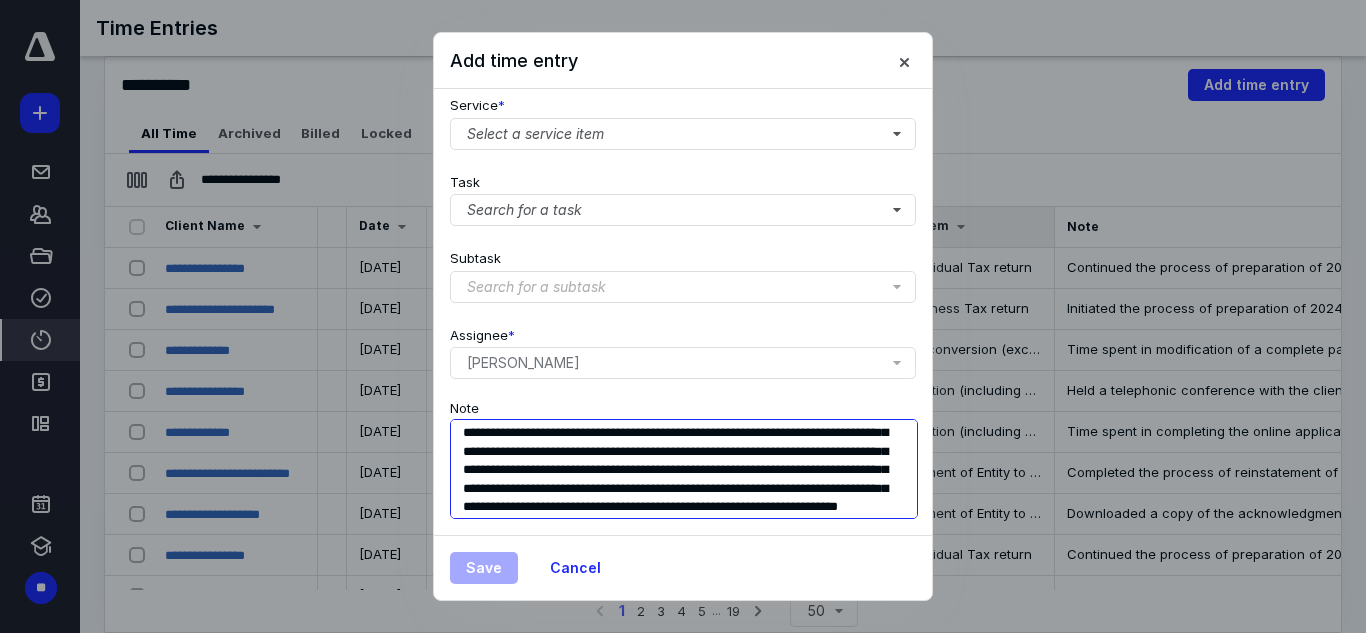 click on "**********" at bounding box center (684, 469) 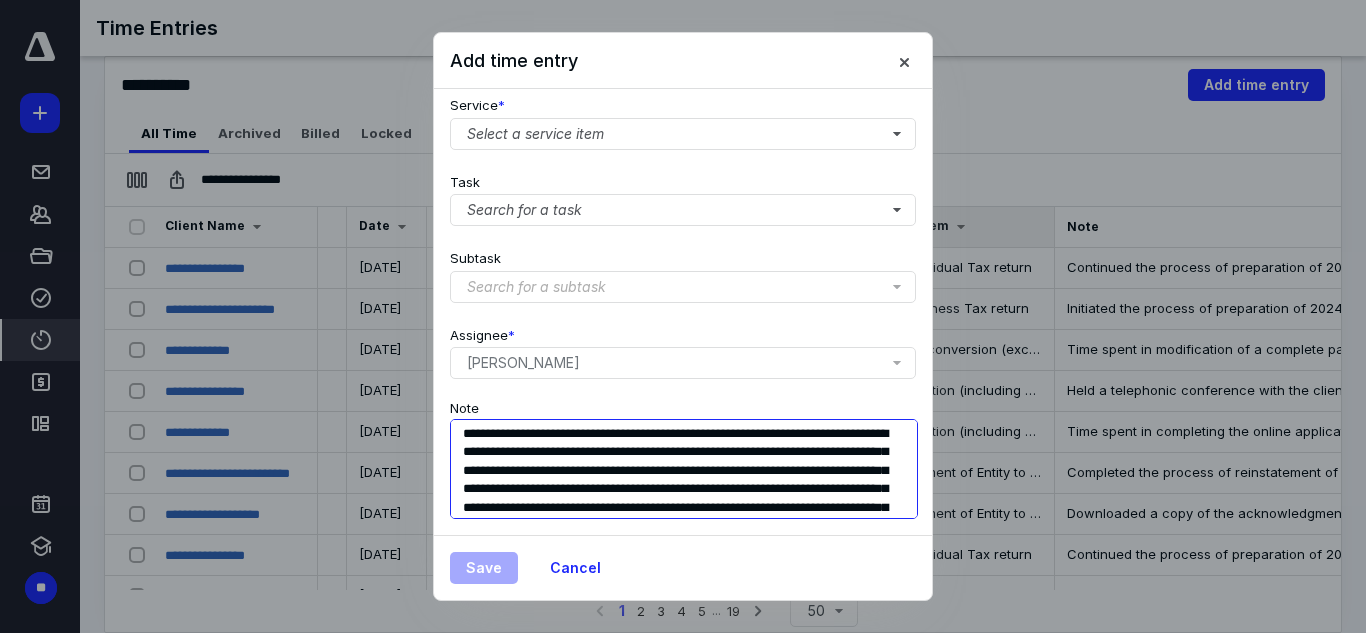 drag, startPoint x: 724, startPoint y: 480, endPoint x: 645, endPoint y: 482, distance: 79.025314 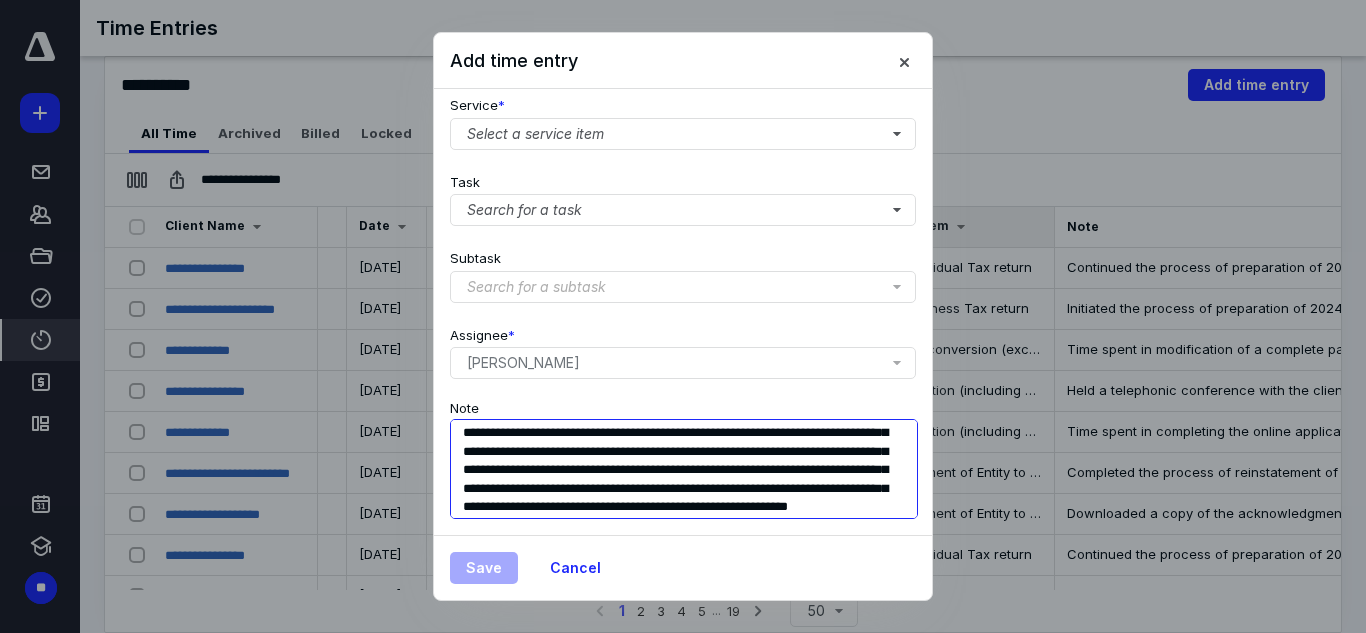 click on "**********" at bounding box center [684, 469] 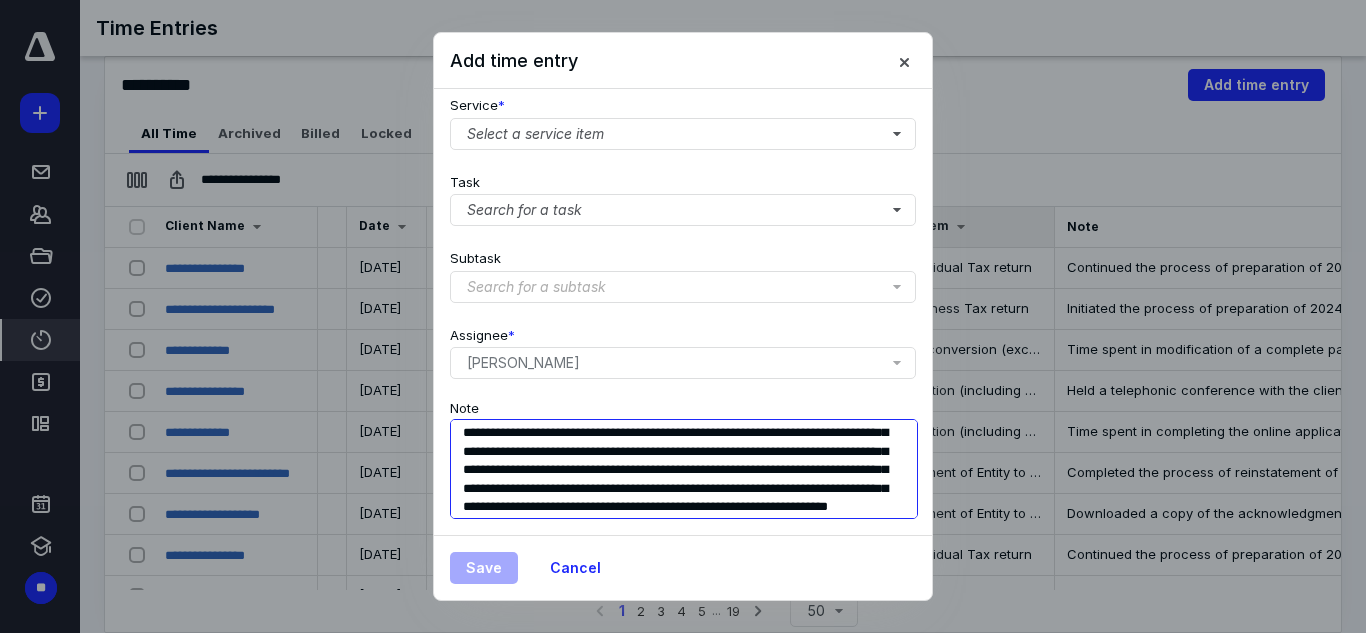 click on "**********" at bounding box center [684, 469] 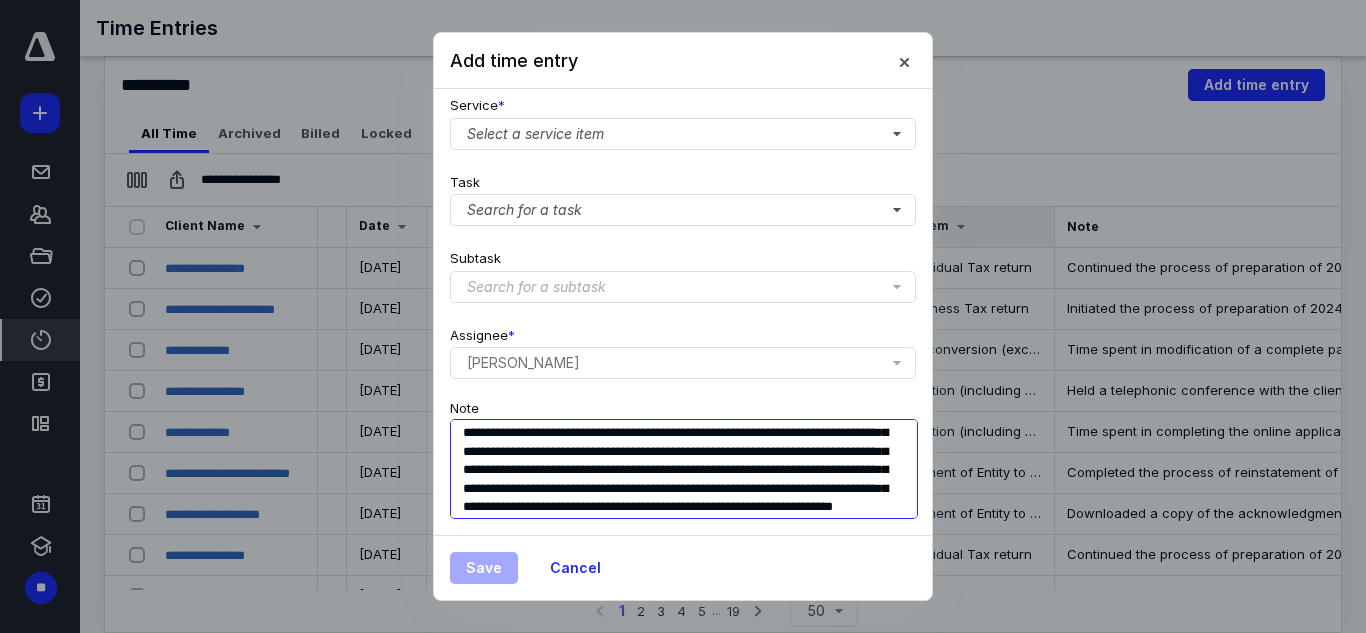 drag, startPoint x: 629, startPoint y: 463, endPoint x: 574, endPoint y: 460, distance: 55.081757 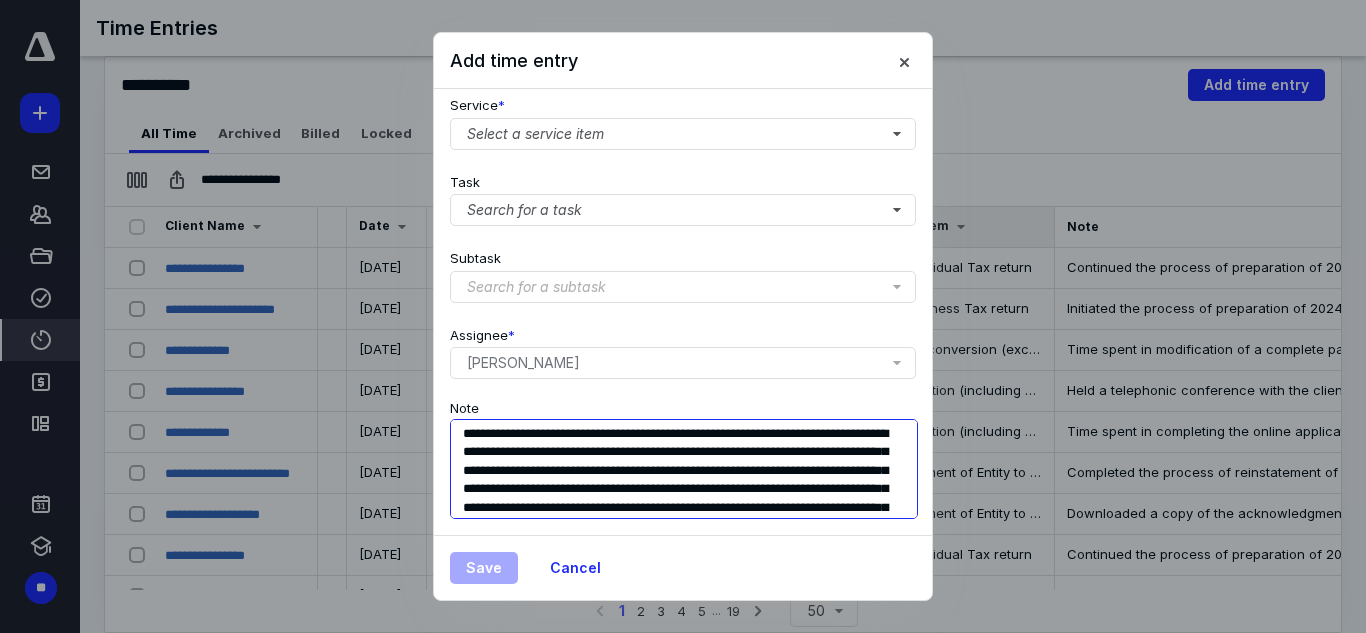 scroll, scrollTop: 37, scrollLeft: 0, axis: vertical 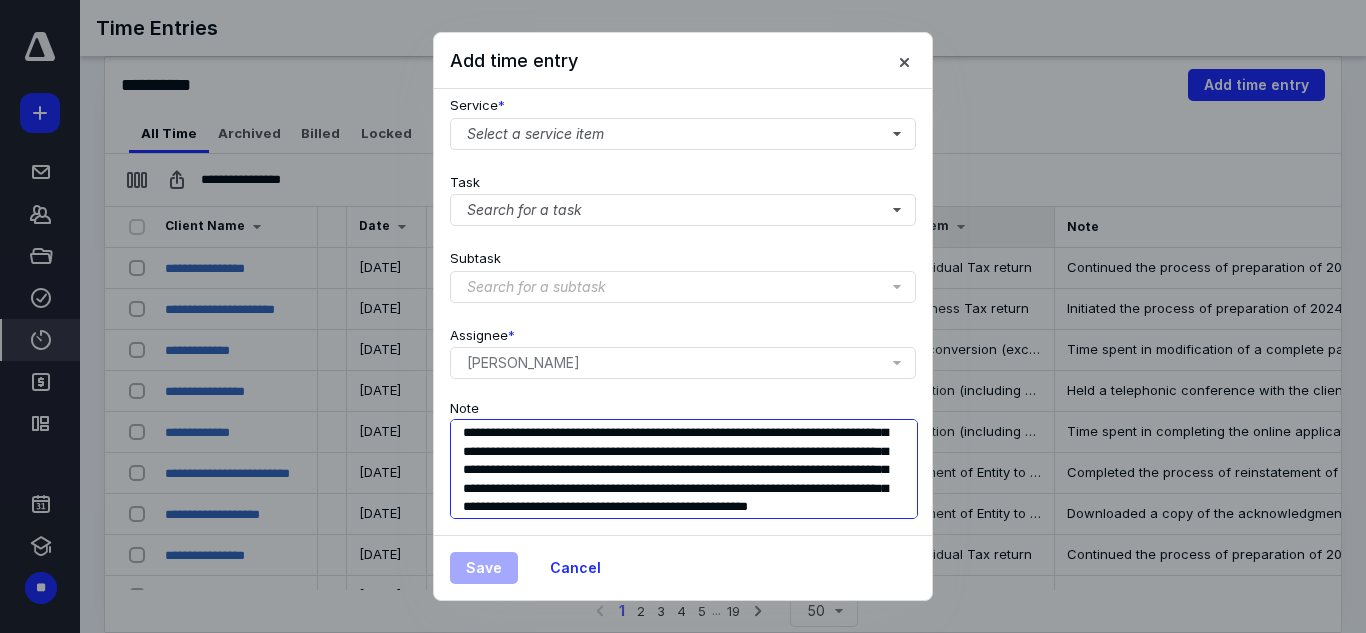 click on "**********" at bounding box center [684, 469] 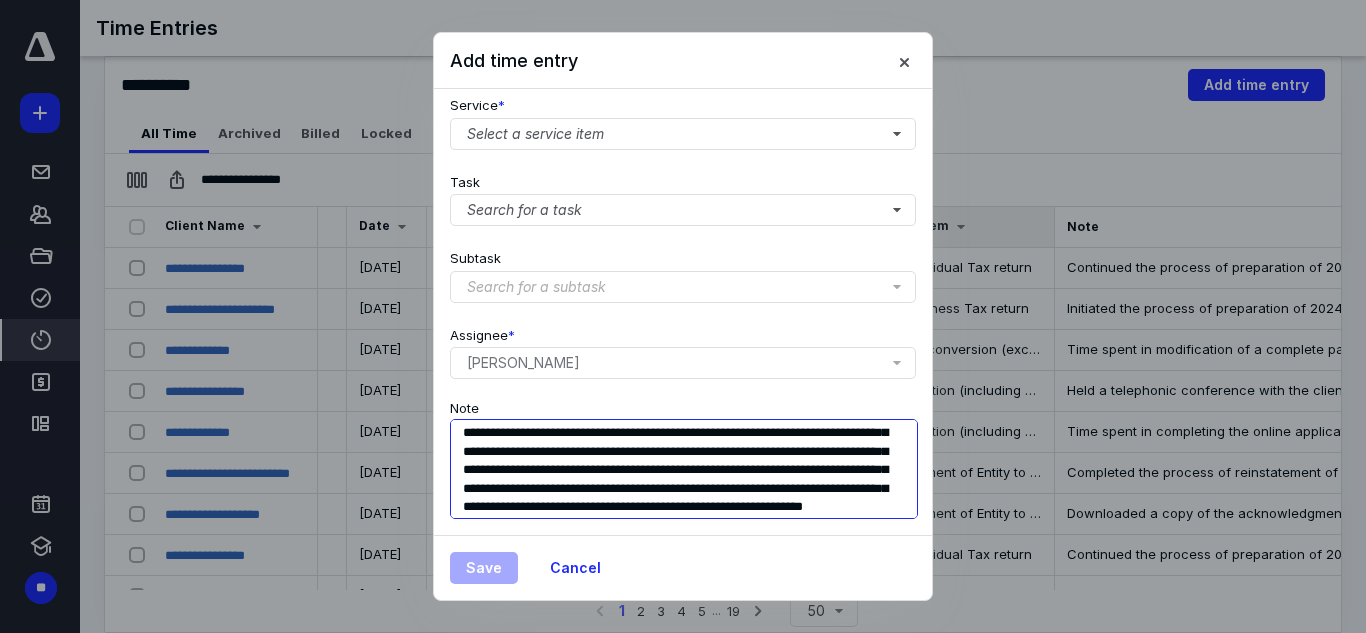 click on "**********" at bounding box center (684, 469) 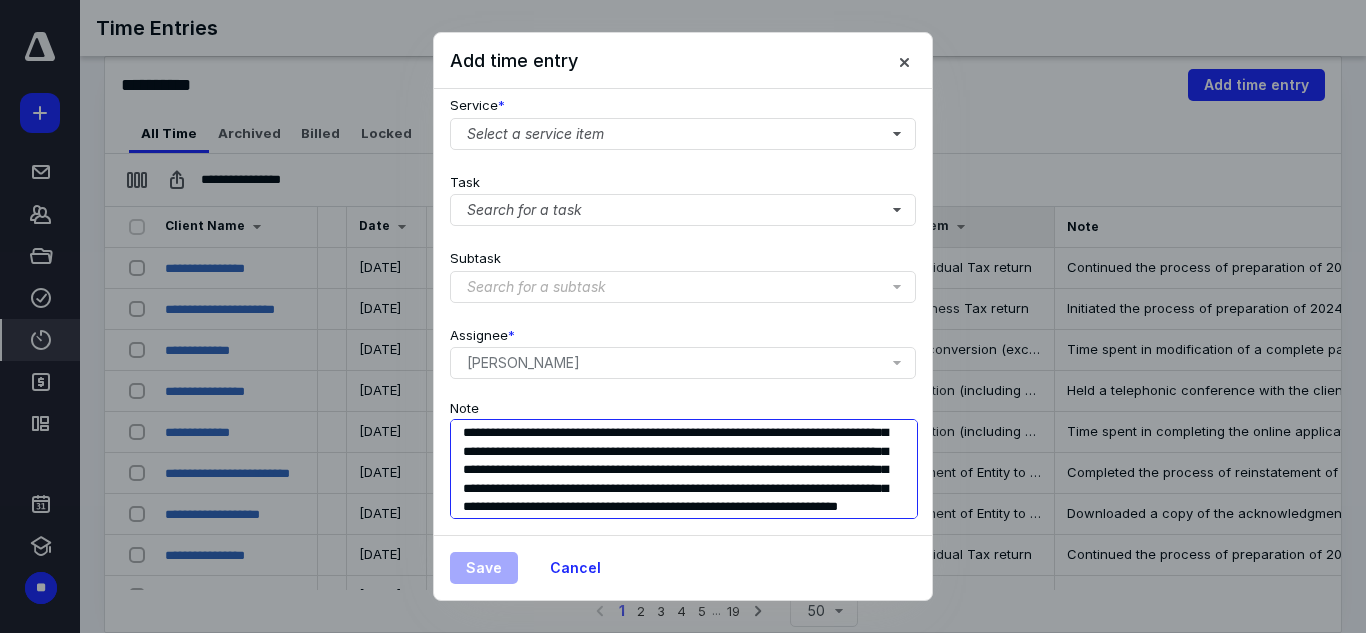 scroll, scrollTop: 56, scrollLeft: 0, axis: vertical 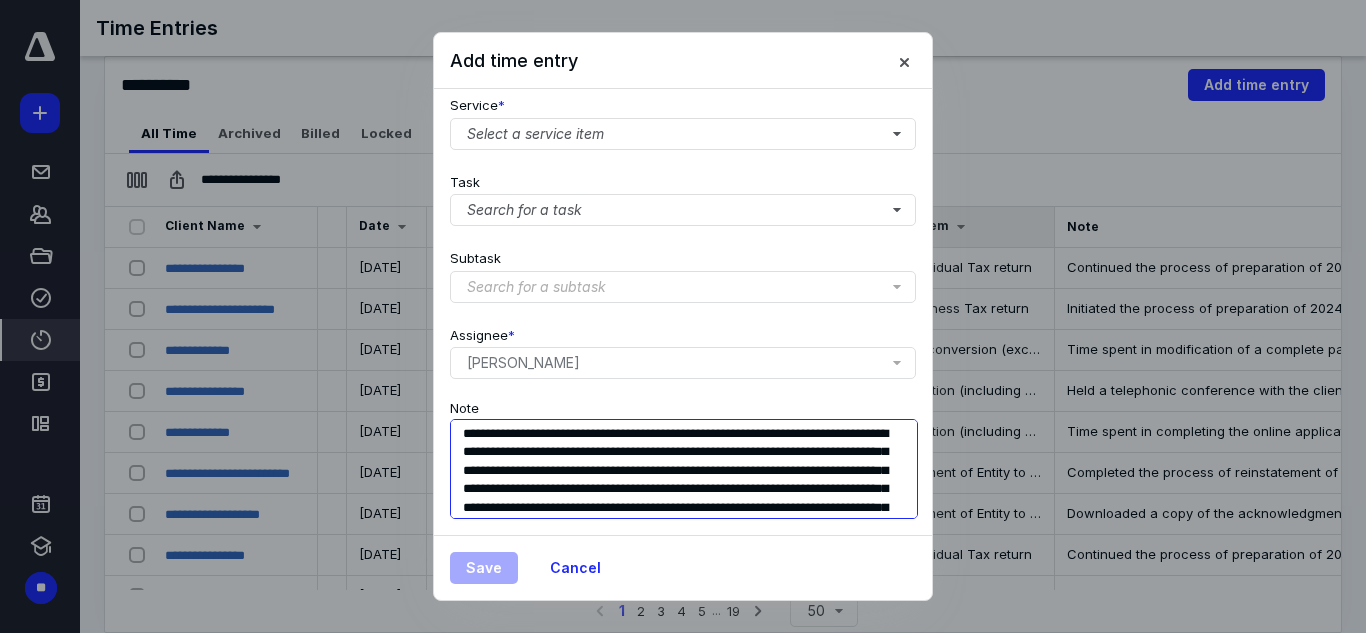 drag, startPoint x: 812, startPoint y: 439, endPoint x: 696, endPoint y: 439, distance: 116 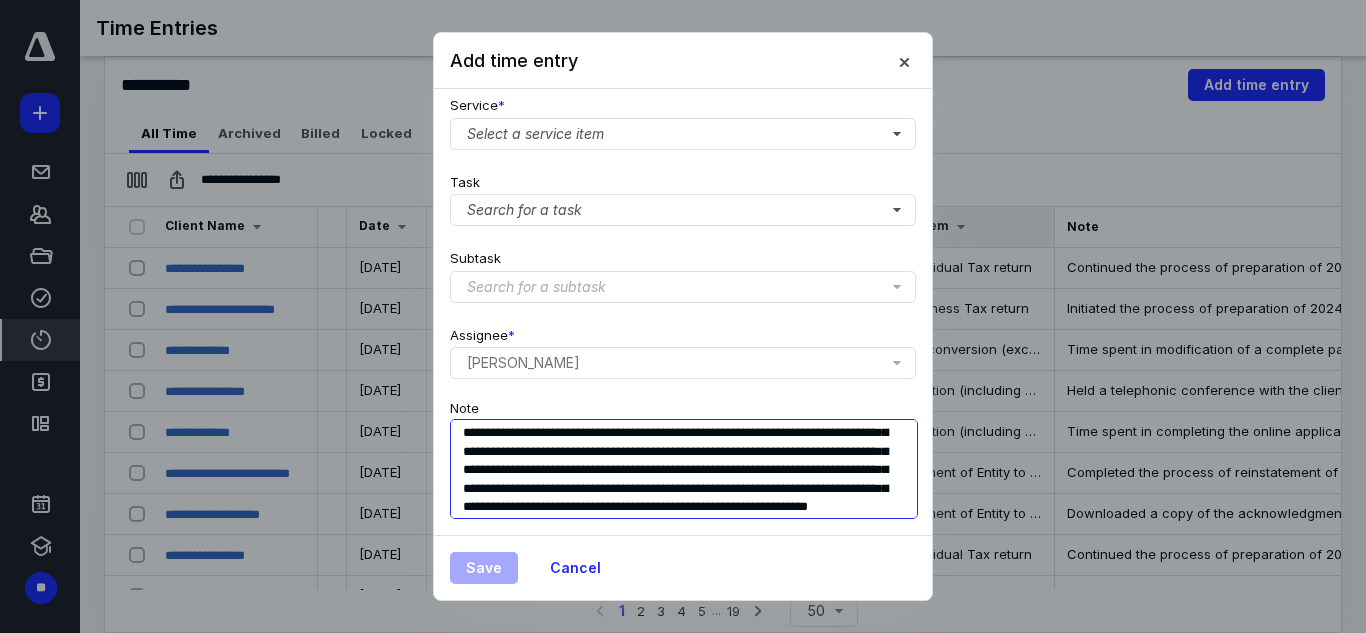 scroll, scrollTop: 56, scrollLeft: 0, axis: vertical 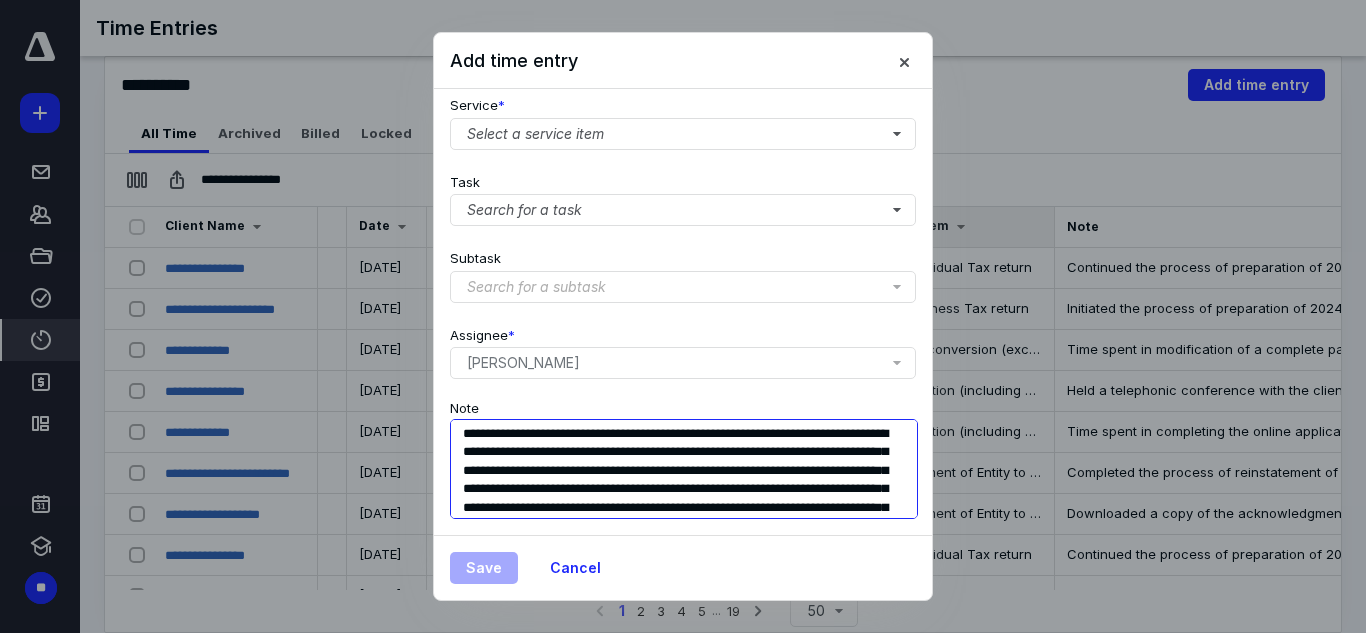 drag, startPoint x: 525, startPoint y: 442, endPoint x: 465, endPoint y: 442, distance: 60 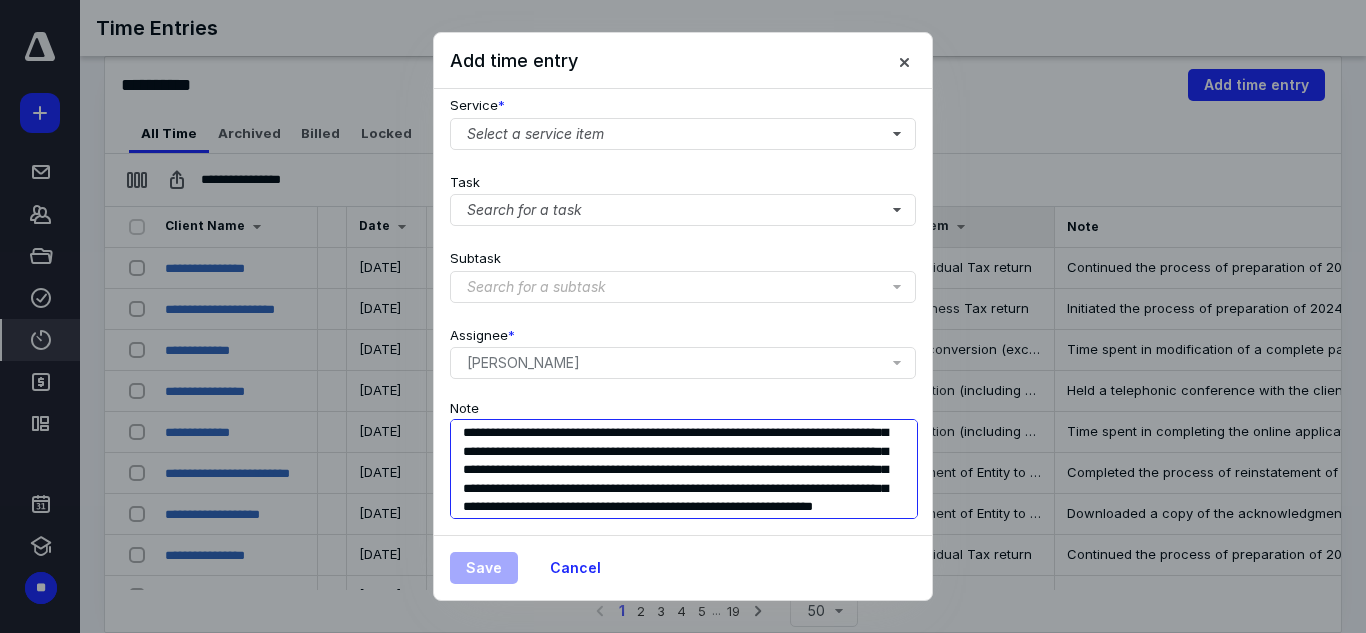scroll, scrollTop: 56, scrollLeft: 0, axis: vertical 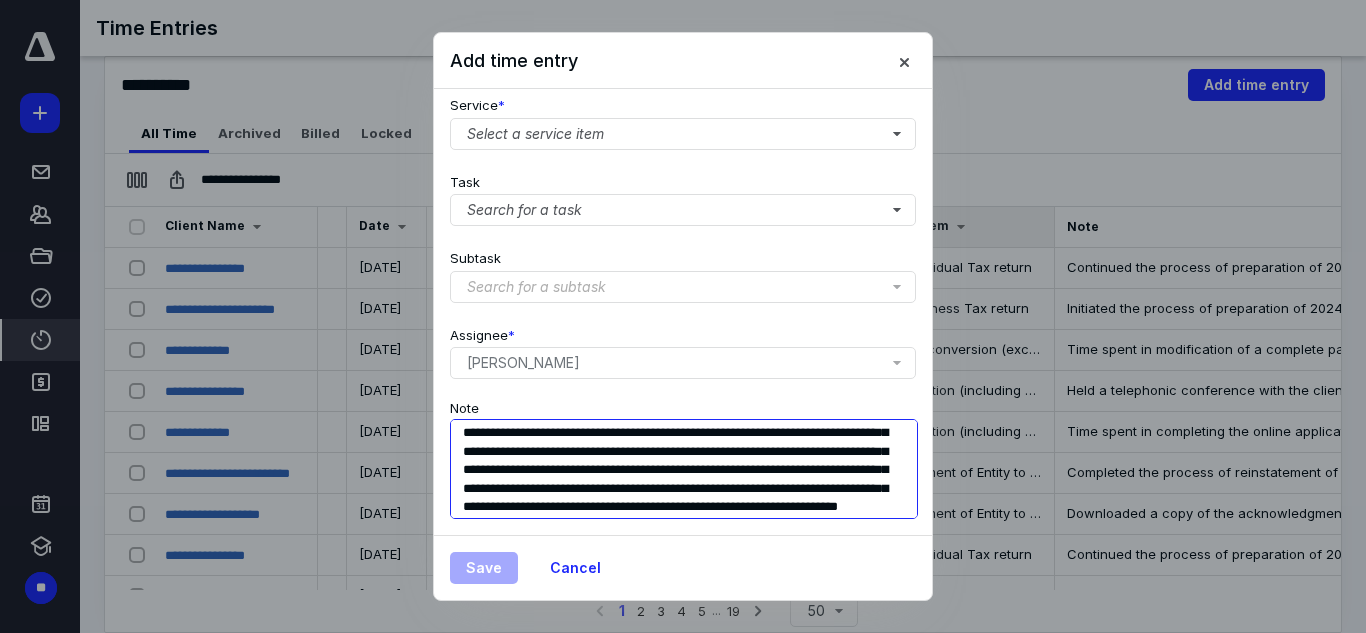 drag, startPoint x: 592, startPoint y: 494, endPoint x: 530, endPoint y: 436, distance: 84.89994 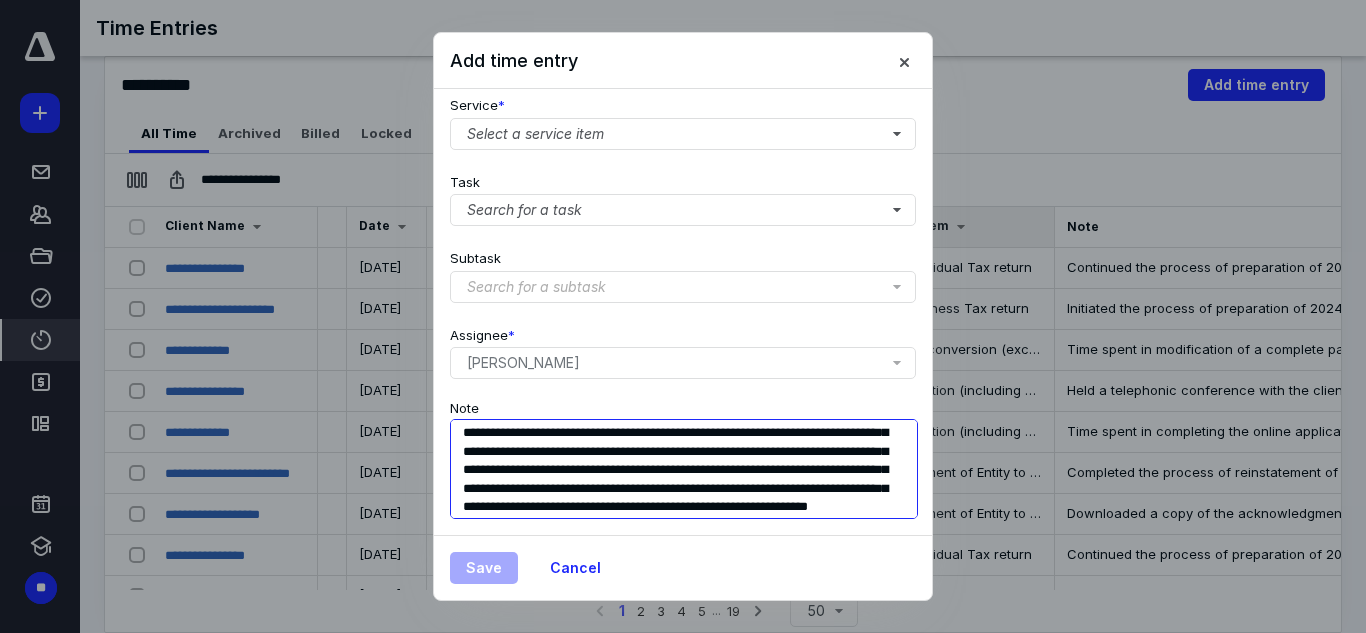 click on "**********" at bounding box center [684, 469] 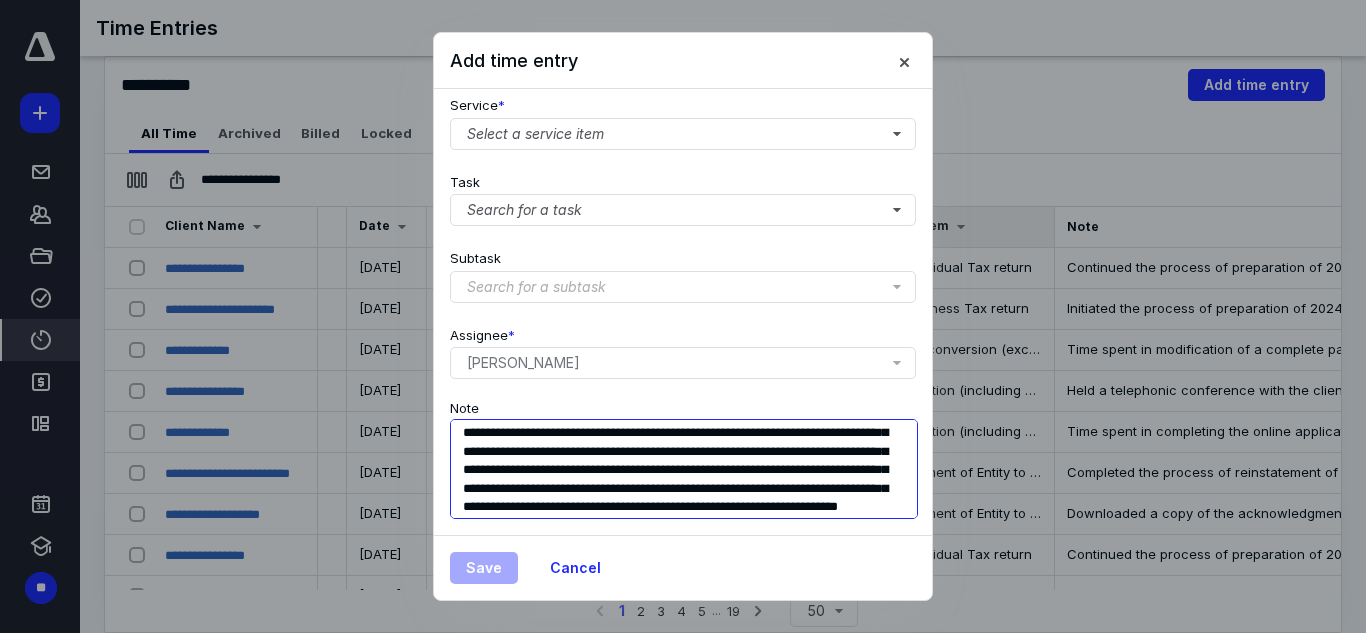 click on "**********" at bounding box center [684, 469] 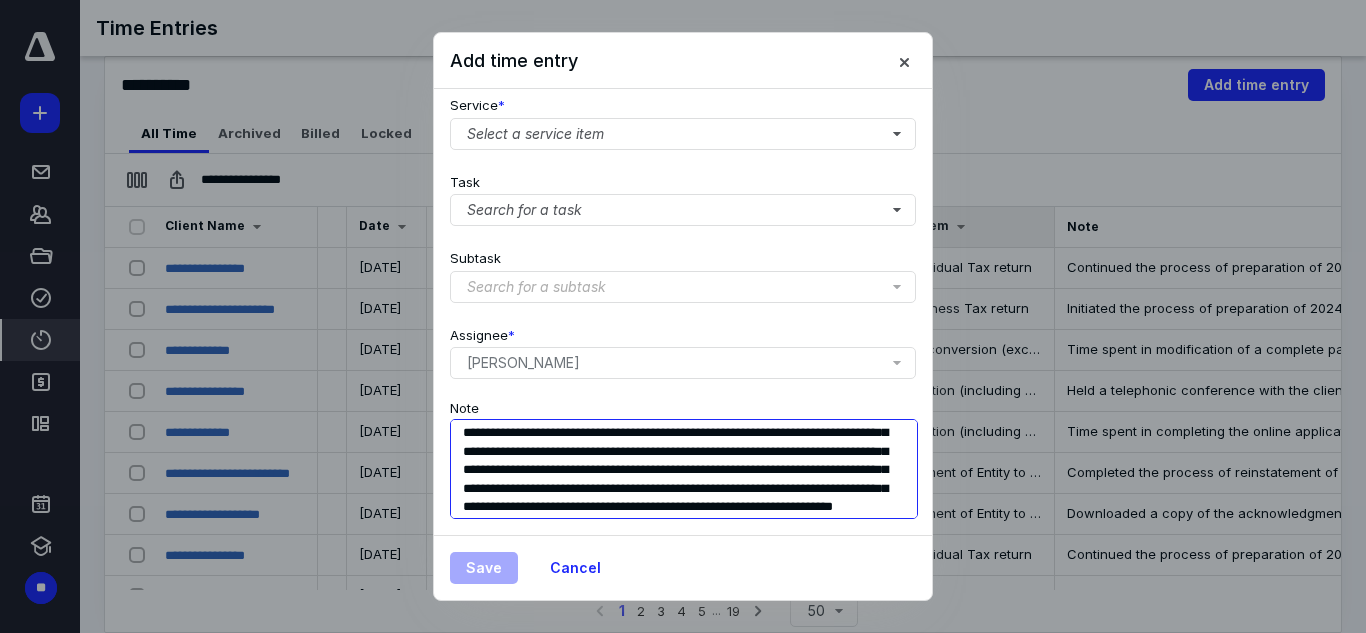 click on "**********" at bounding box center (684, 469) 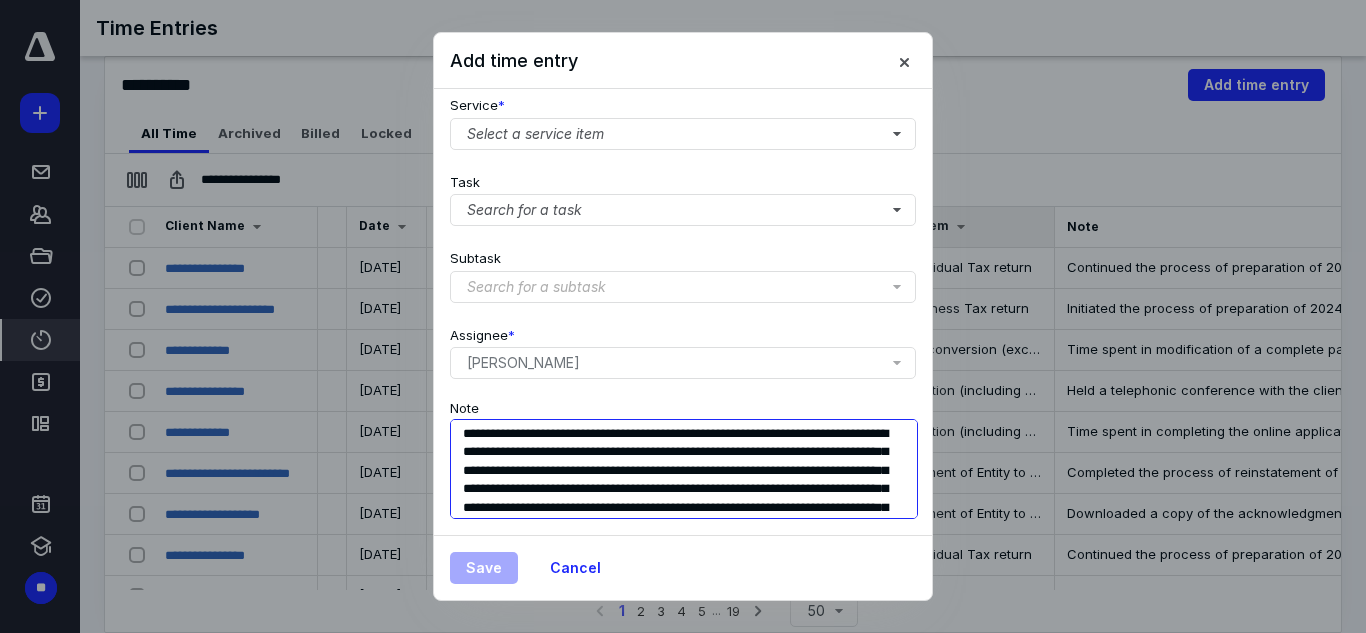 click on "**********" at bounding box center [684, 469] 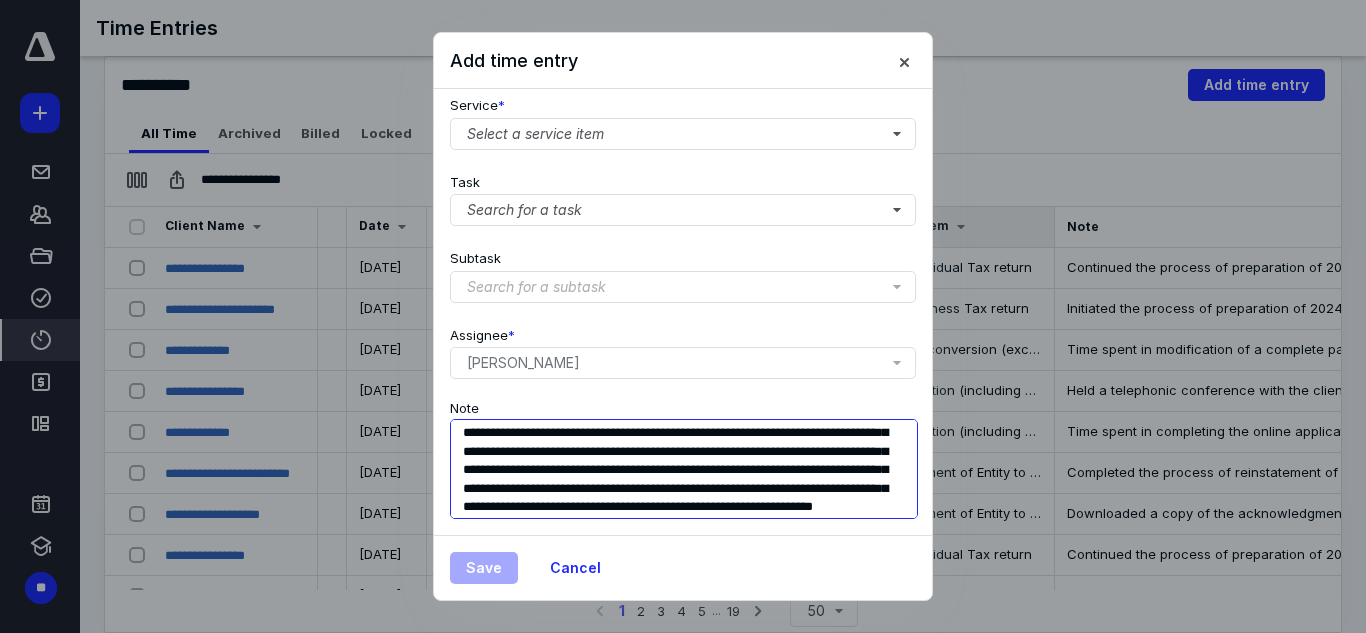 scroll, scrollTop: 56, scrollLeft: 0, axis: vertical 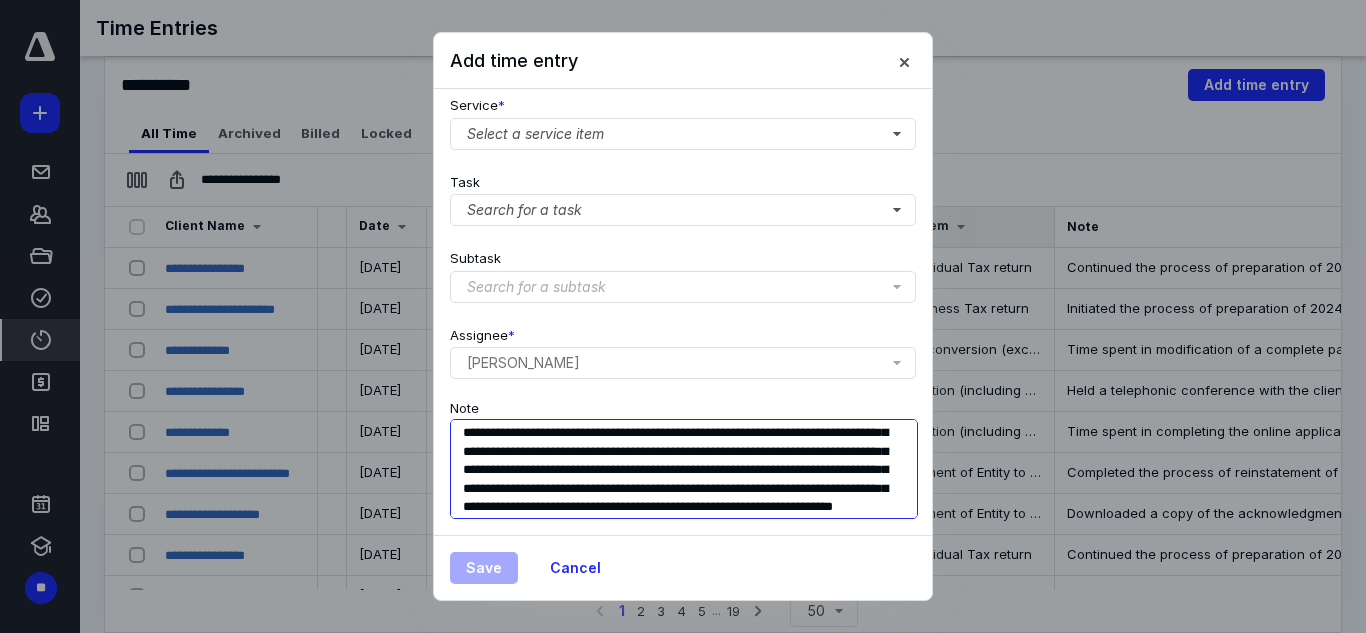 click on "**********" at bounding box center [684, 469] 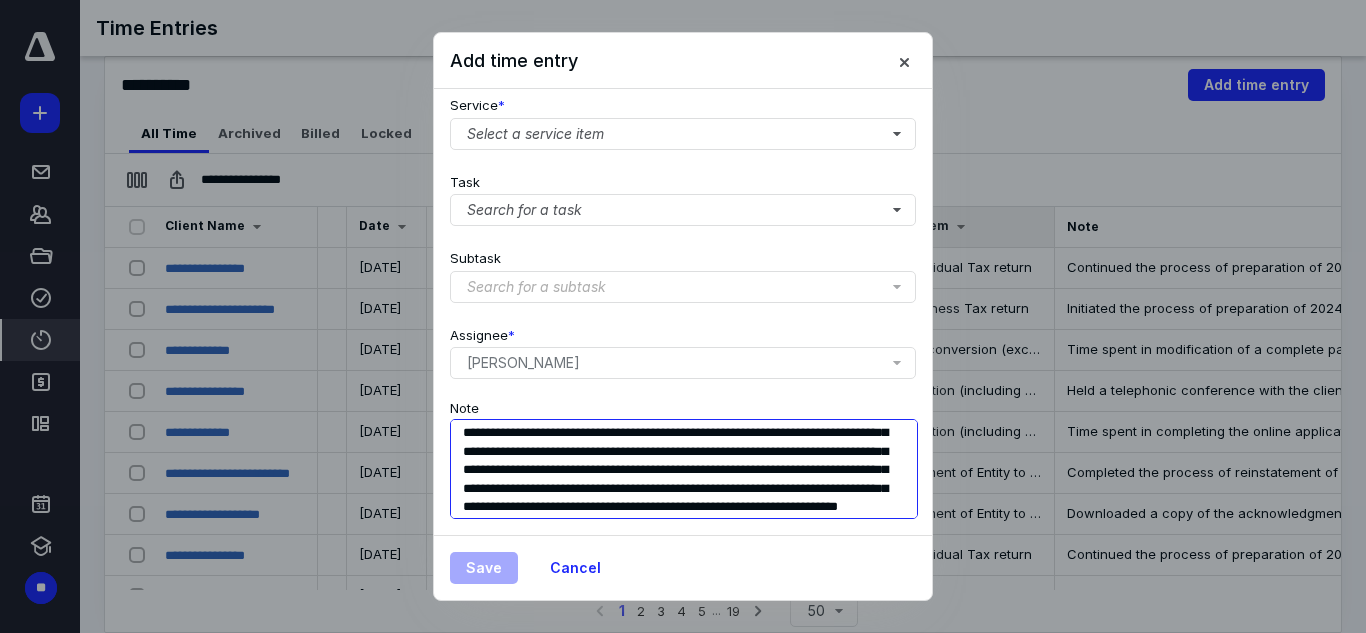 click on "**********" at bounding box center [684, 469] 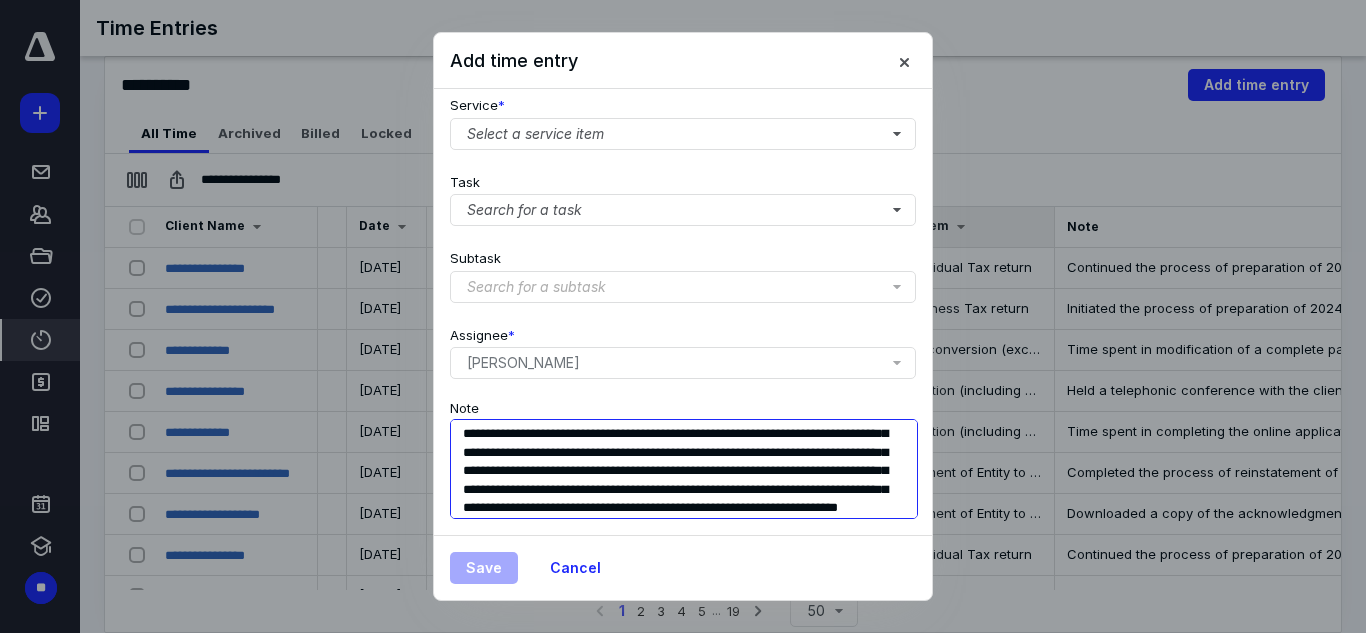 scroll, scrollTop: 0, scrollLeft: 0, axis: both 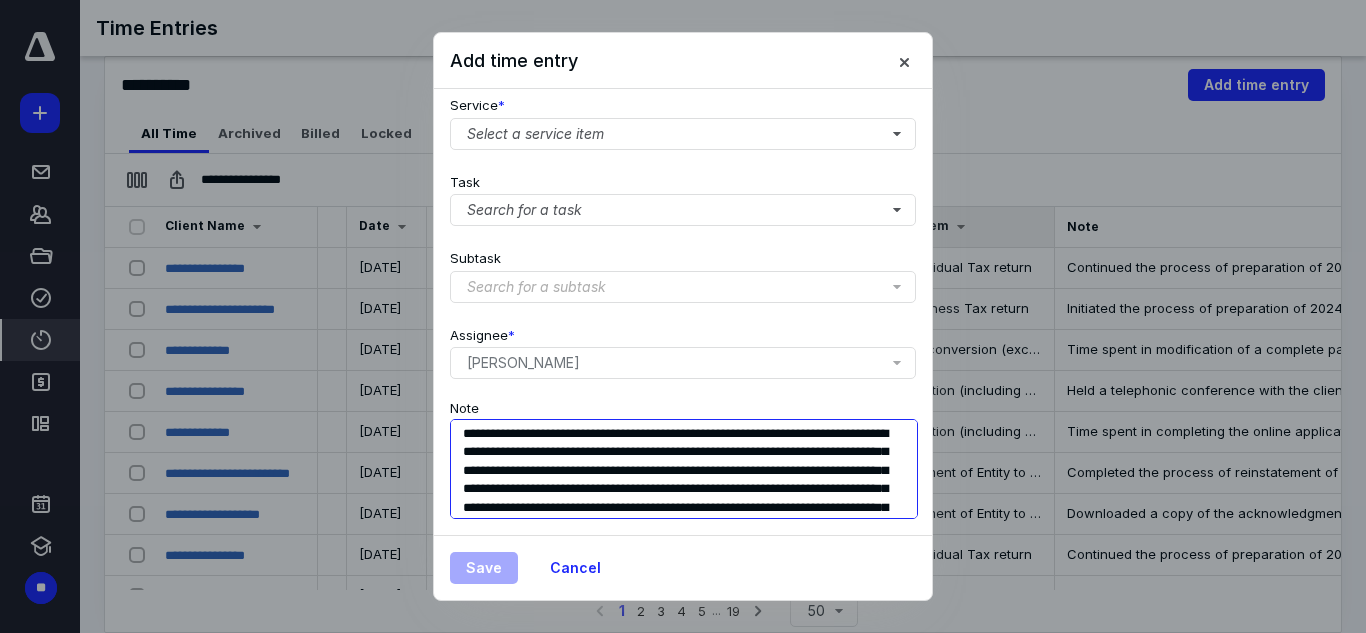 type on "**********" 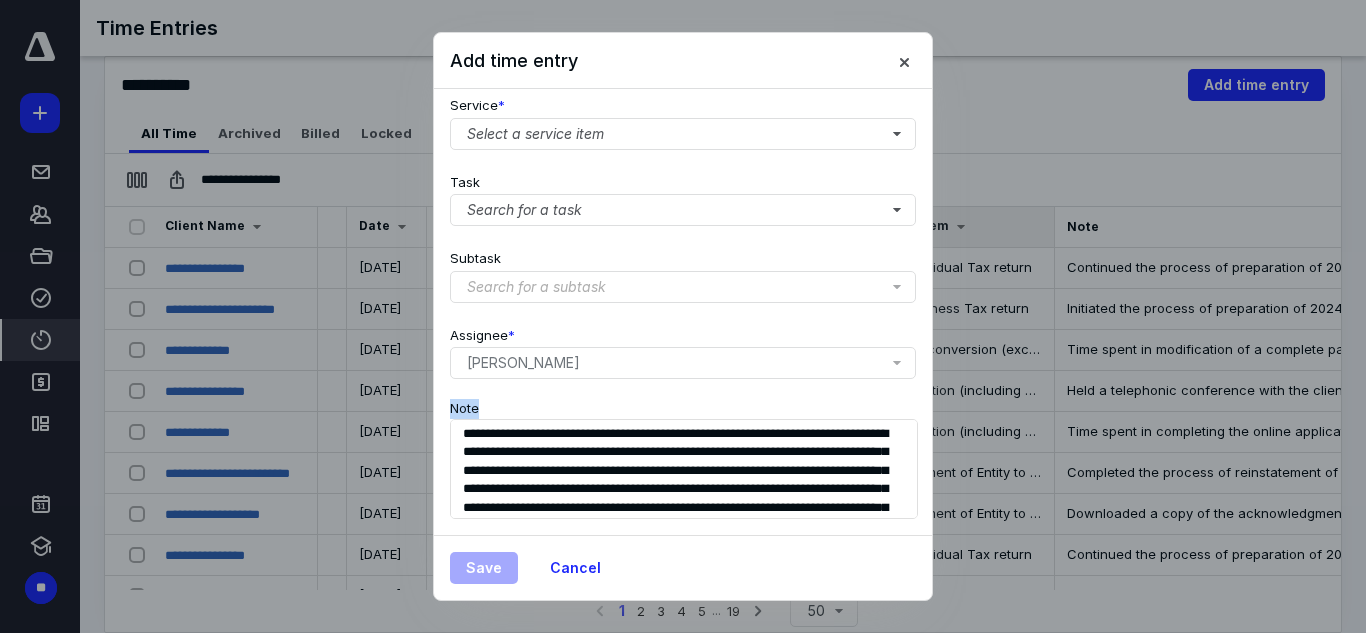 drag, startPoint x: 688, startPoint y: 371, endPoint x: 679, endPoint y: 360, distance: 14.21267 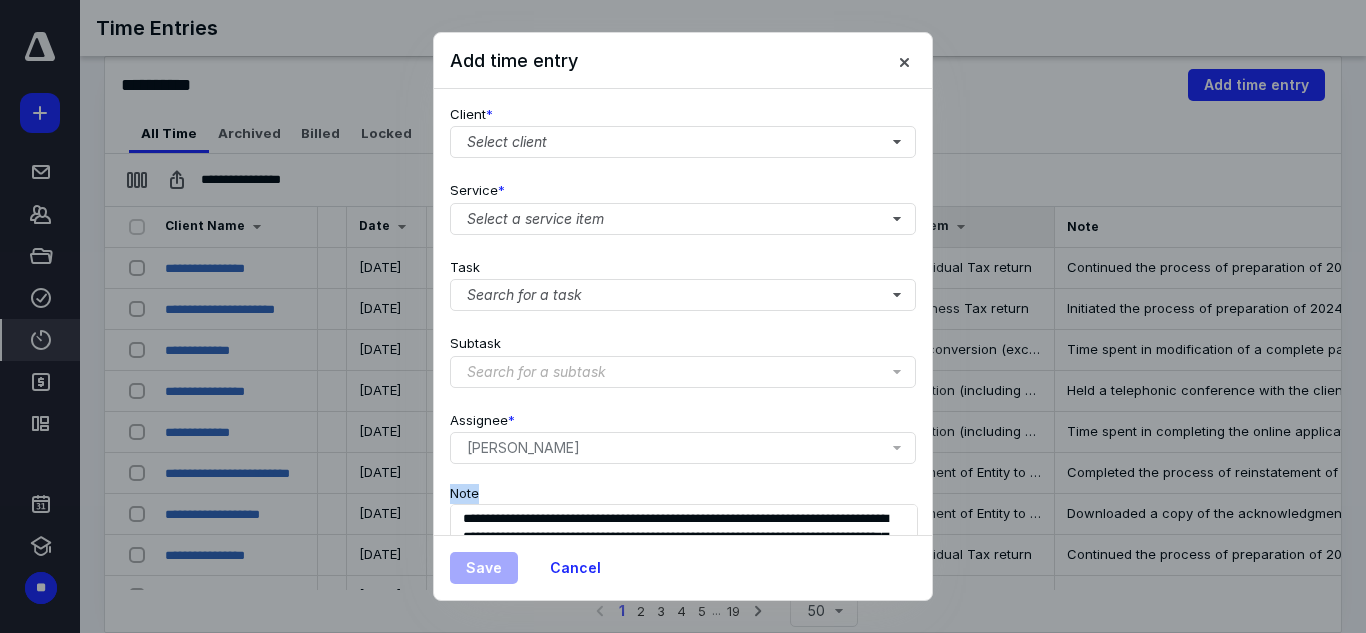 scroll, scrollTop: 269, scrollLeft: 0, axis: vertical 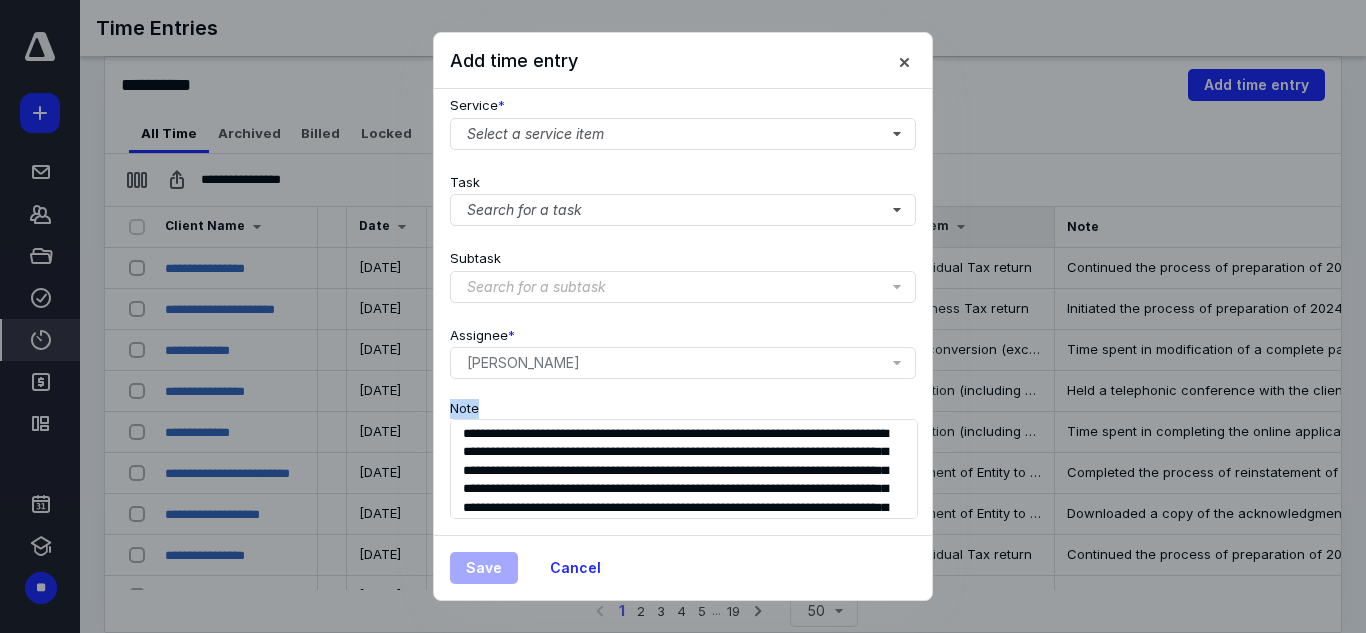 click on "**********" at bounding box center [683, 457] 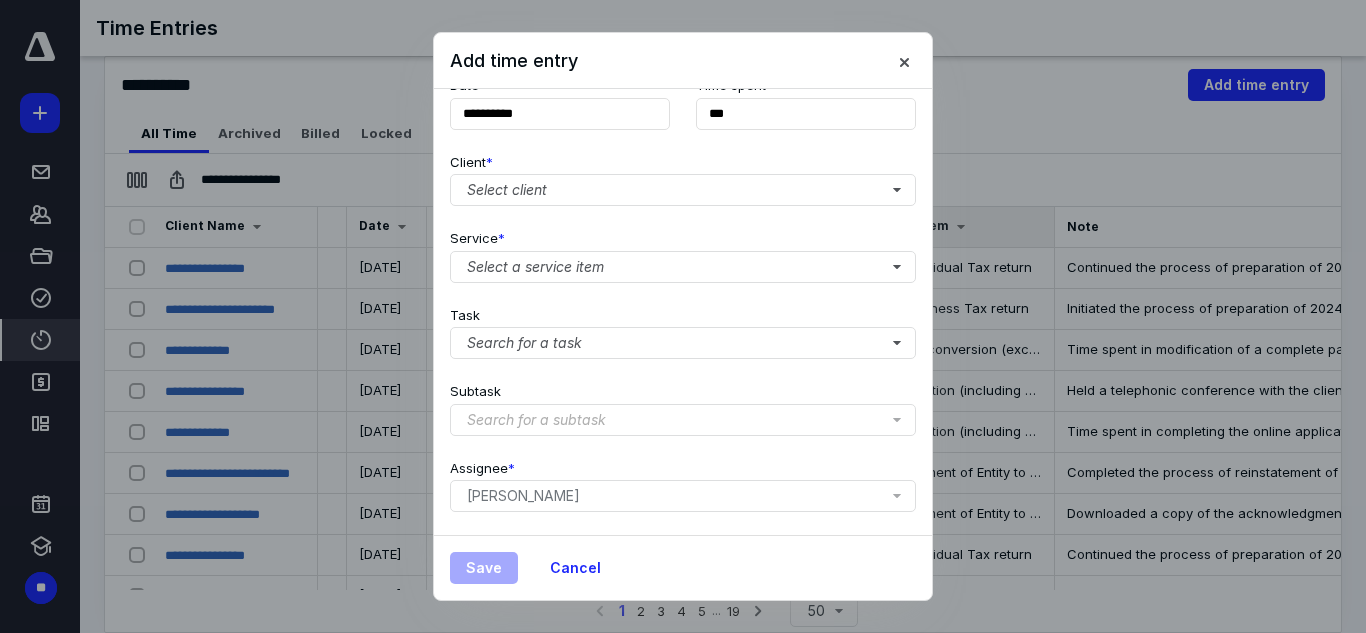 scroll, scrollTop: 0, scrollLeft: 0, axis: both 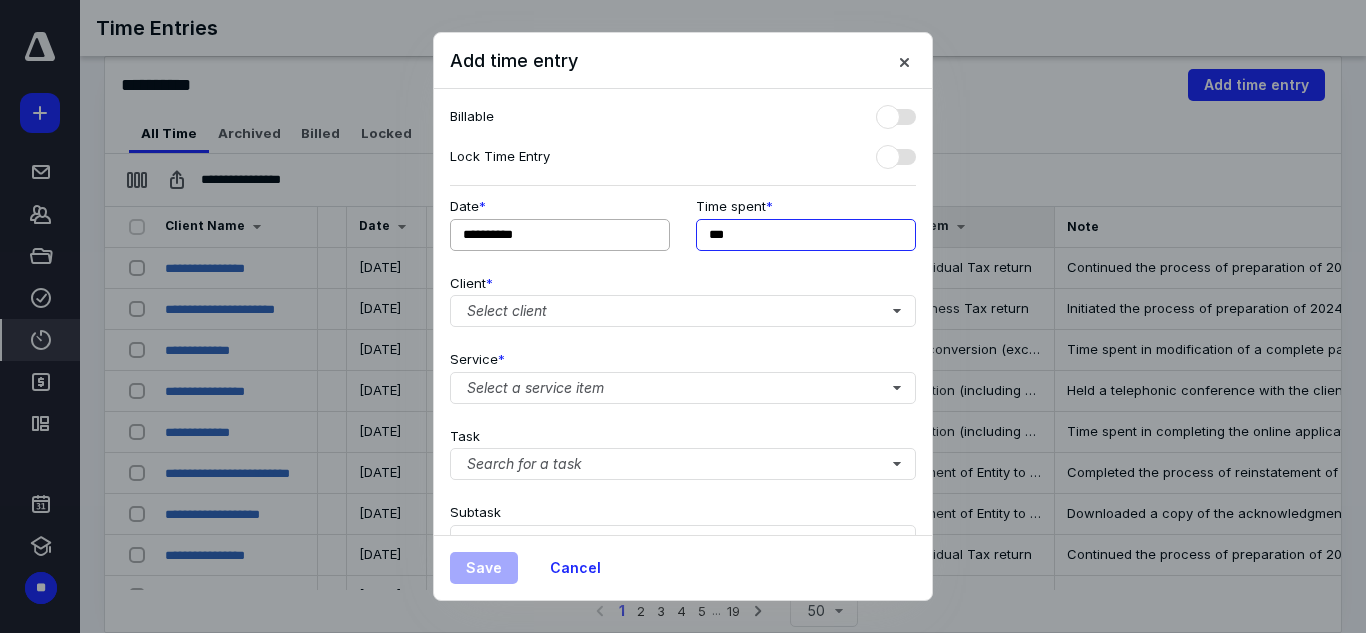 drag, startPoint x: 744, startPoint y: 241, endPoint x: 660, endPoint y: 241, distance: 84 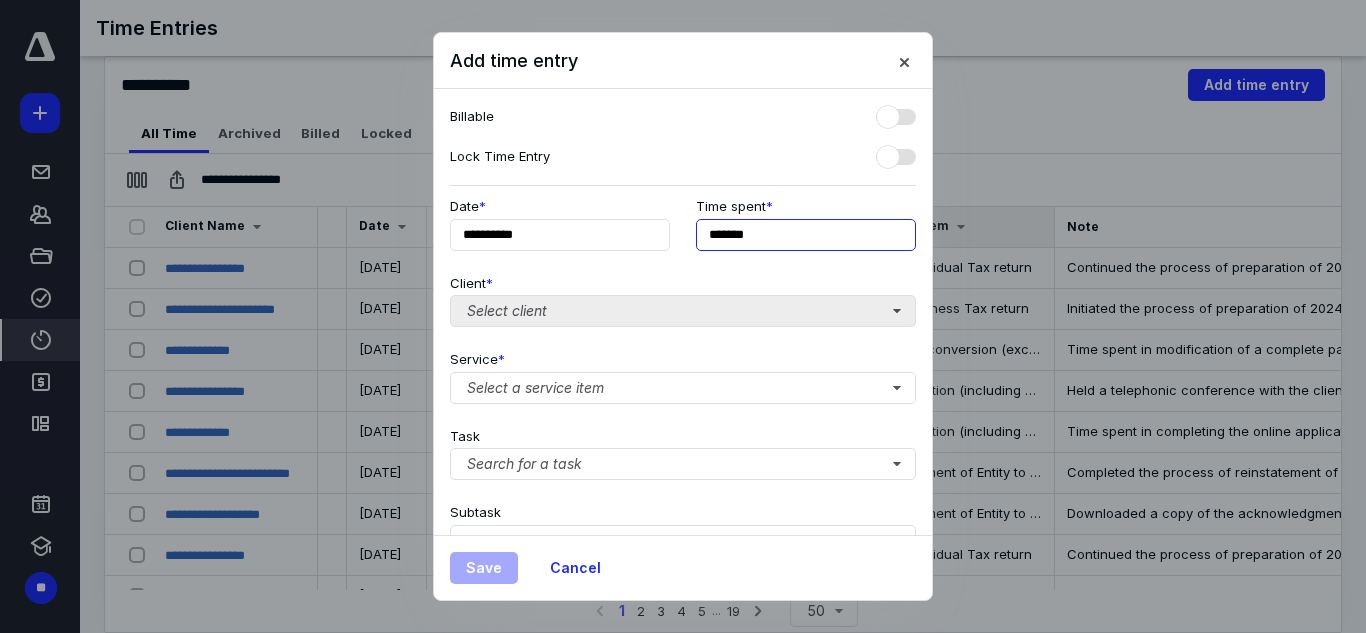 type on "*******" 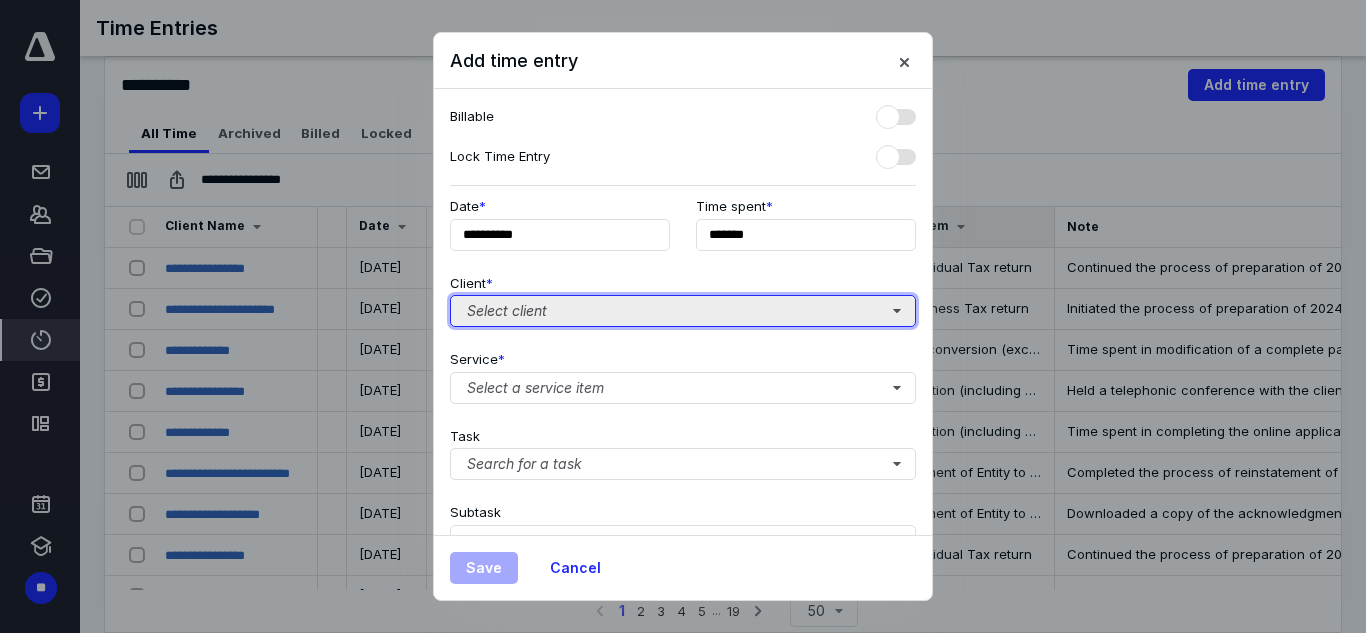 click on "Select client" at bounding box center [683, 311] 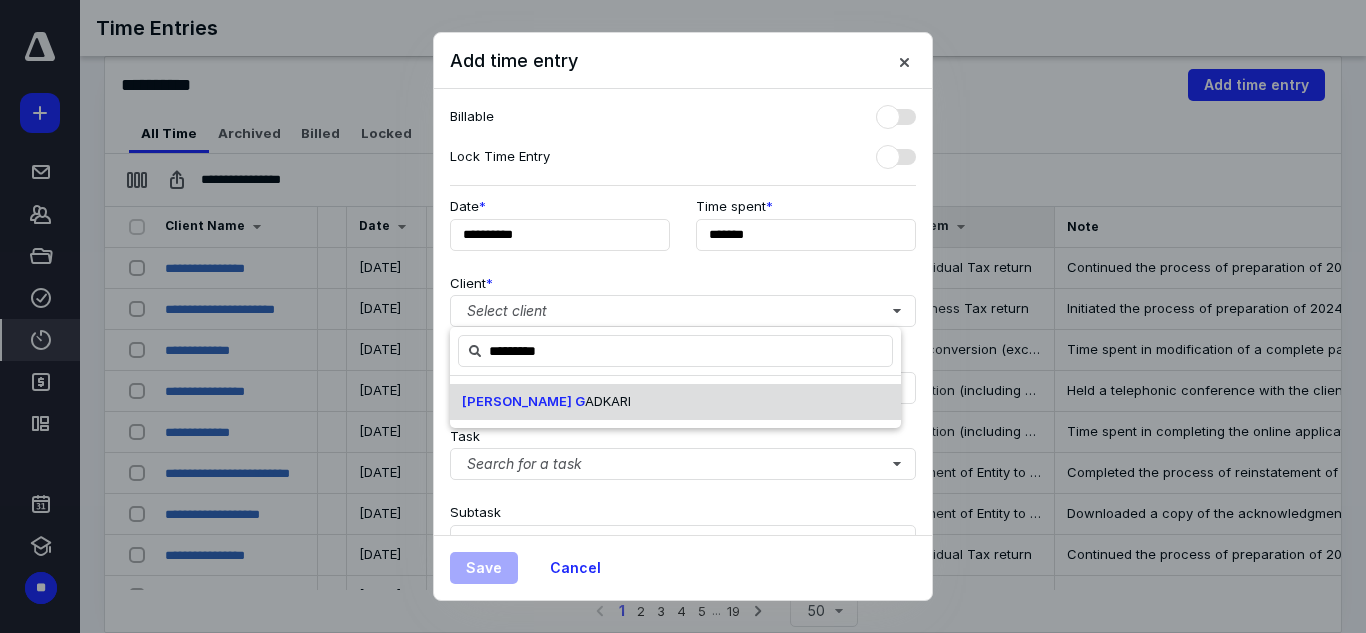 click on "[PERSON_NAME] G ADKARI" at bounding box center (675, 402) 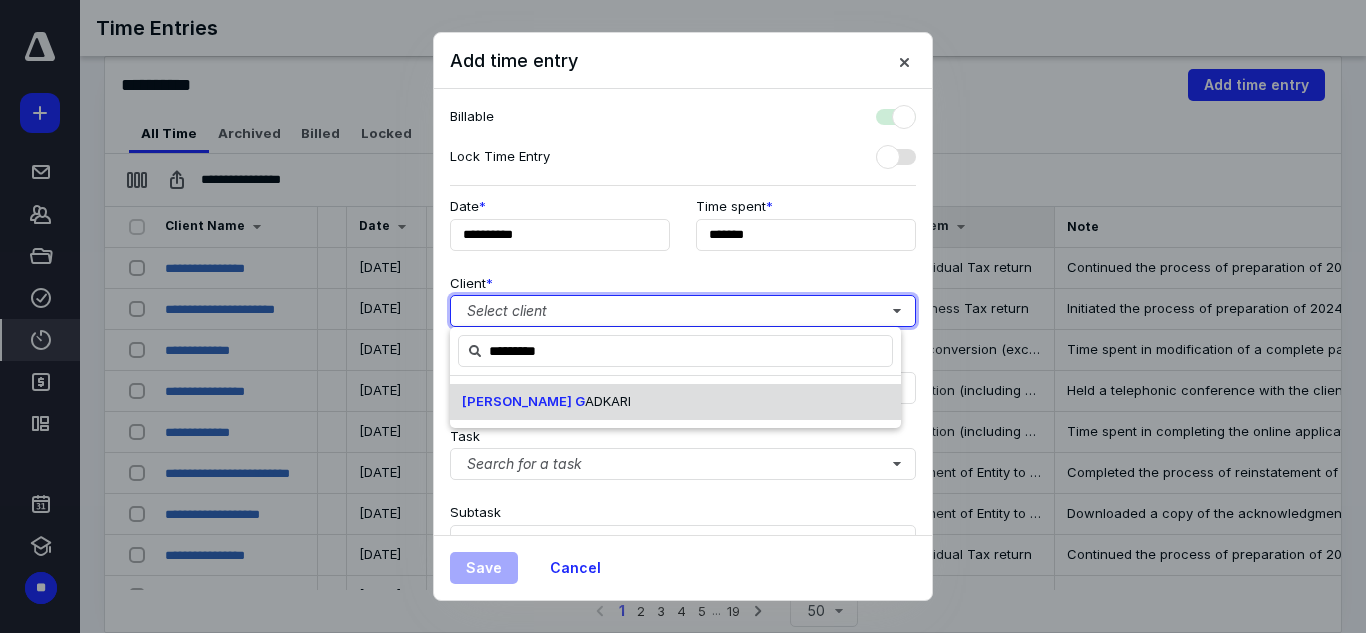 checkbox on "true" 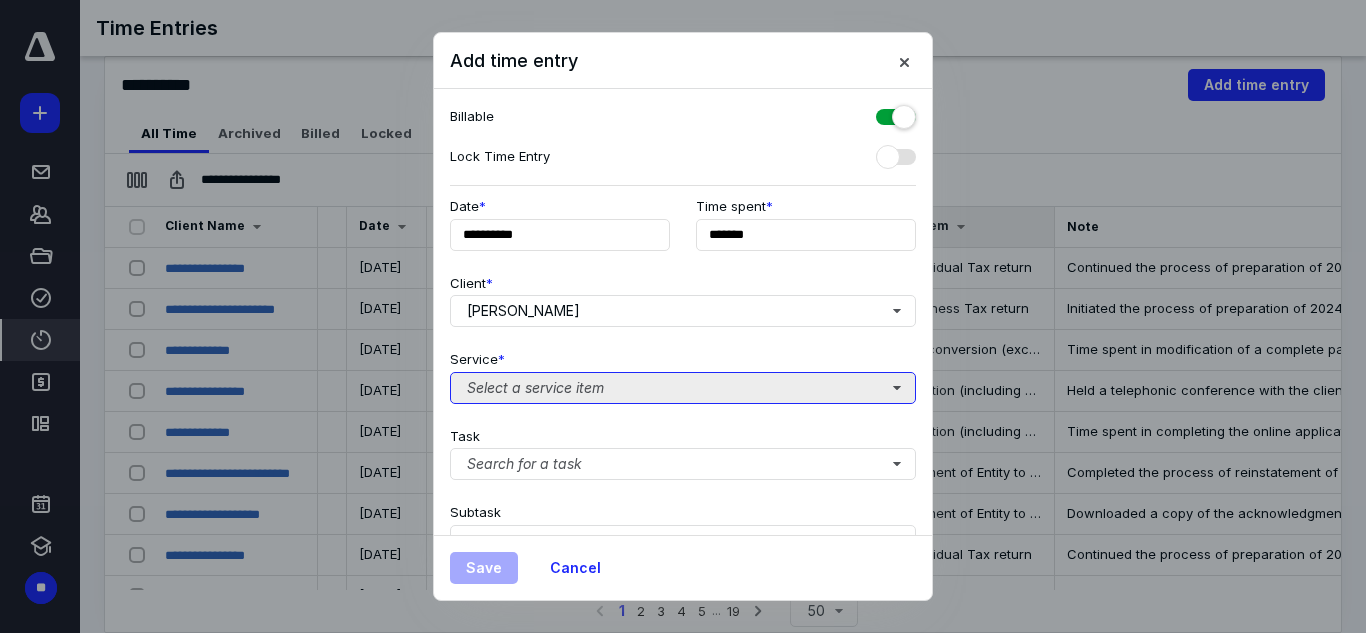 click on "Select a service item" at bounding box center [683, 388] 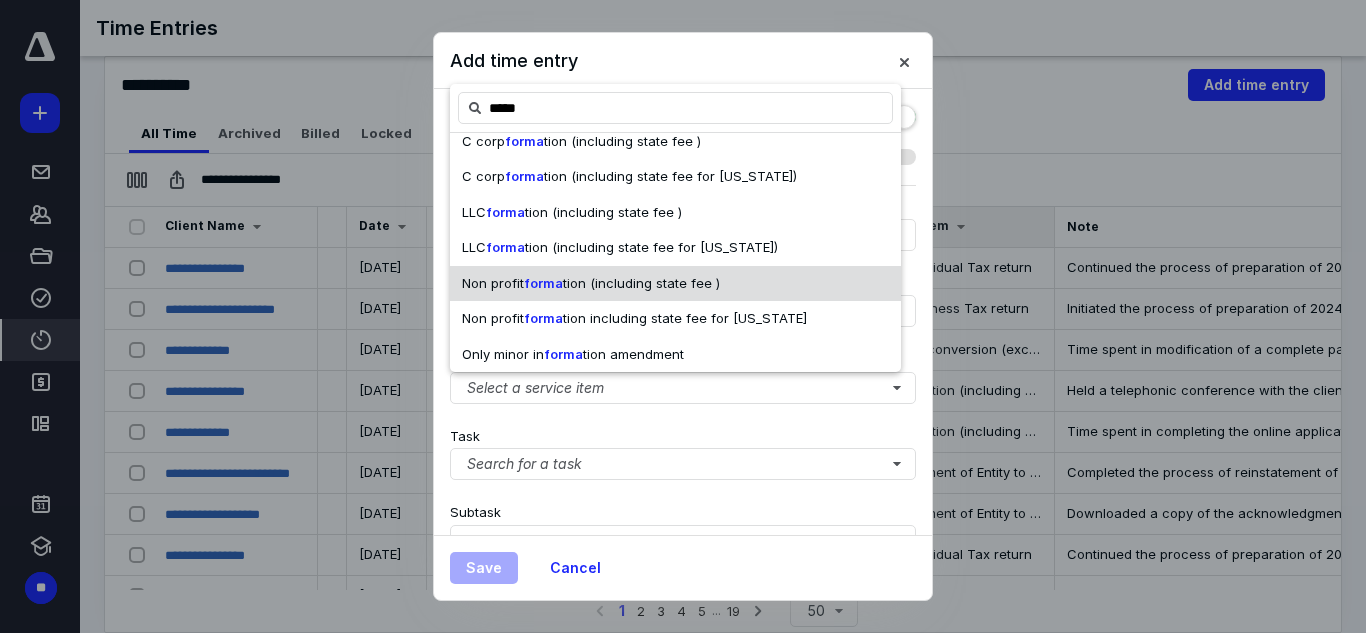 scroll, scrollTop: 203, scrollLeft: 0, axis: vertical 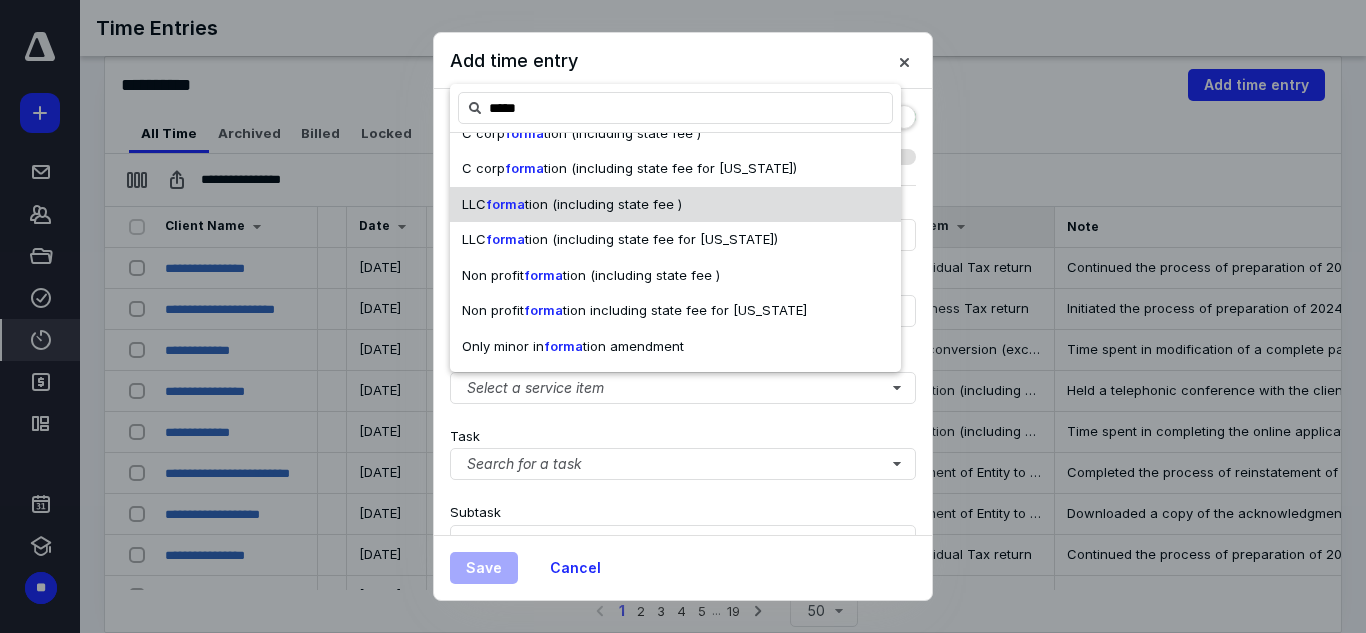 click on "tion (including state fee )" at bounding box center [603, 204] 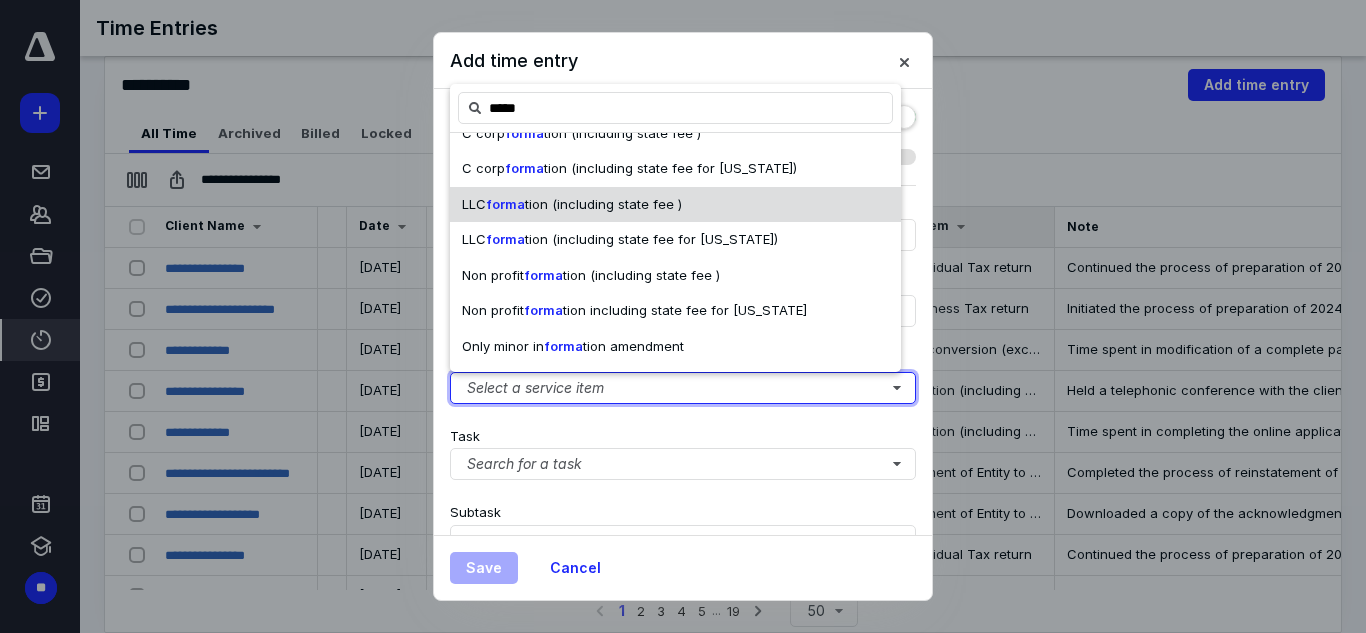 type 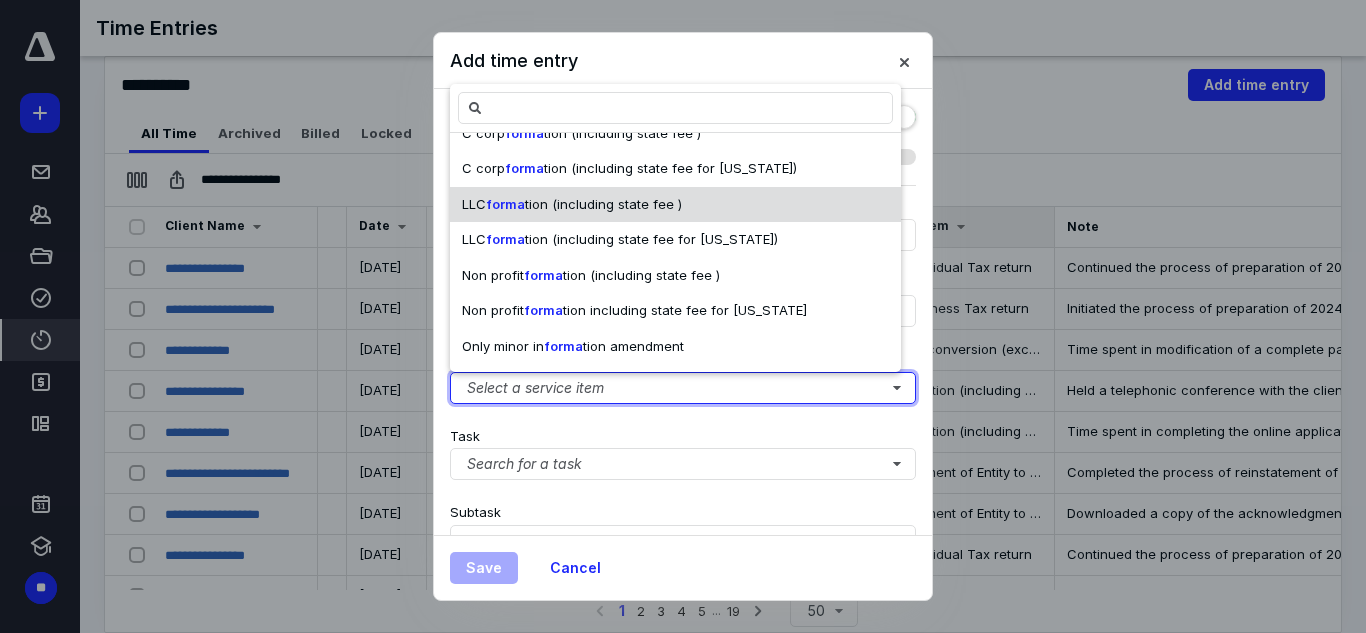 scroll, scrollTop: 0, scrollLeft: 0, axis: both 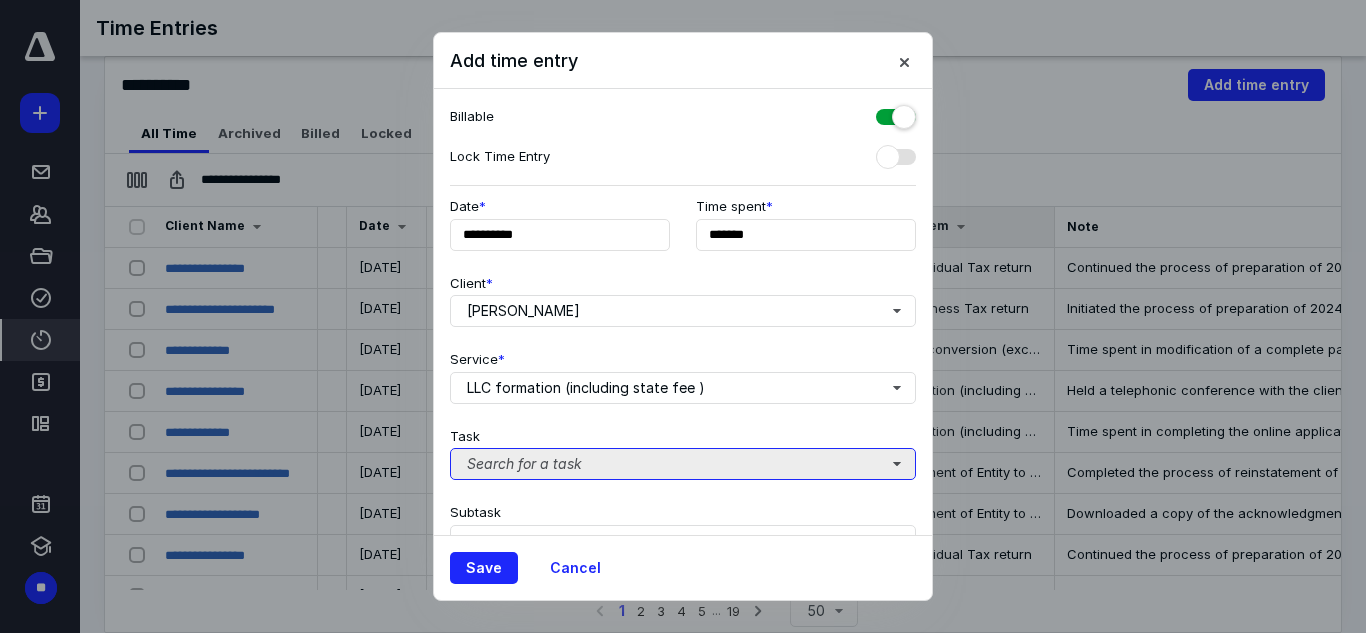 click on "Search for a task" at bounding box center [683, 464] 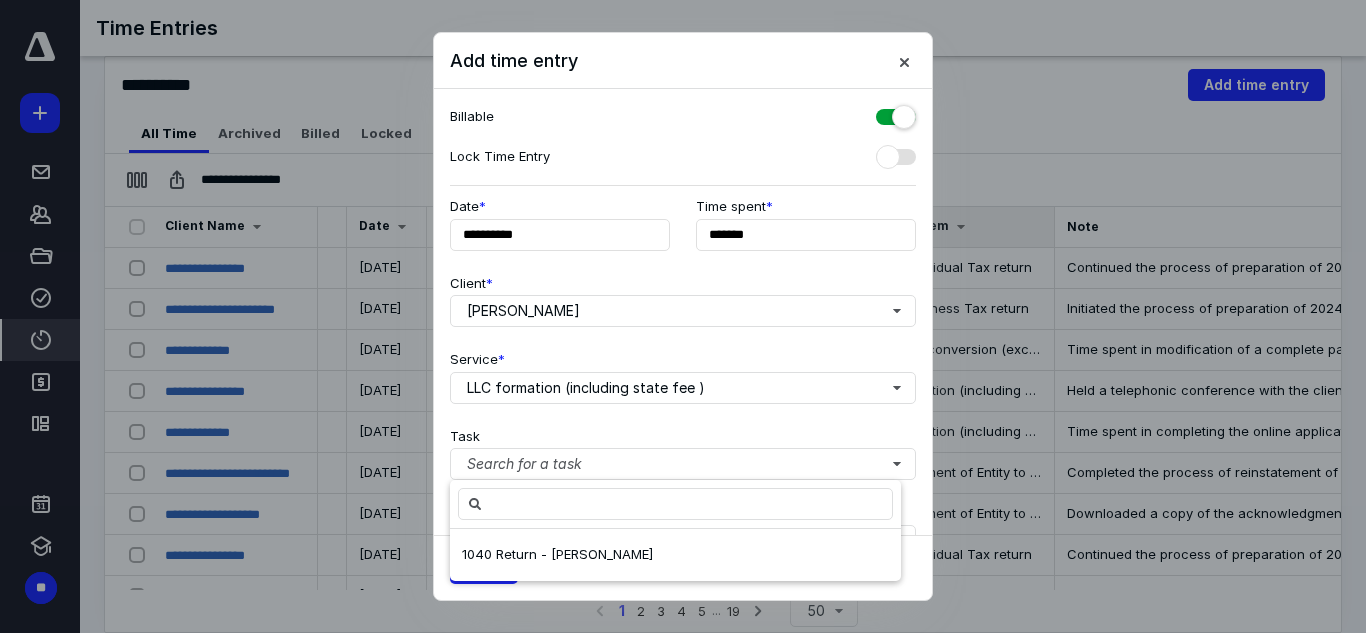 click on "Task Search for a task" at bounding box center (683, 450) 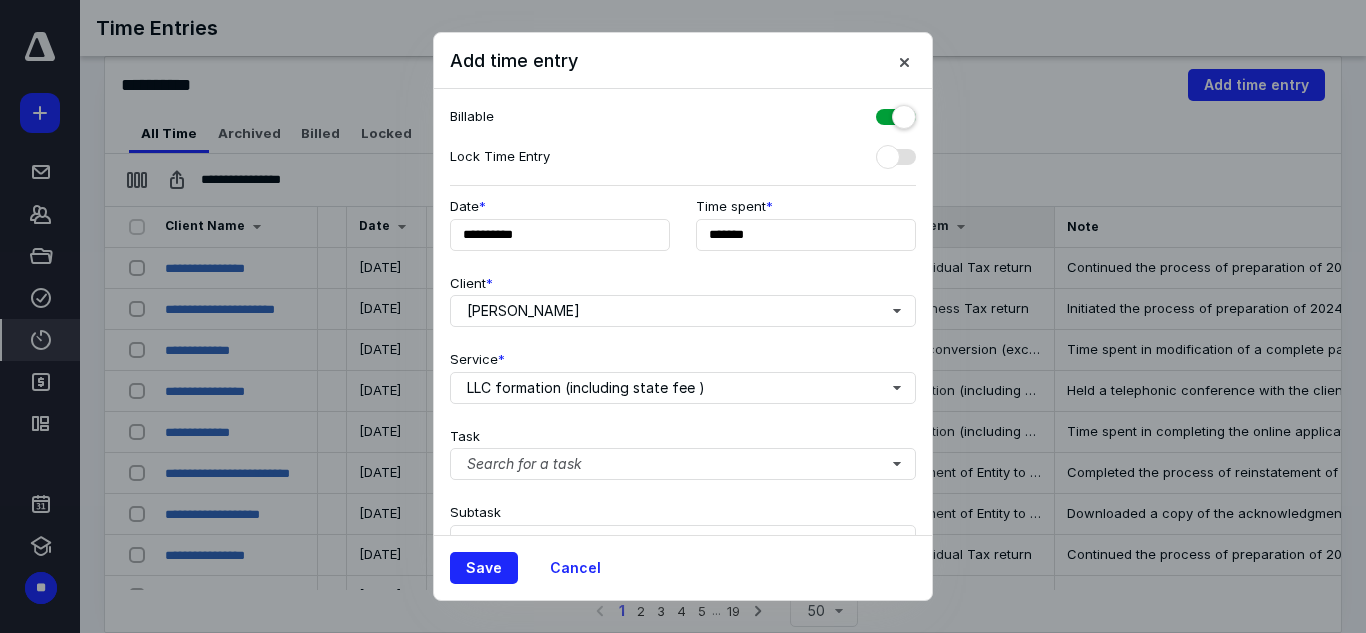 scroll, scrollTop: 269, scrollLeft: 0, axis: vertical 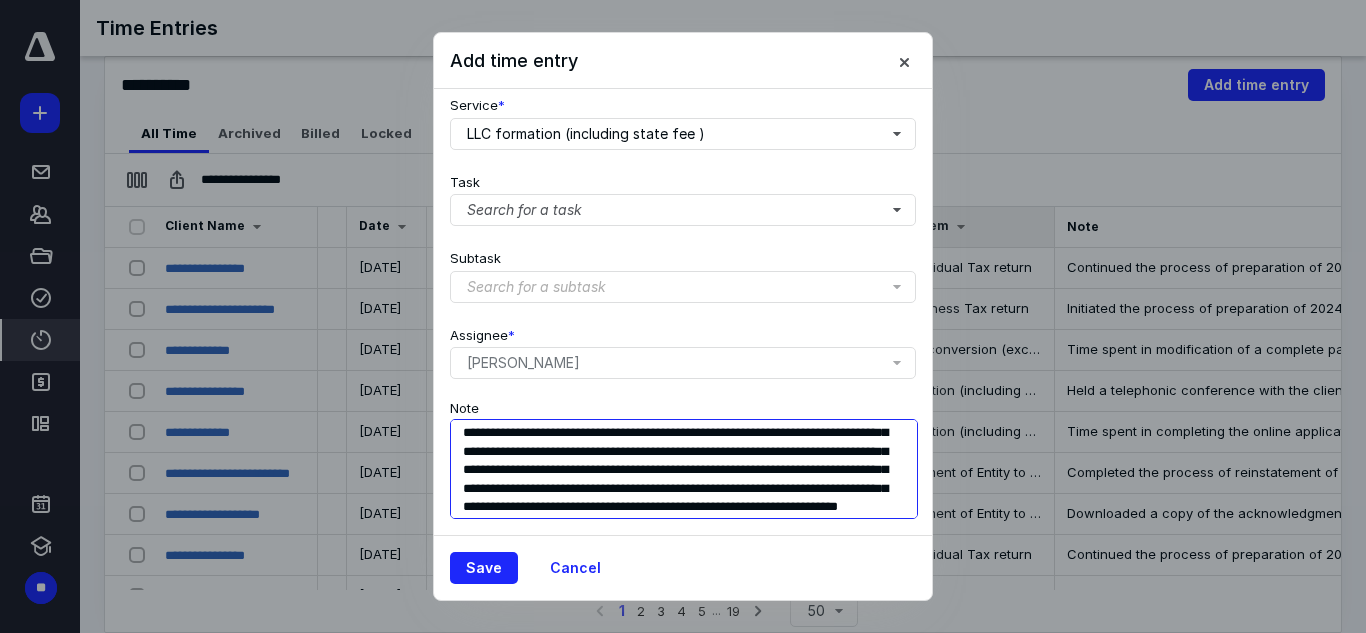 drag, startPoint x: 457, startPoint y: 420, endPoint x: 832, endPoint y: 498, distance: 383.02612 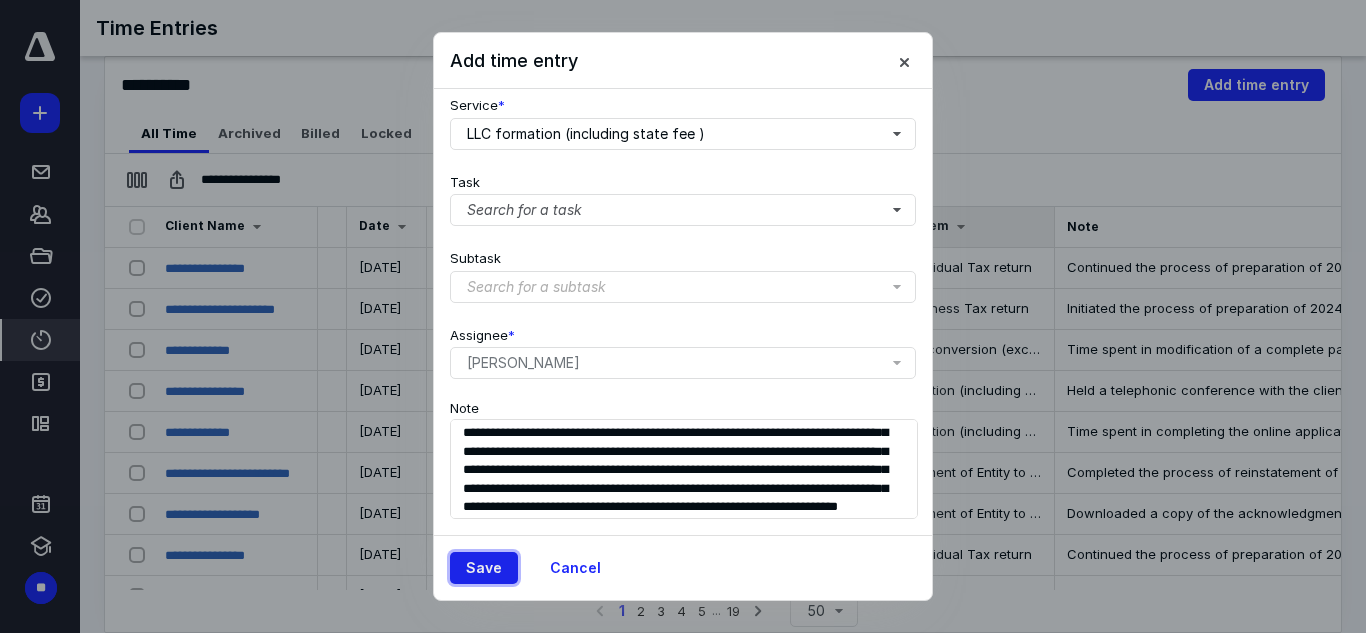 click on "Save" at bounding box center (484, 568) 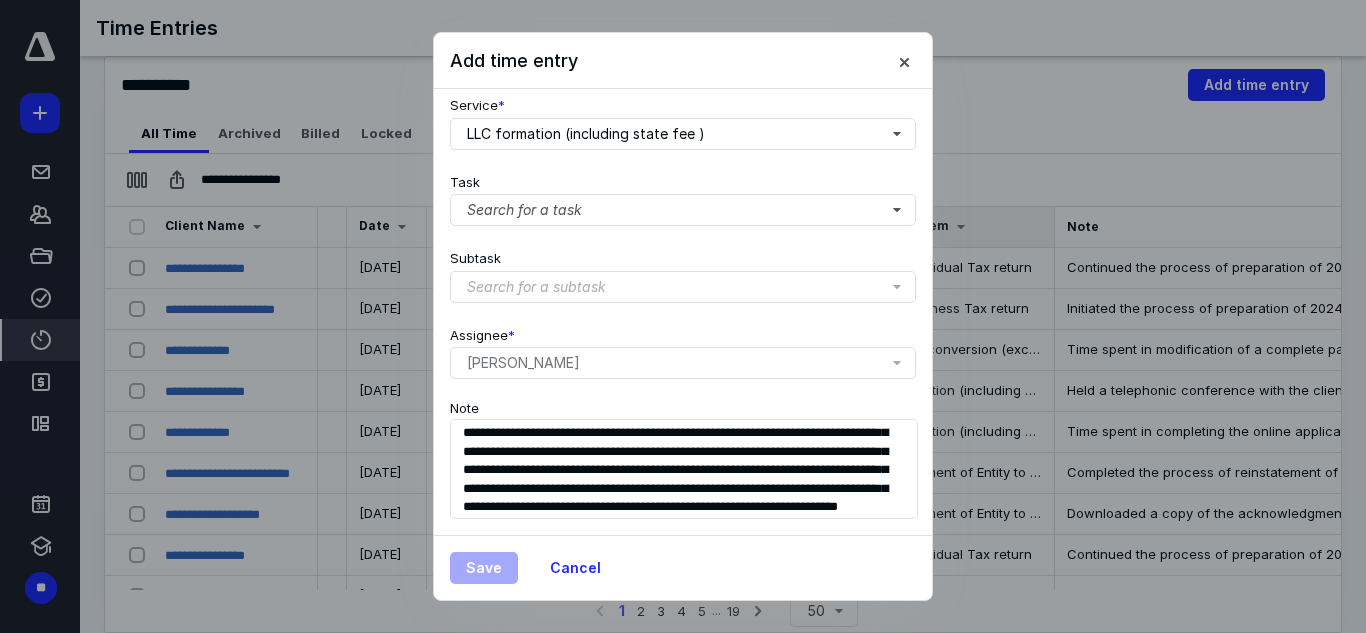 scroll, scrollTop: 0, scrollLeft: 67, axis: horizontal 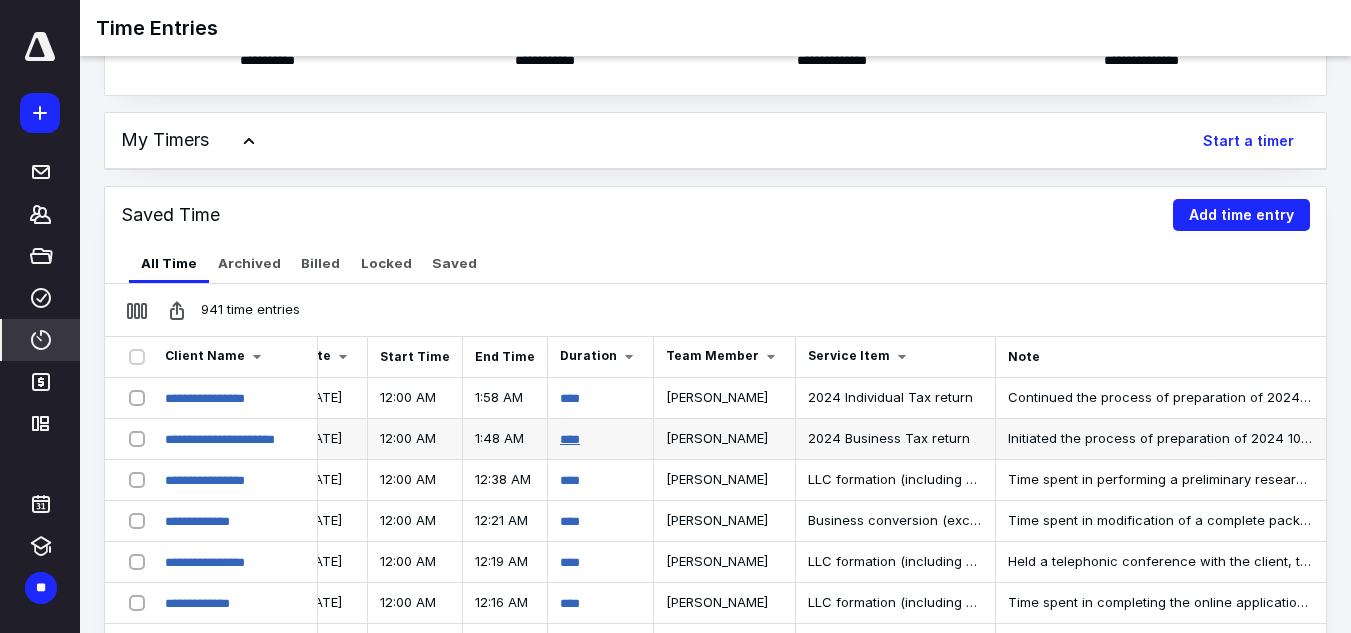 click on "****" at bounding box center (570, 439) 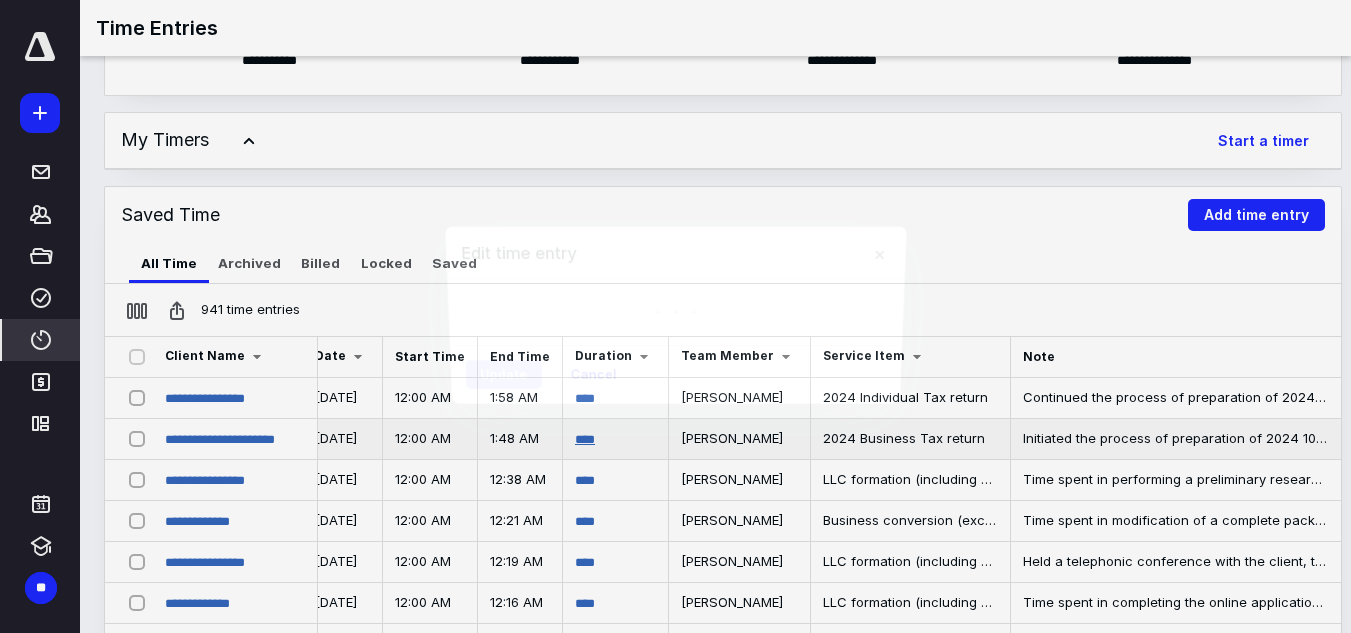 scroll, scrollTop: 0, scrollLeft: 750, axis: horizontal 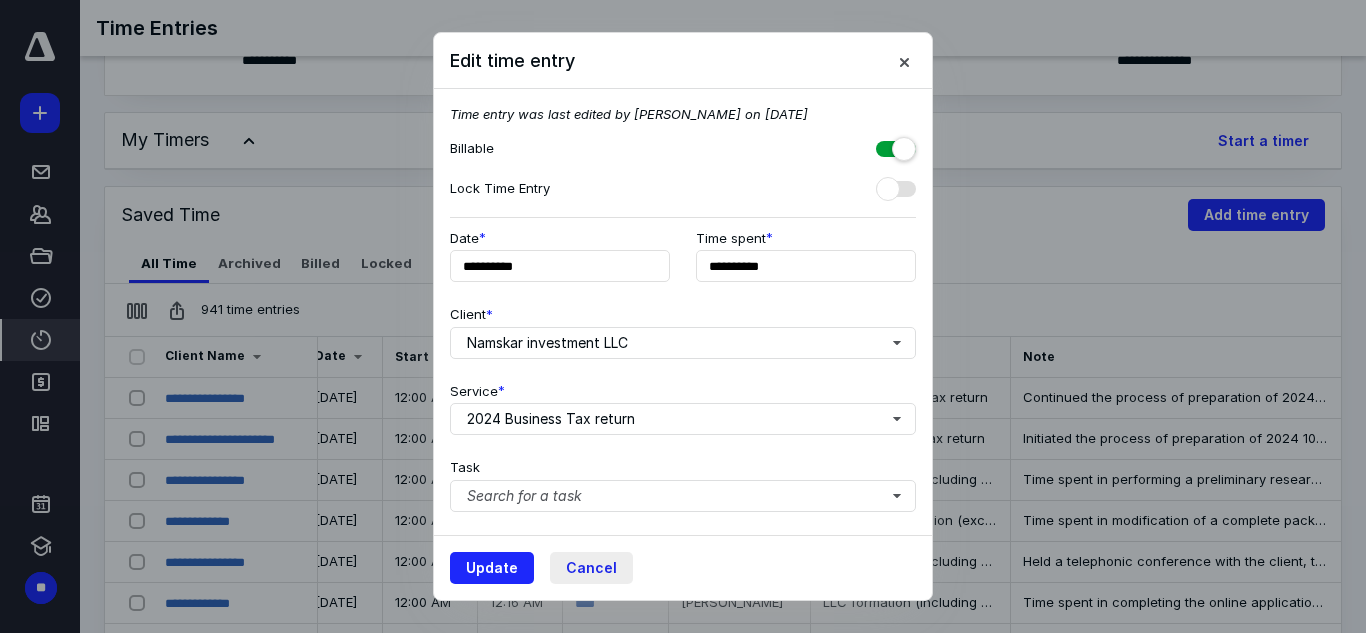 click on "Cancel" at bounding box center [591, 568] 